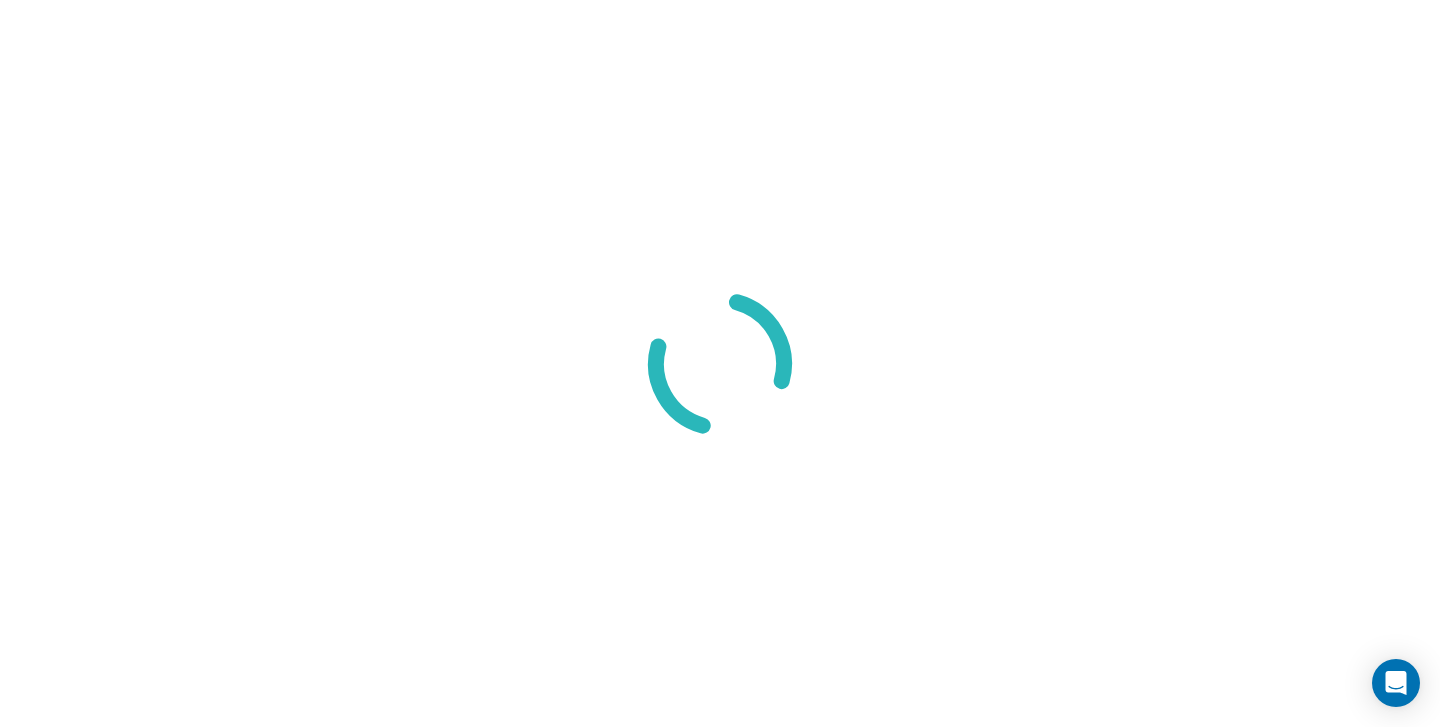scroll, scrollTop: 0, scrollLeft: 0, axis: both 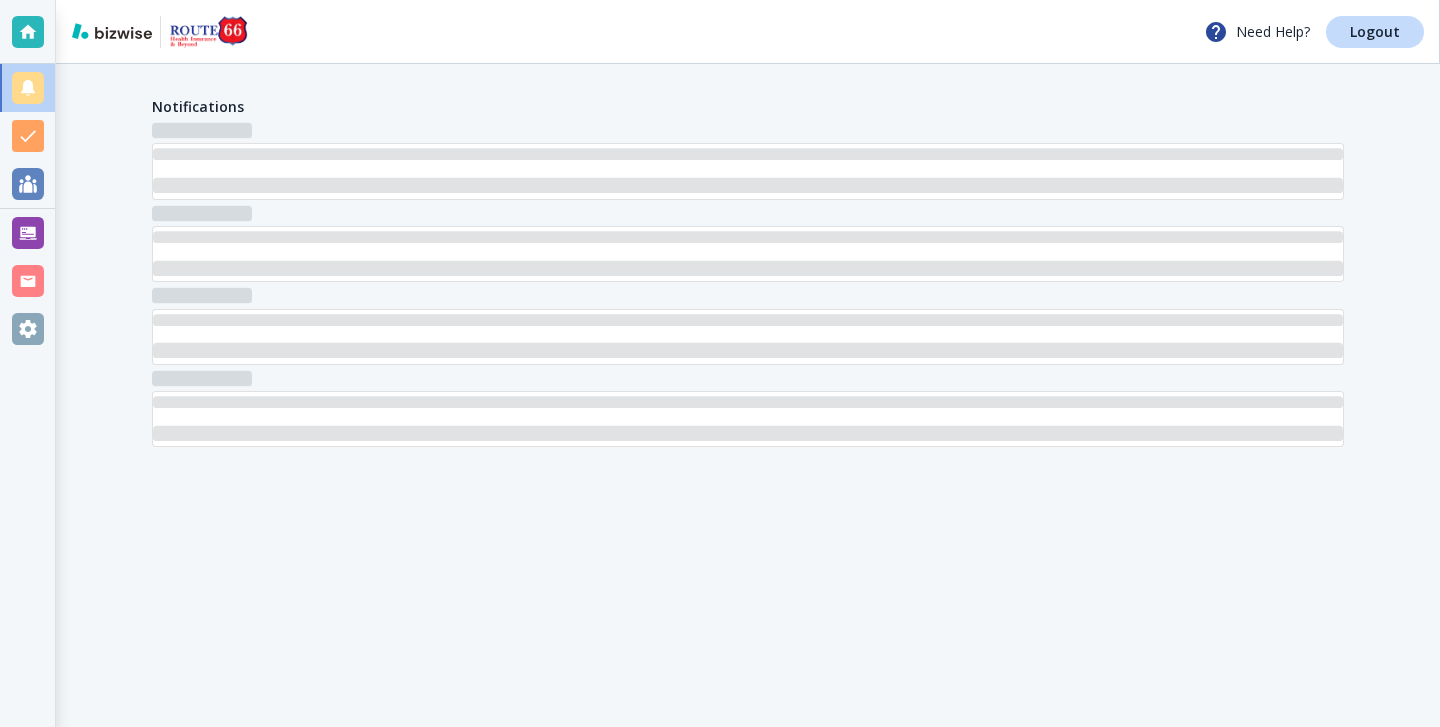 click at bounding box center [28, 233] 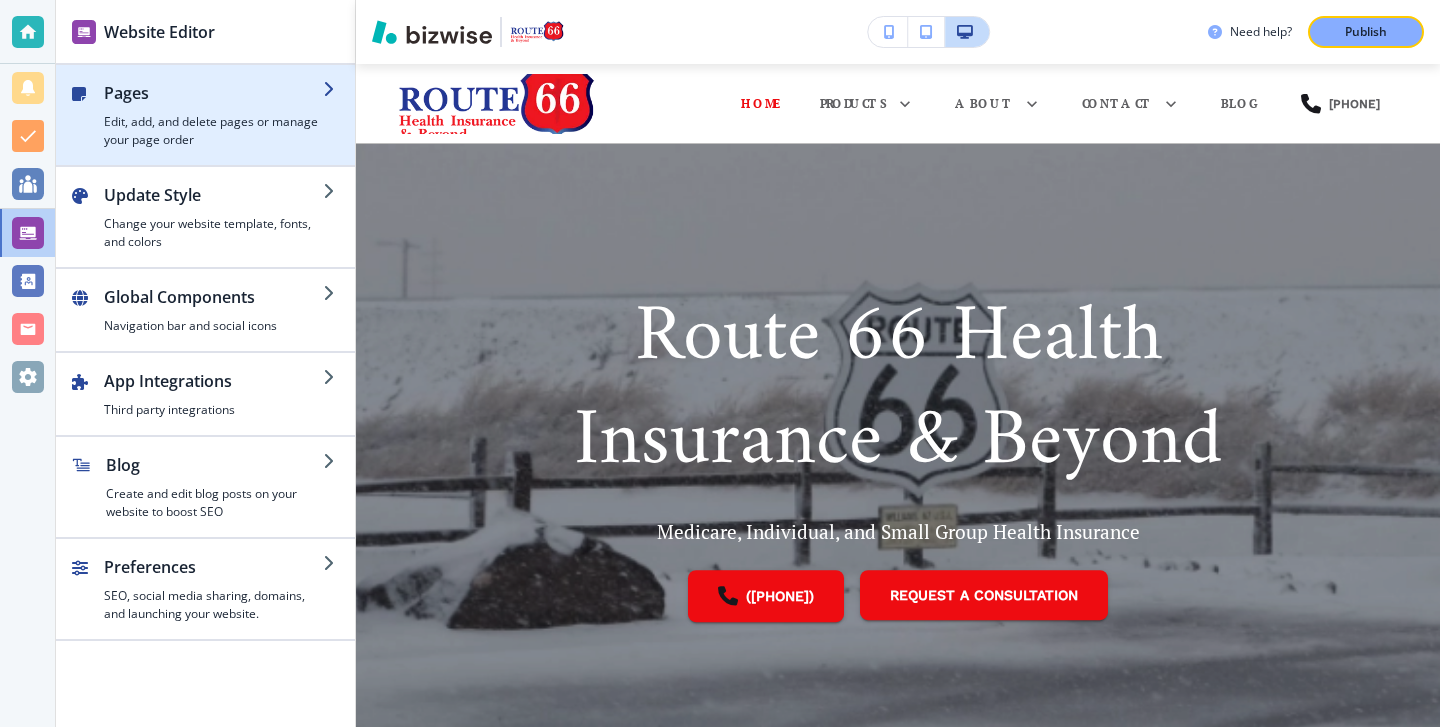 click on "Pages" at bounding box center (213, 93) 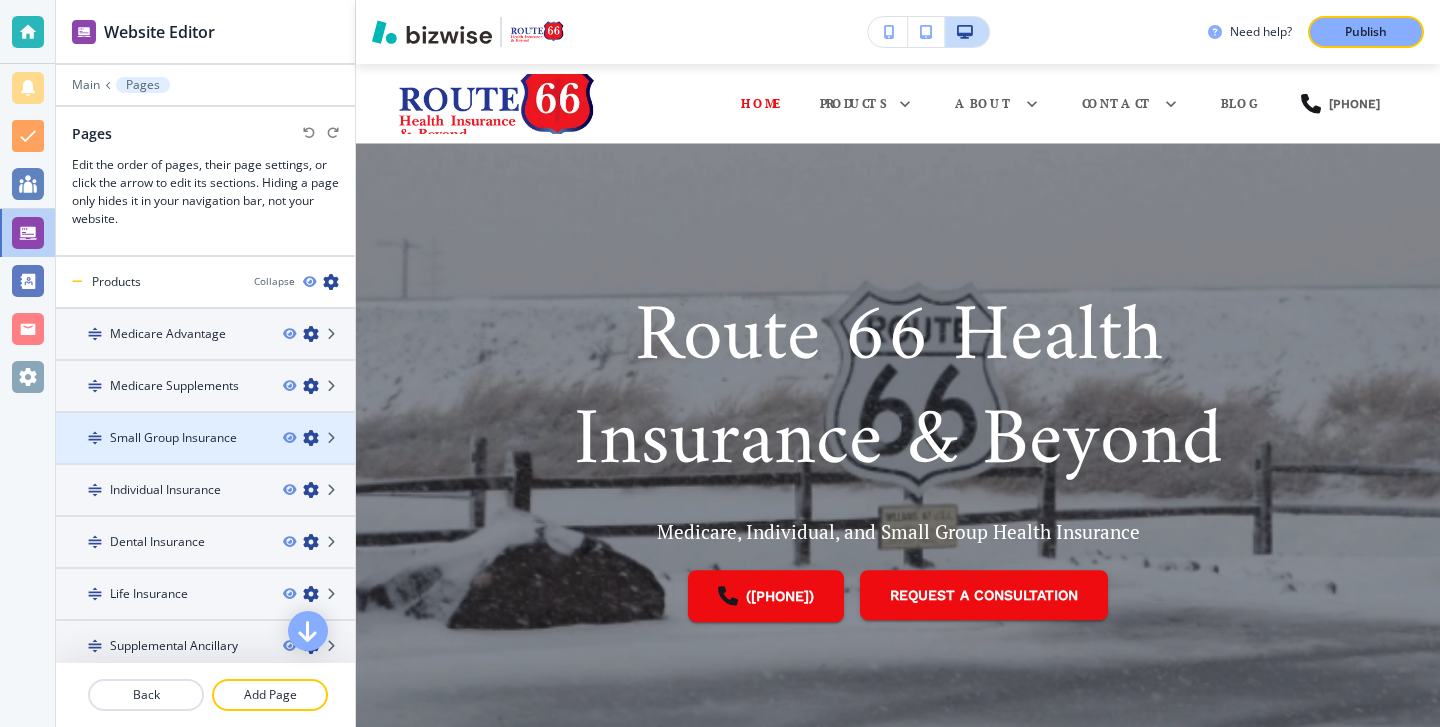 scroll, scrollTop: 42, scrollLeft: 0, axis: vertical 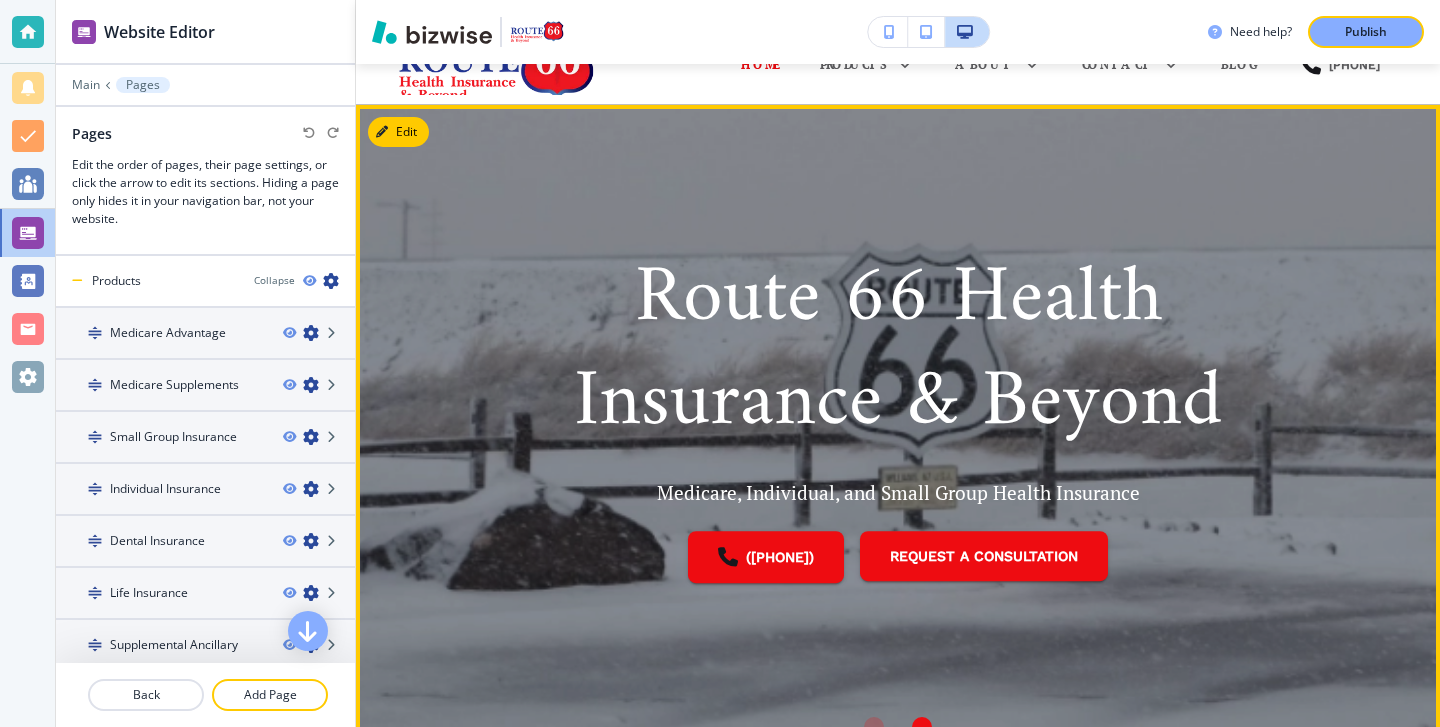 click on "Edit" at bounding box center (398, 132) 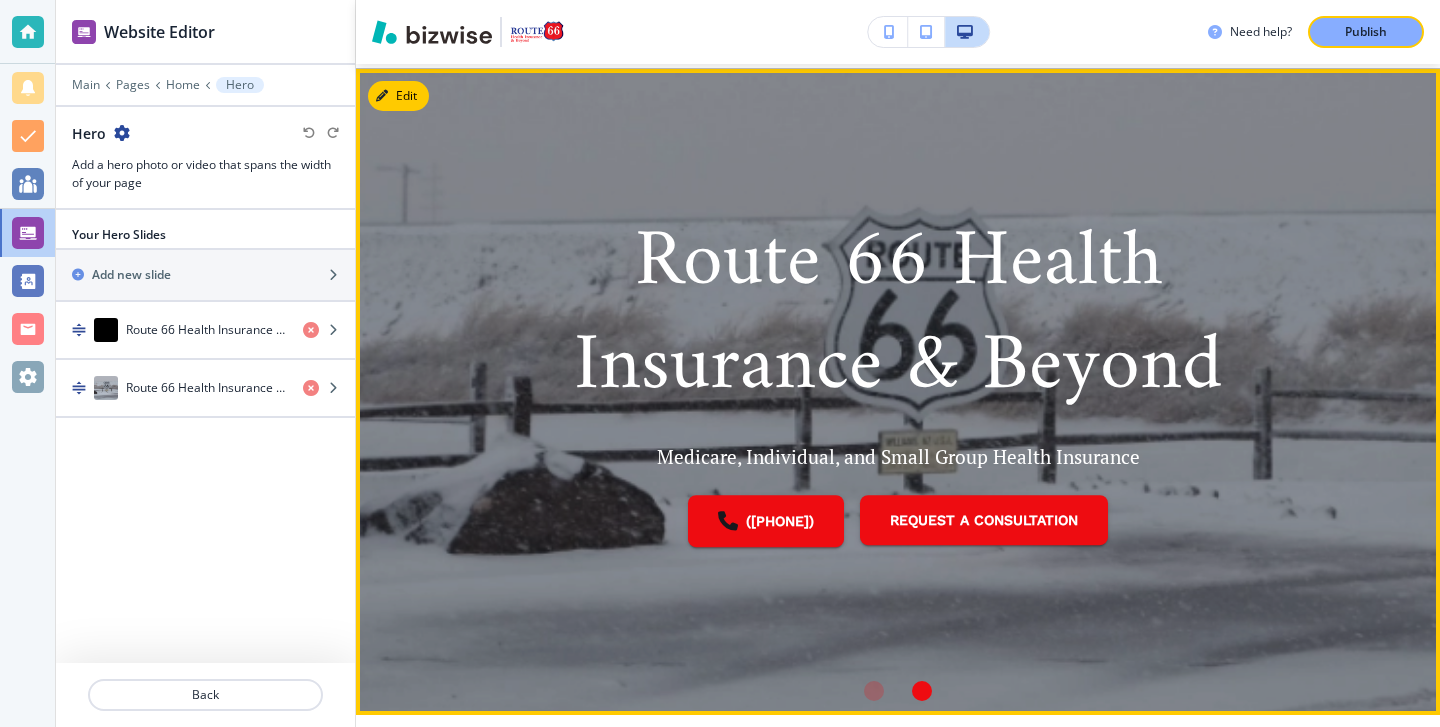 scroll, scrollTop: 80, scrollLeft: 0, axis: vertical 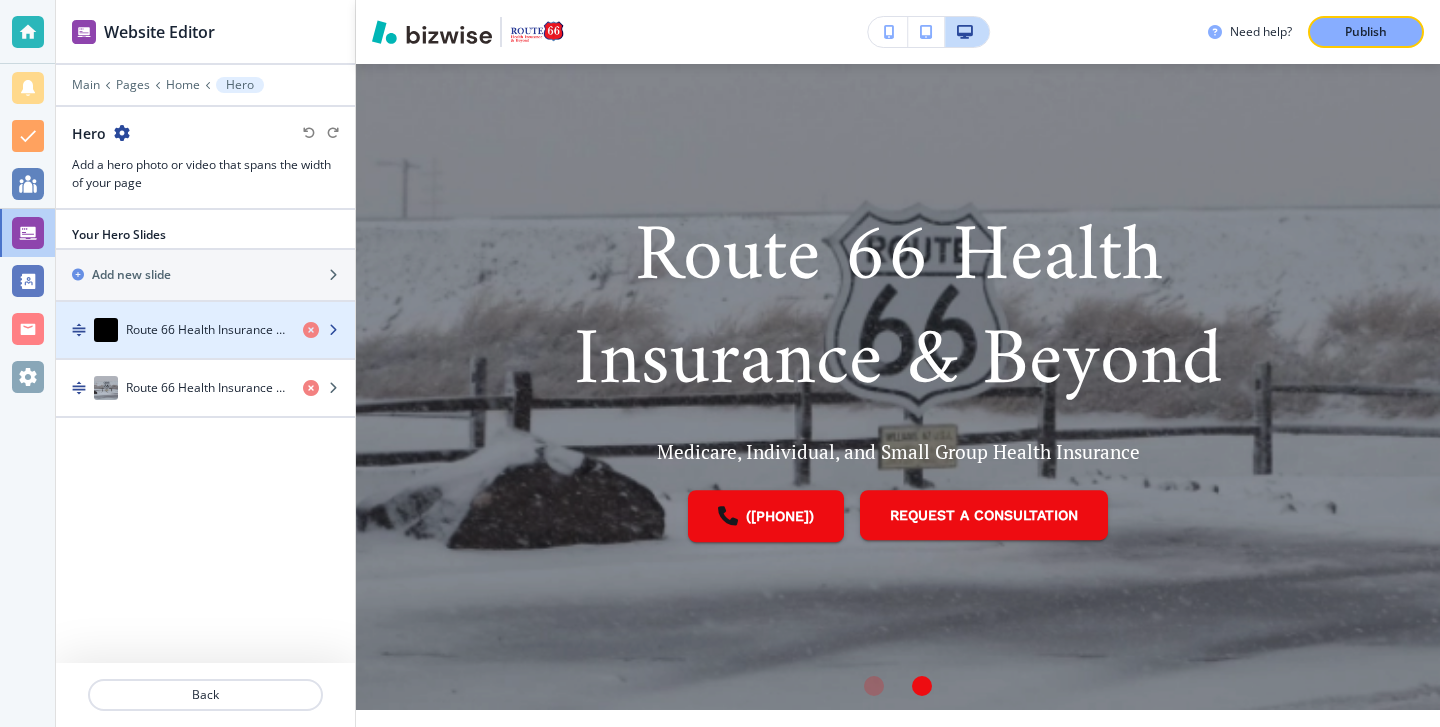 click at bounding box center [205, 350] 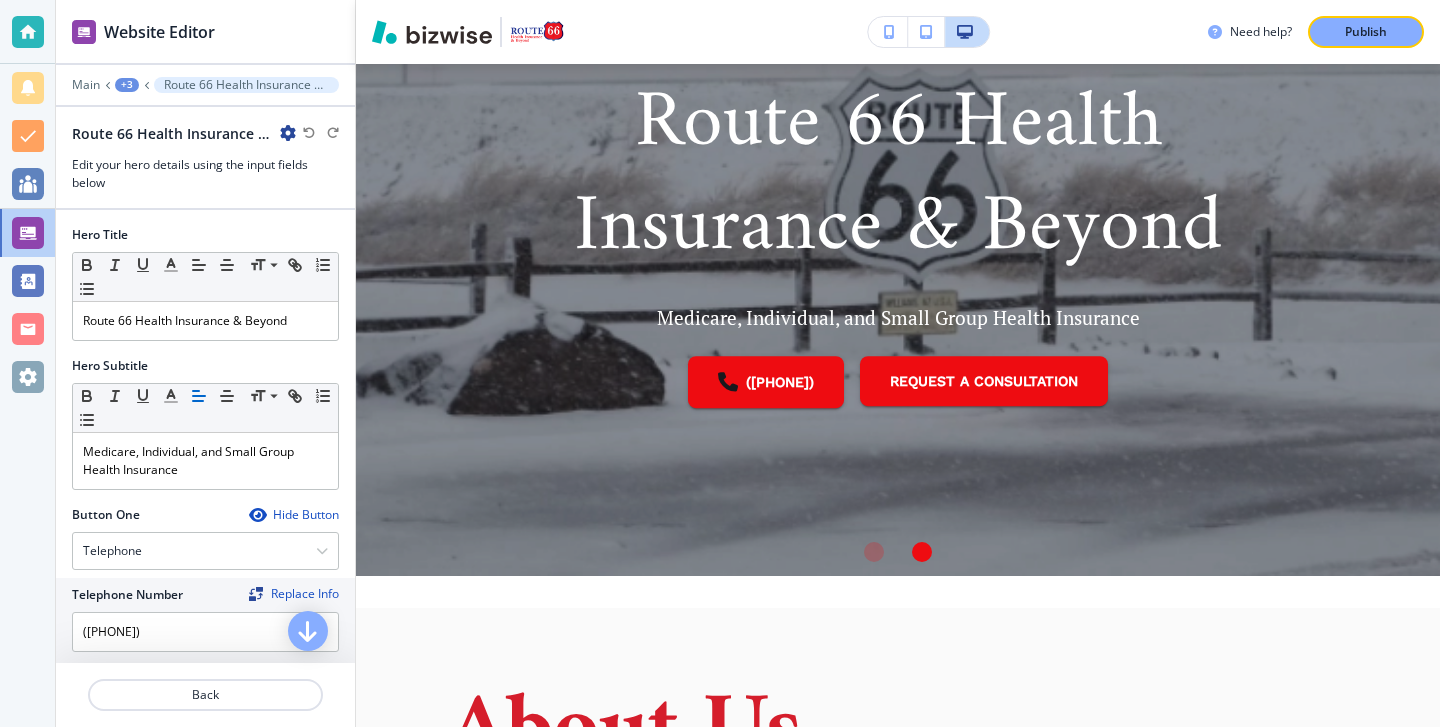 scroll, scrollTop: 223, scrollLeft: 0, axis: vertical 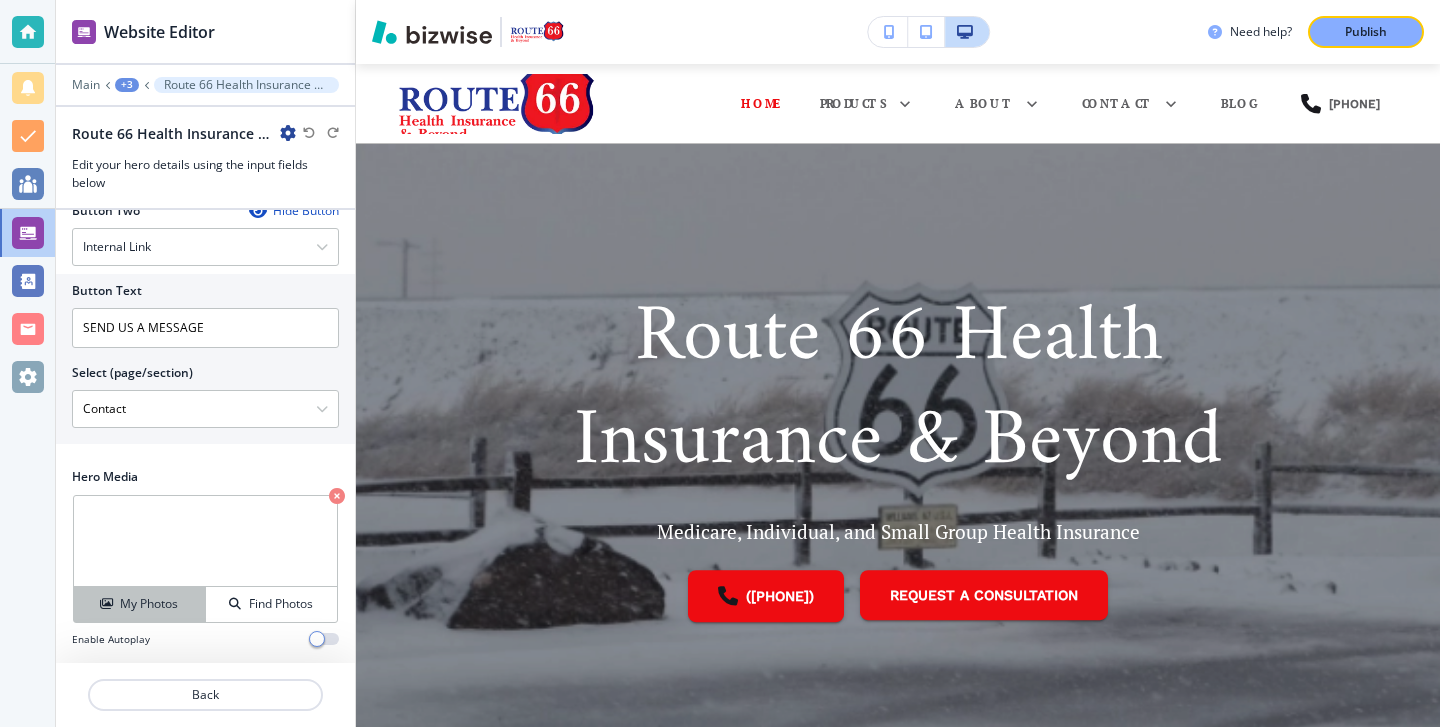 click on "My Photos" at bounding box center (140, 604) 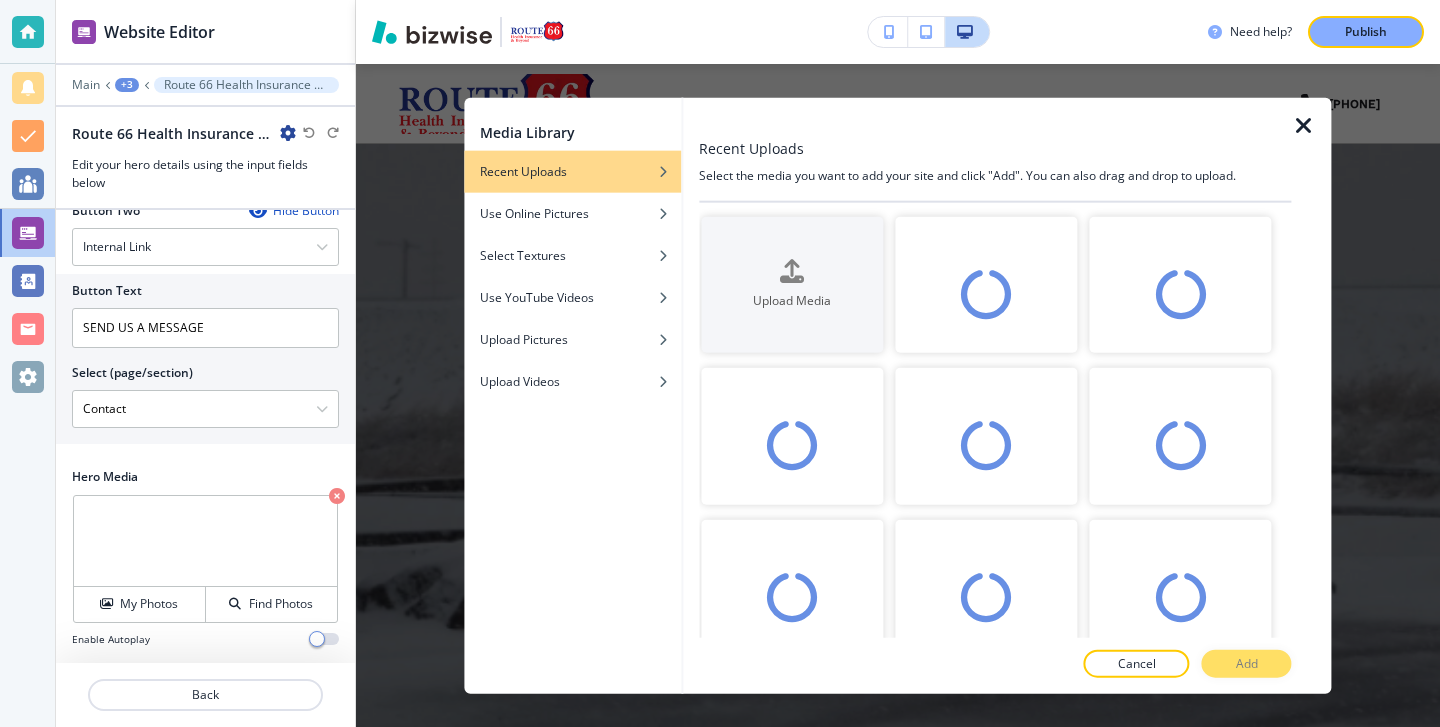 click at bounding box center (1304, 125) 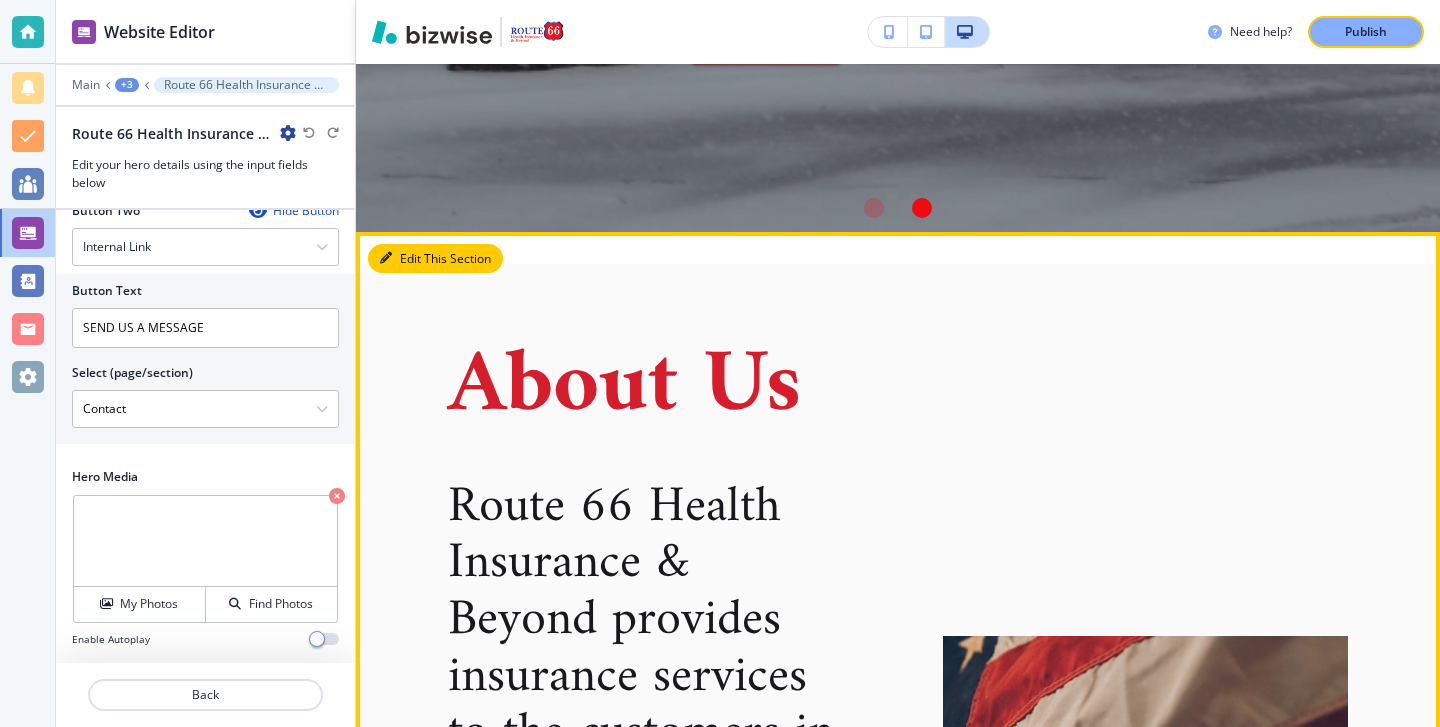 click on "Edit This Section" at bounding box center [435, 259] 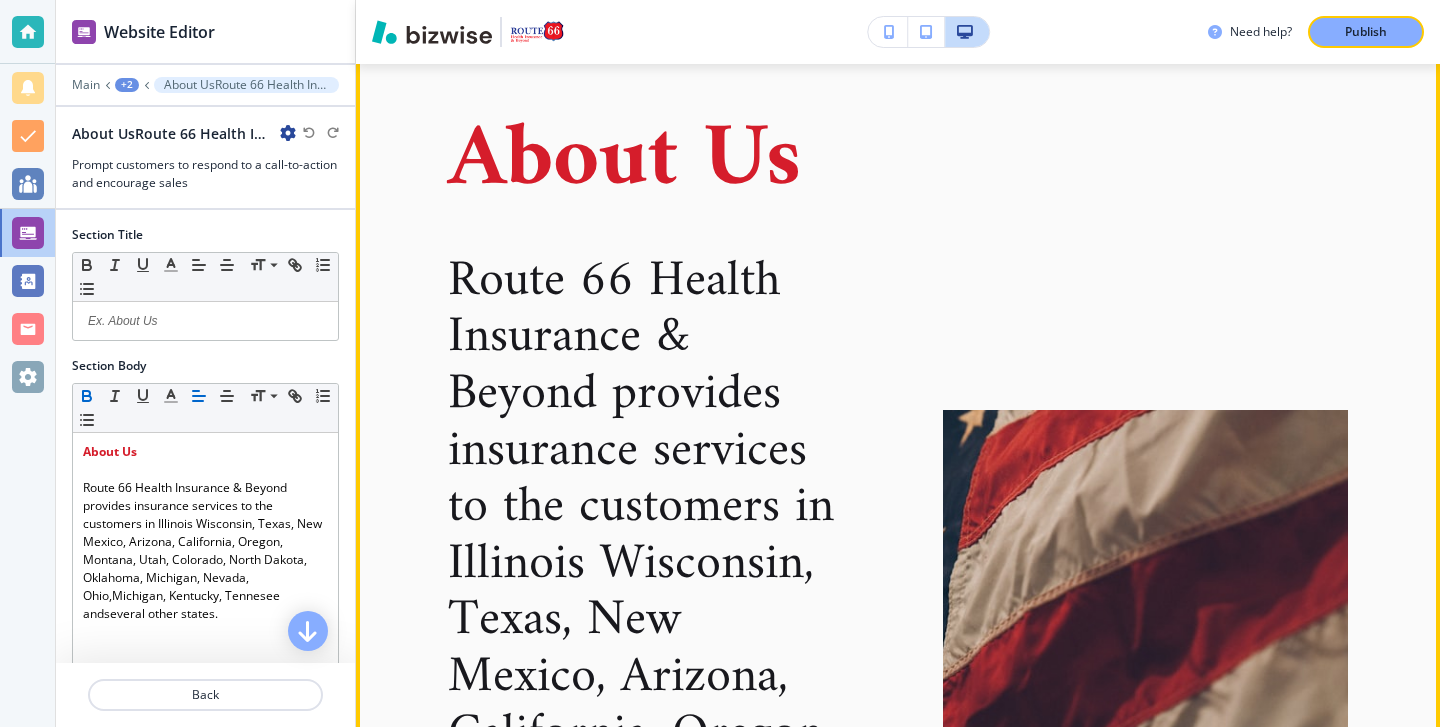 scroll, scrollTop: 789, scrollLeft: 0, axis: vertical 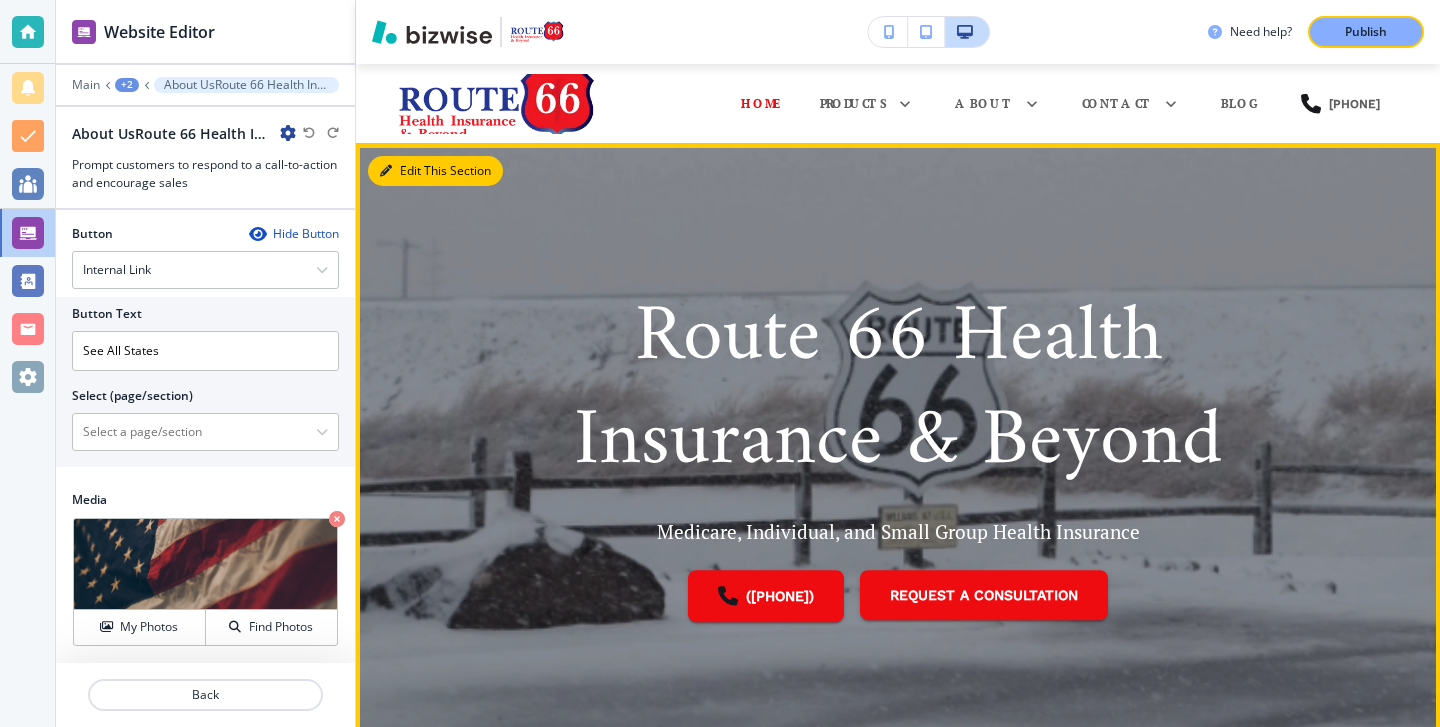click on "Edit This Section" at bounding box center [435, 171] 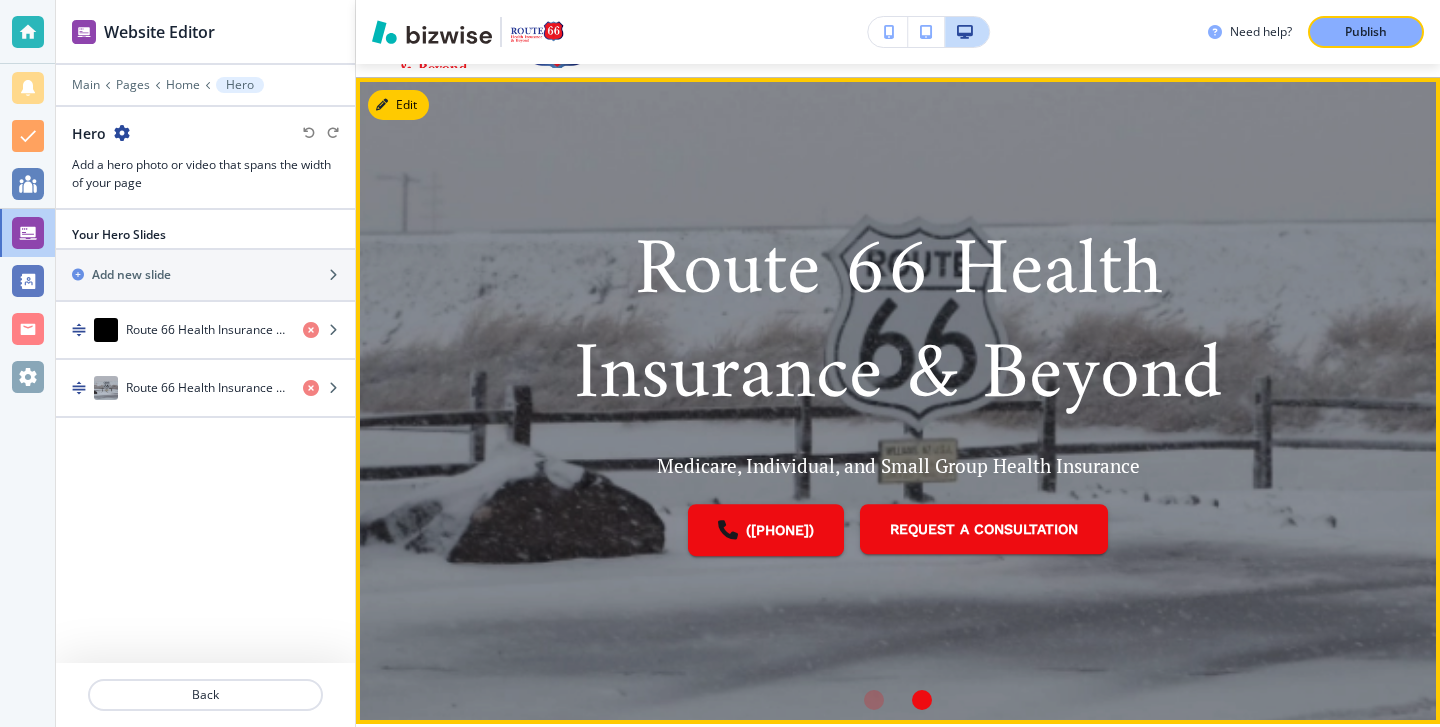 scroll, scrollTop: 80, scrollLeft: 0, axis: vertical 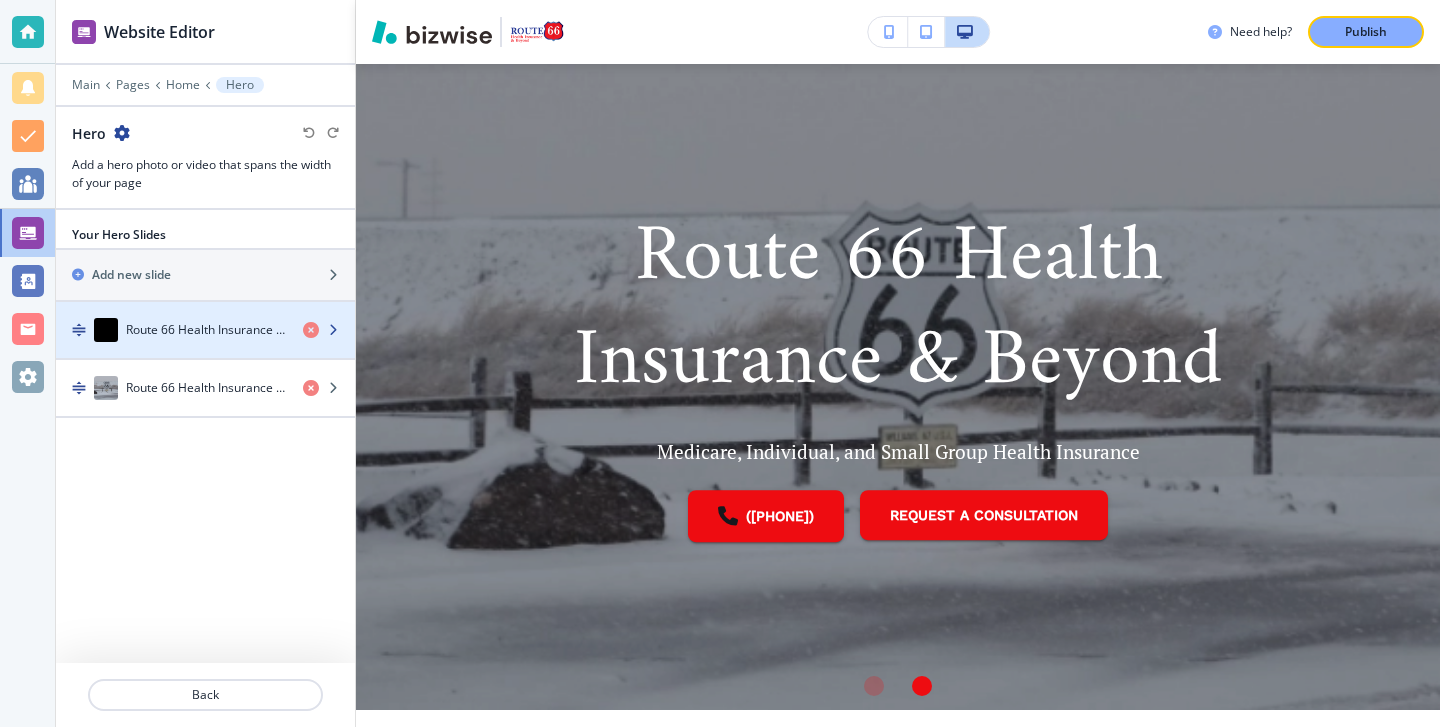 click on "Route 66 Health Insurance & Beyond" at bounding box center [206, 330] 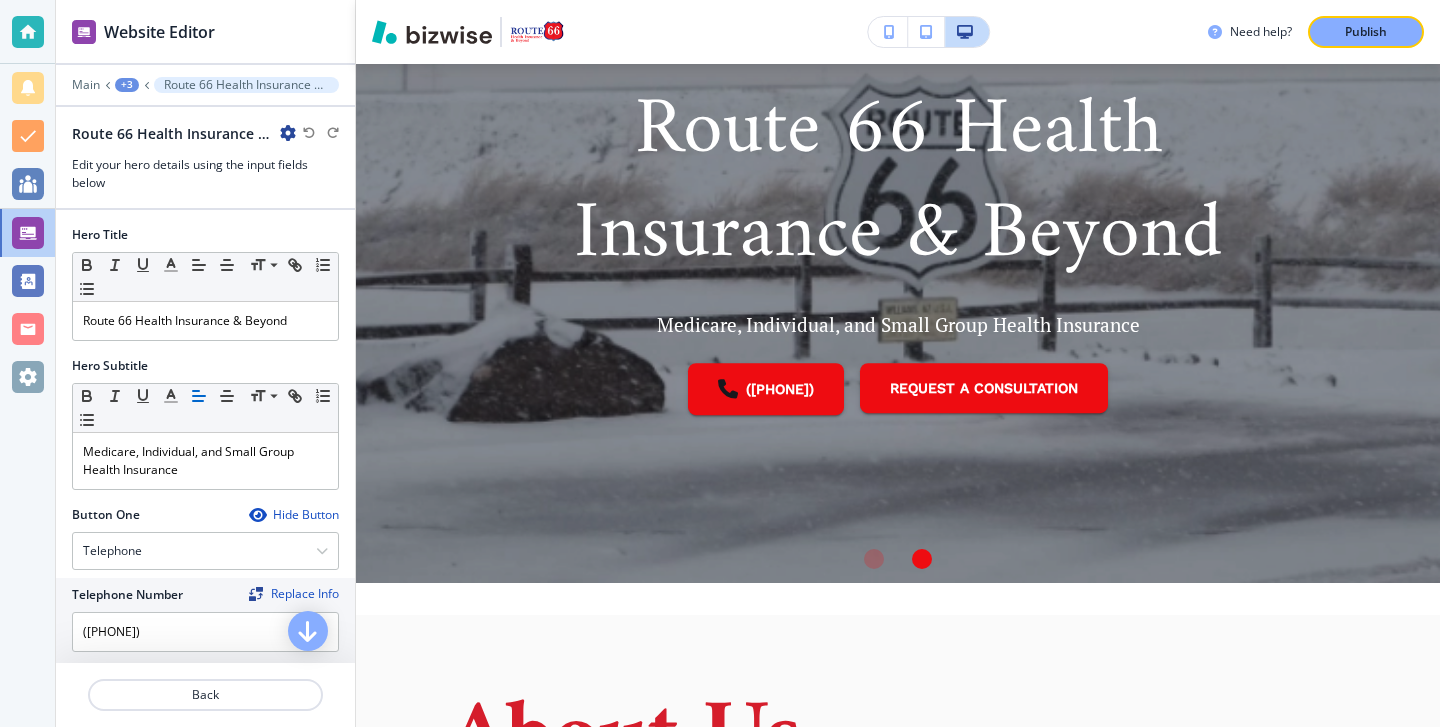 scroll, scrollTop: 223, scrollLeft: 0, axis: vertical 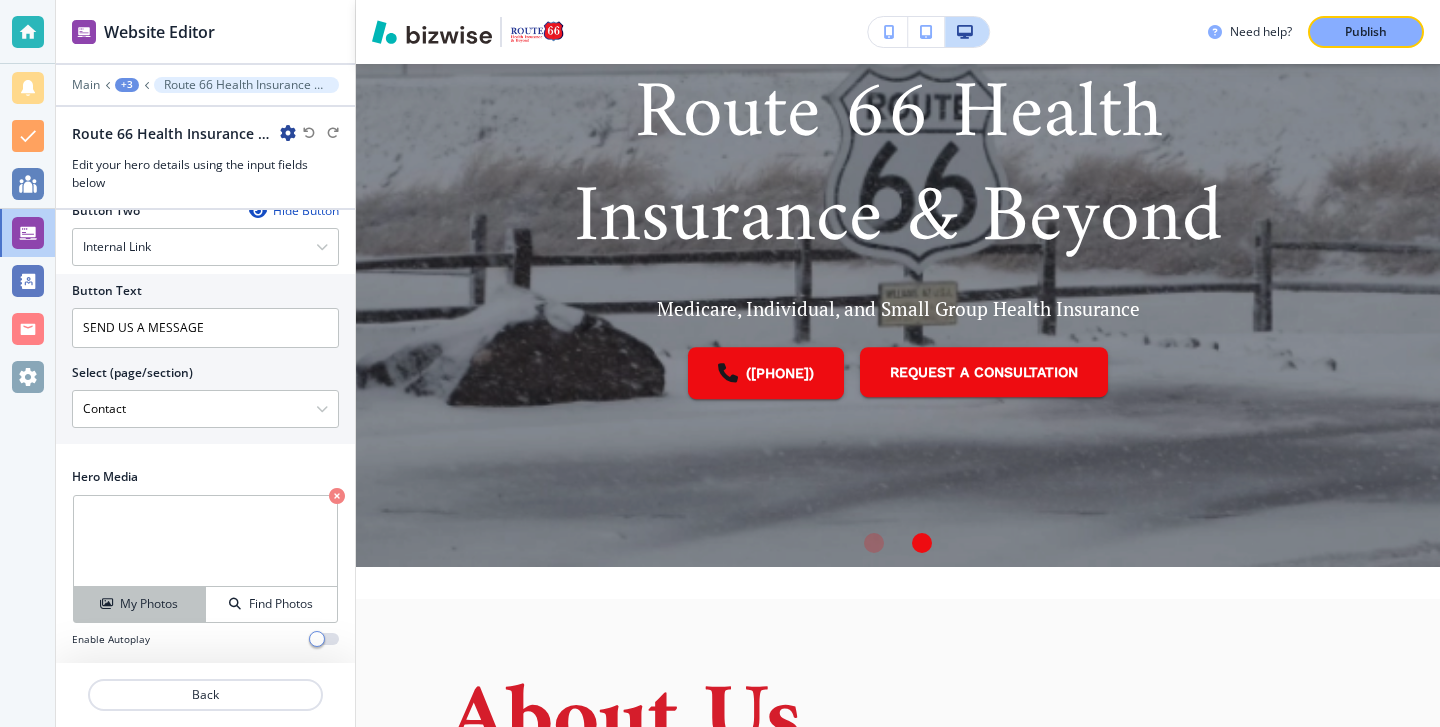 click on "My Photos" at bounding box center (149, 604) 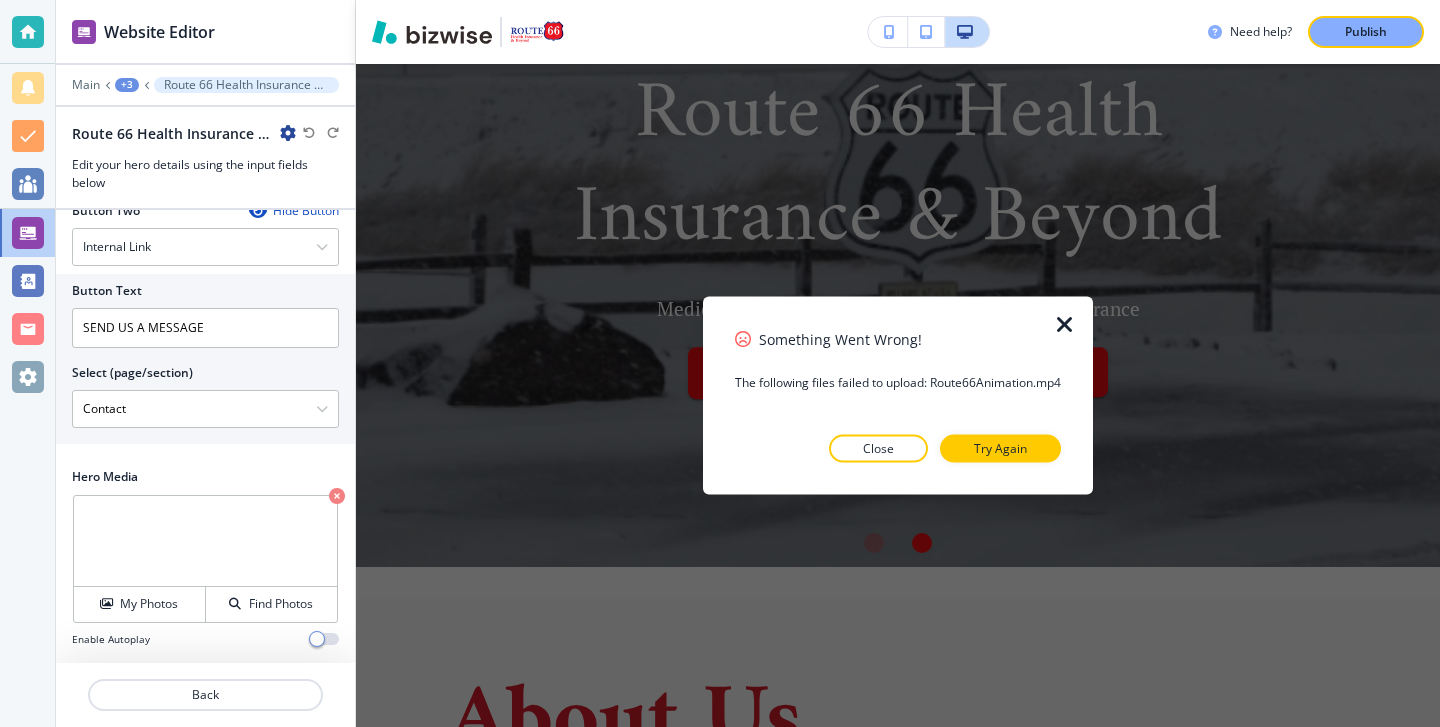 click on "Something Went Wrong! The following files failed to upload:
Route66Animation.mp4 Close Try Again" at bounding box center (898, 395) 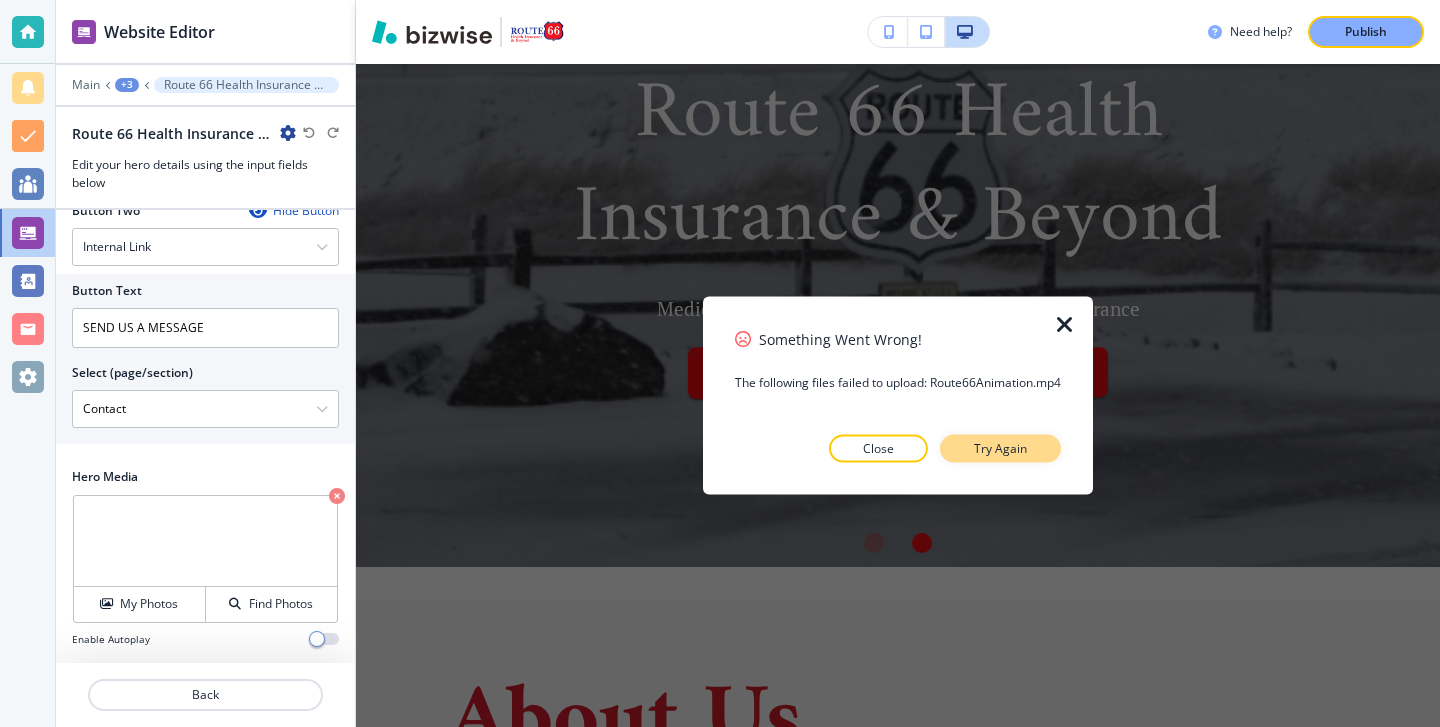 click on "Try Again" at bounding box center (1000, 449) 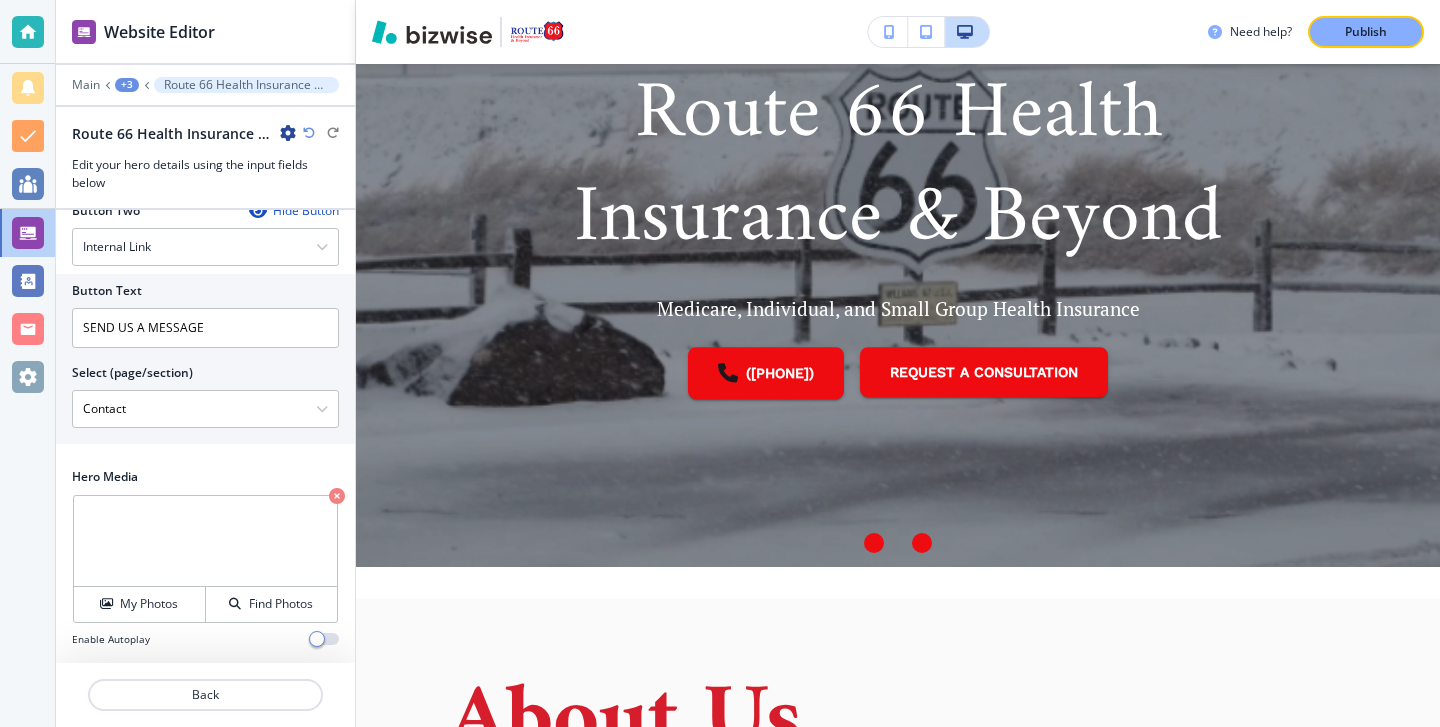 click at bounding box center [874, 543] 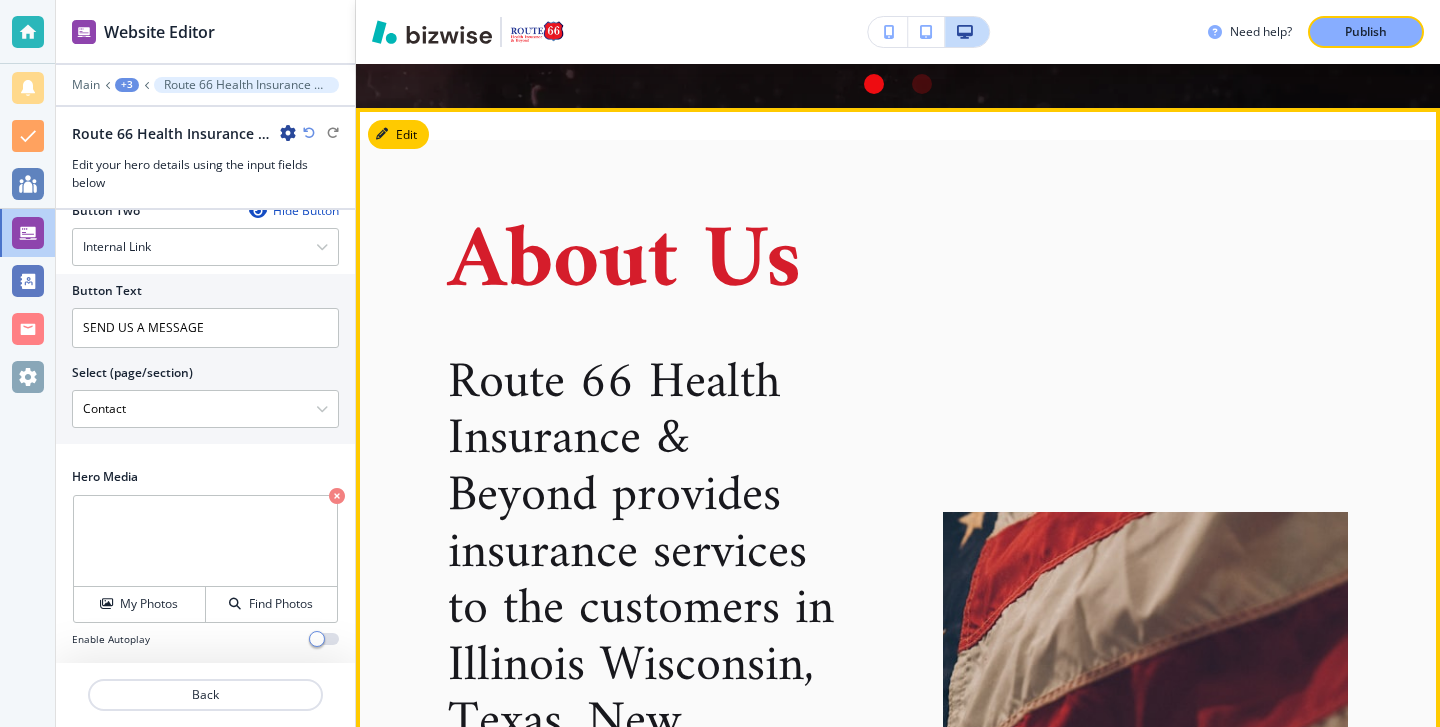 scroll, scrollTop: 584, scrollLeft: 0, axis: vertical 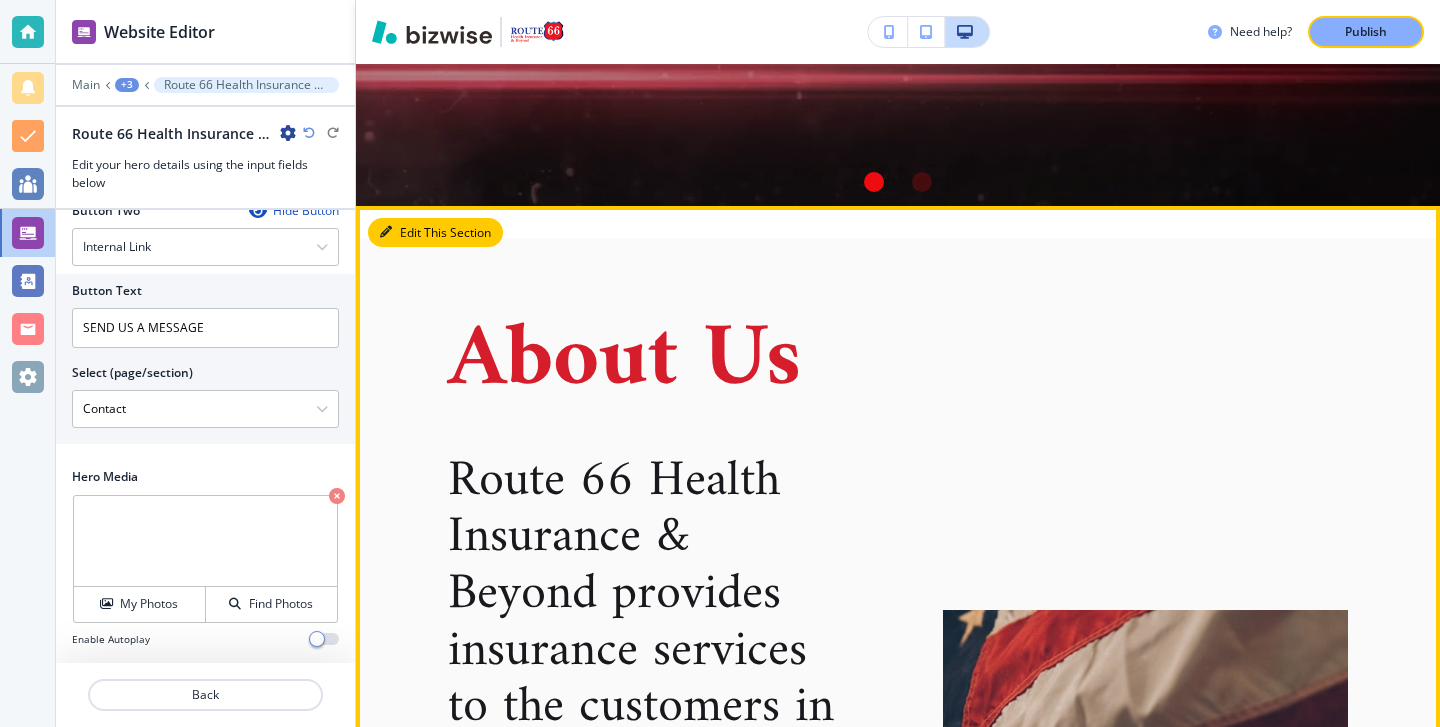 click on "Edit This Section" at bounding box center (435, 233) 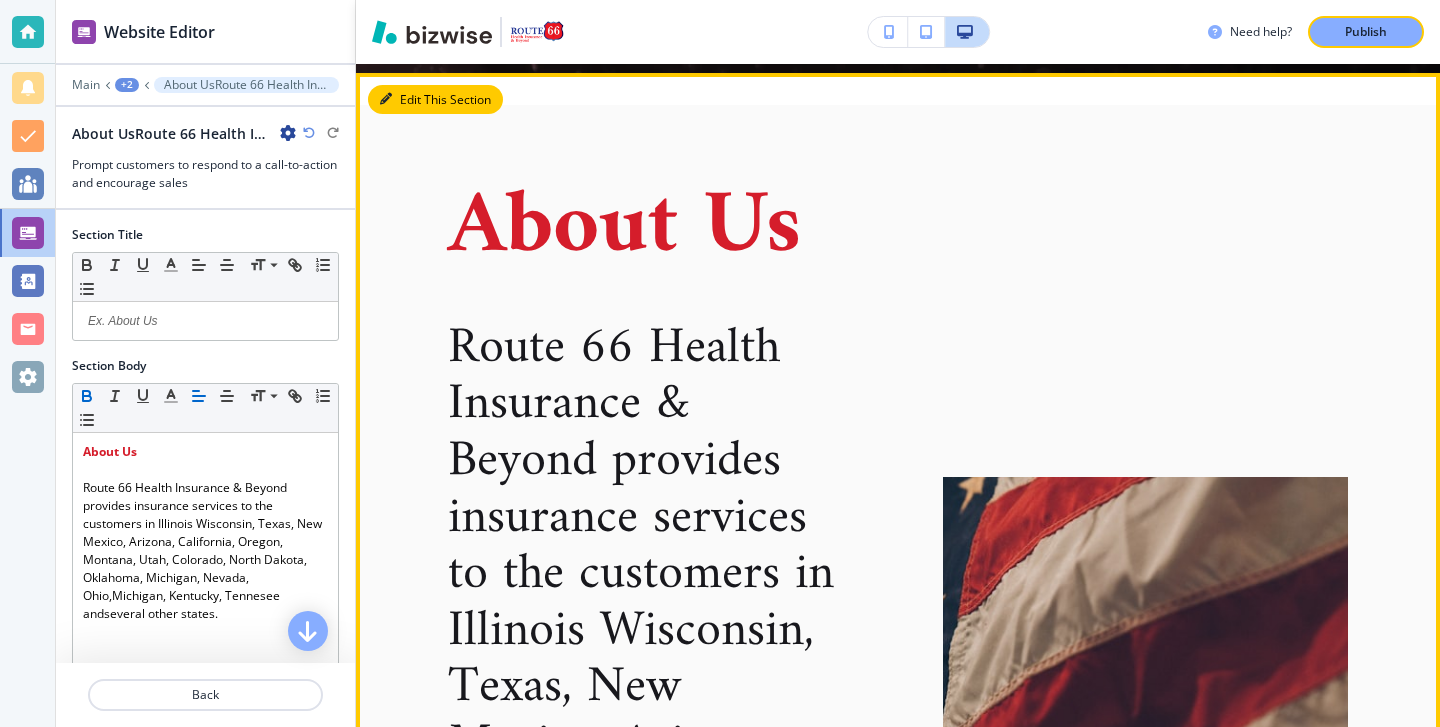 scroll, scrollTop: 725, scrollLeft: 0, axis: vertical 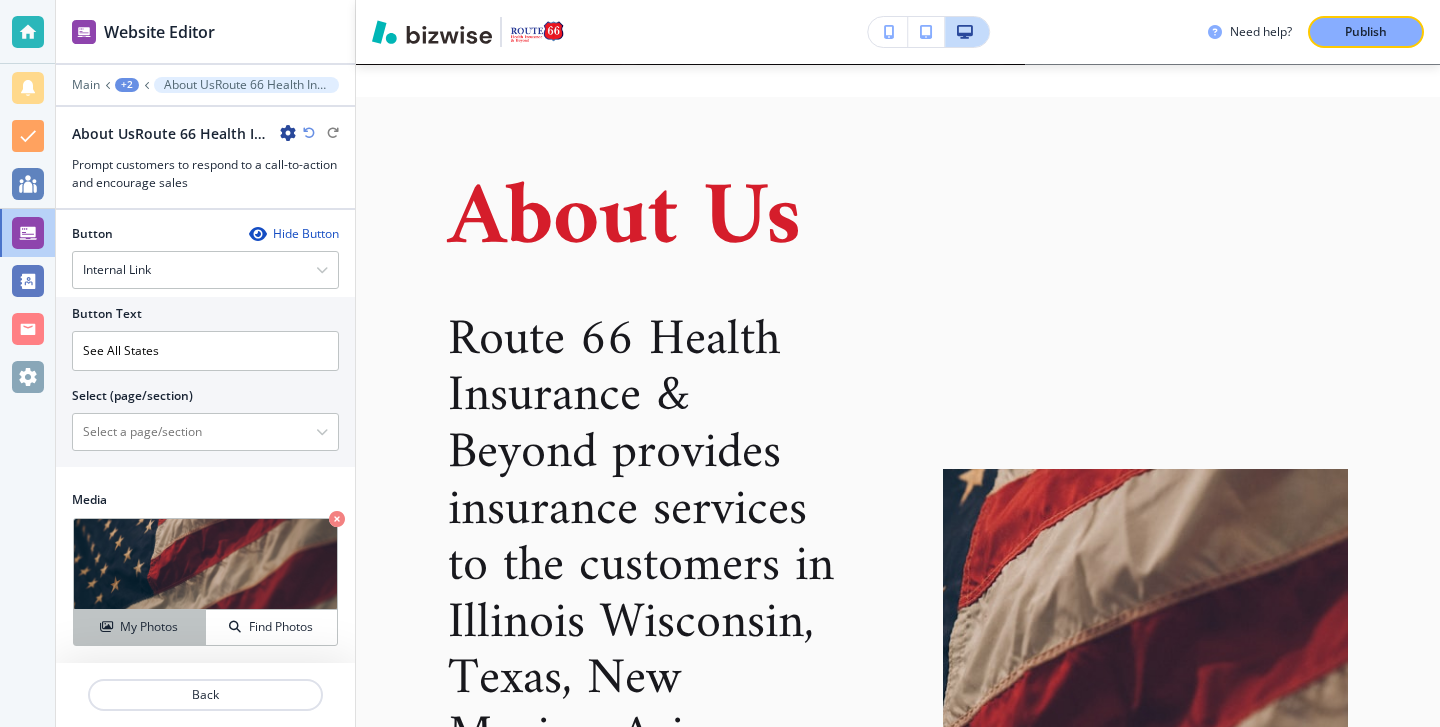 click on "My Photos" at bounding box center (139, 627) 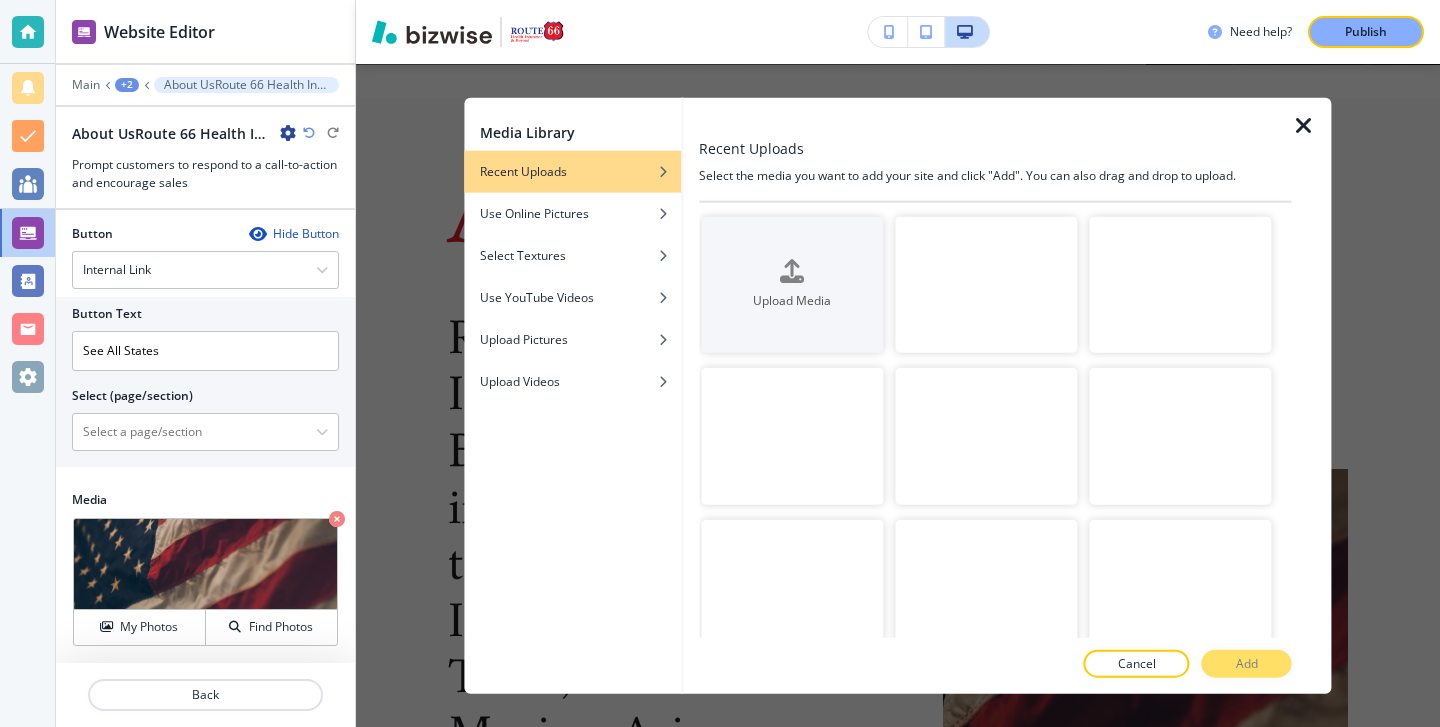 click at bounding box center (1181, 284) 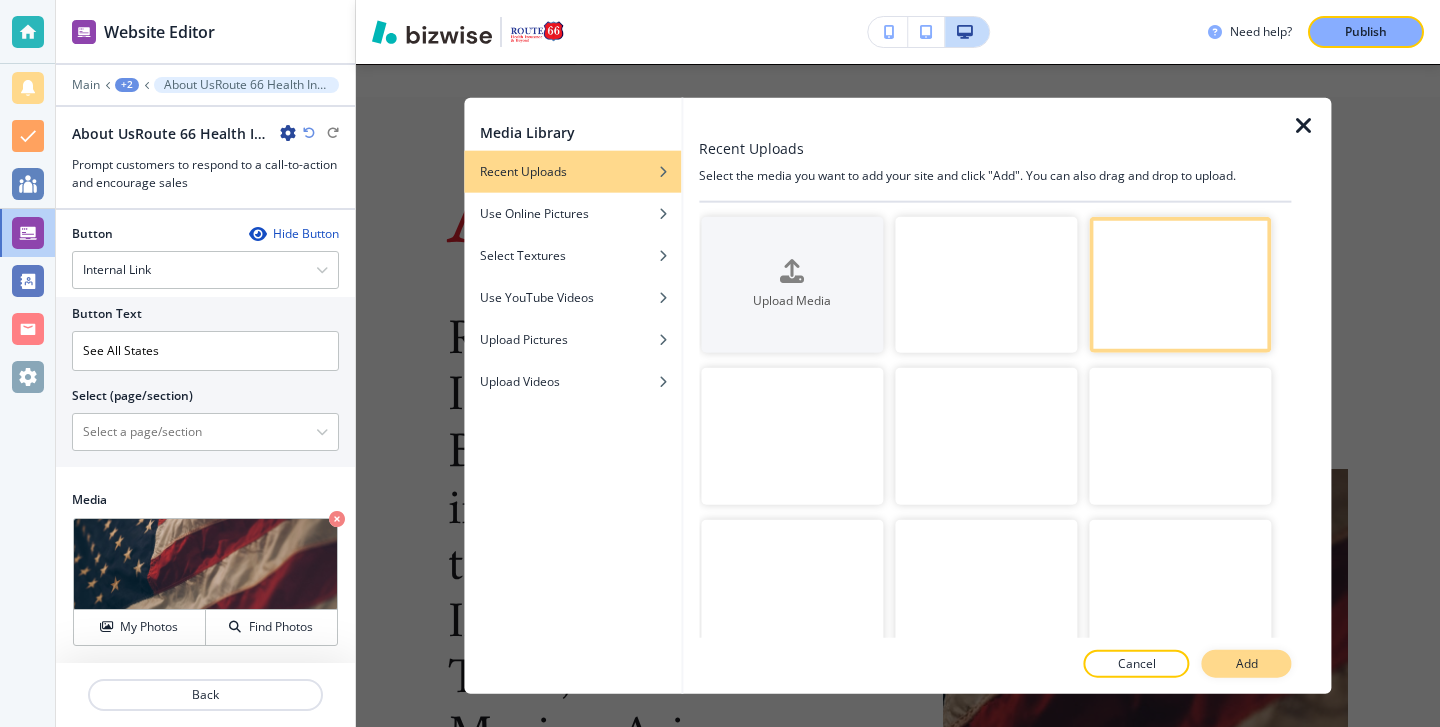 click on "Add" at bounding box center [1247, 664] 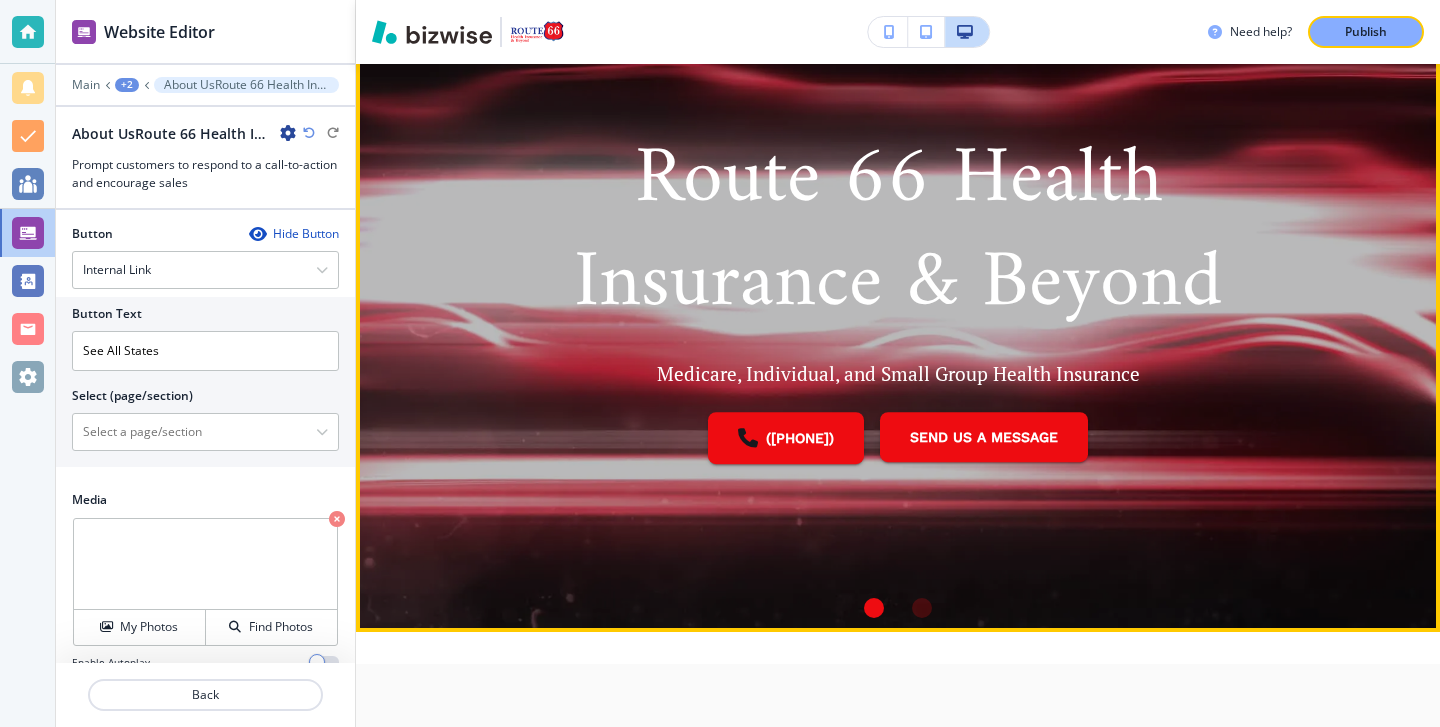 scroll, scrollTop: 148, scrollLeft: 0, axis: vertical 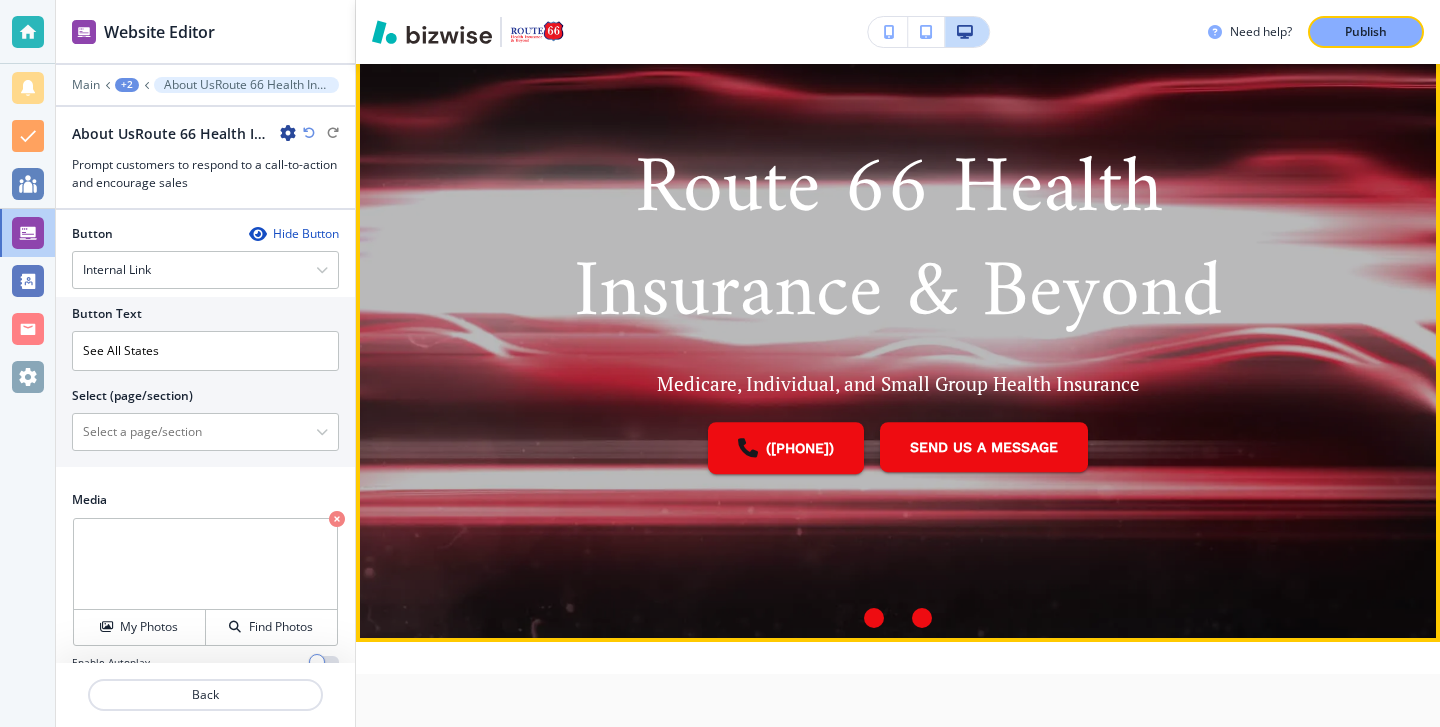 click at bounding box center [922, 618] 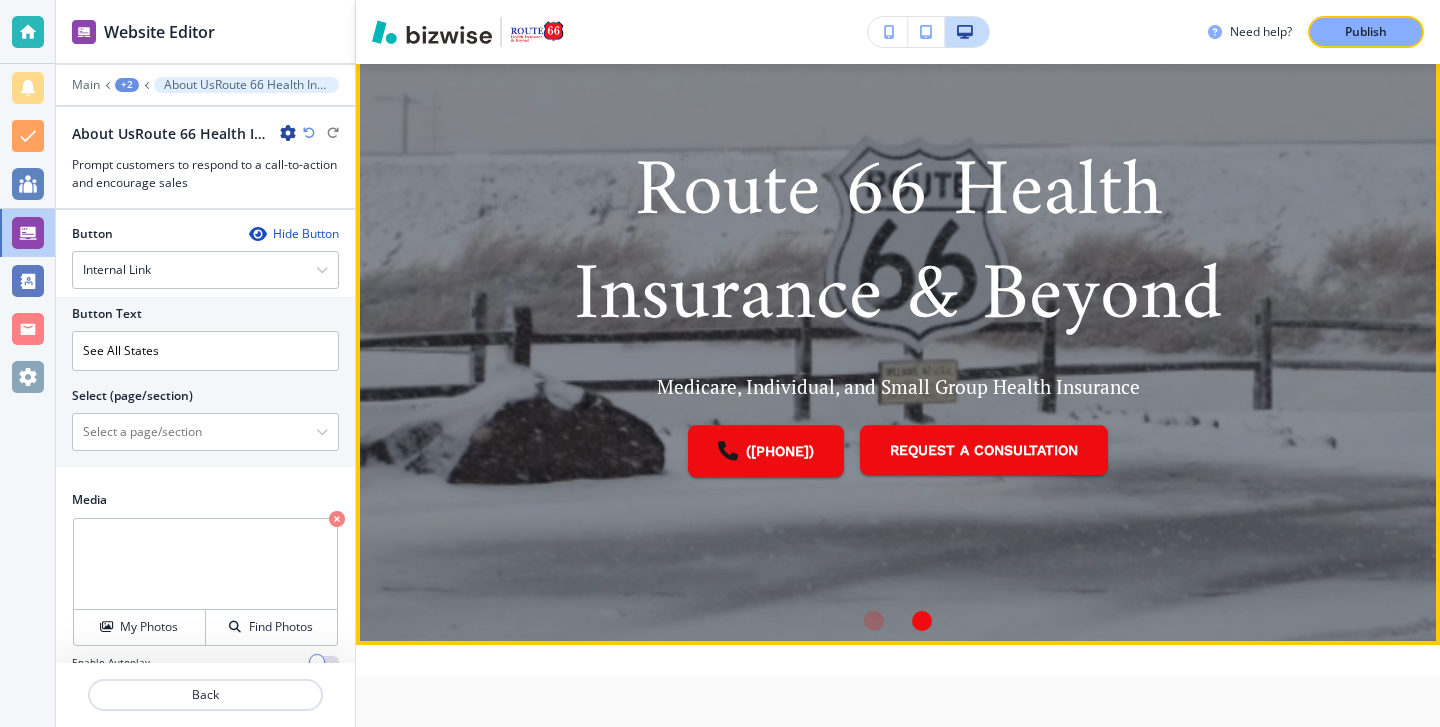scroll, scrollTop: 0, scrollLeft: 0, axis: both 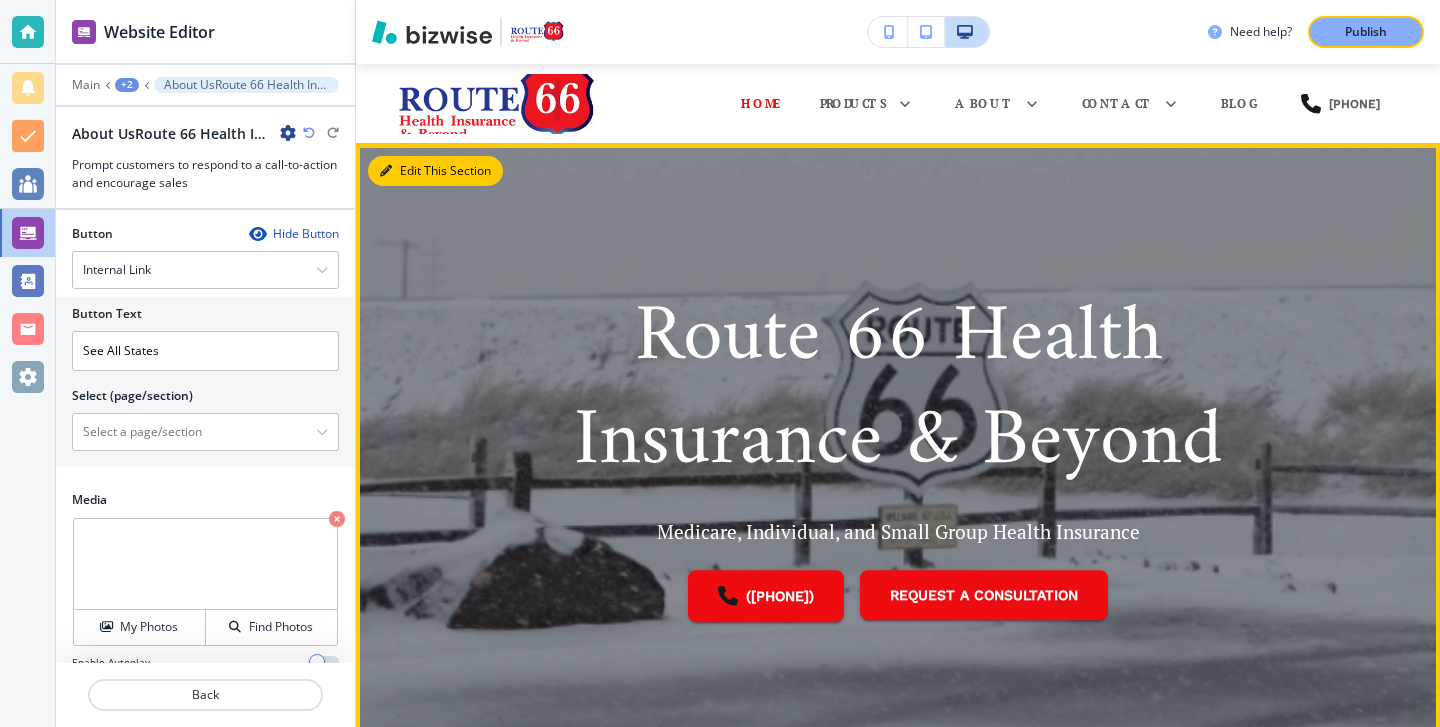 click at bounding box center [386, 171] 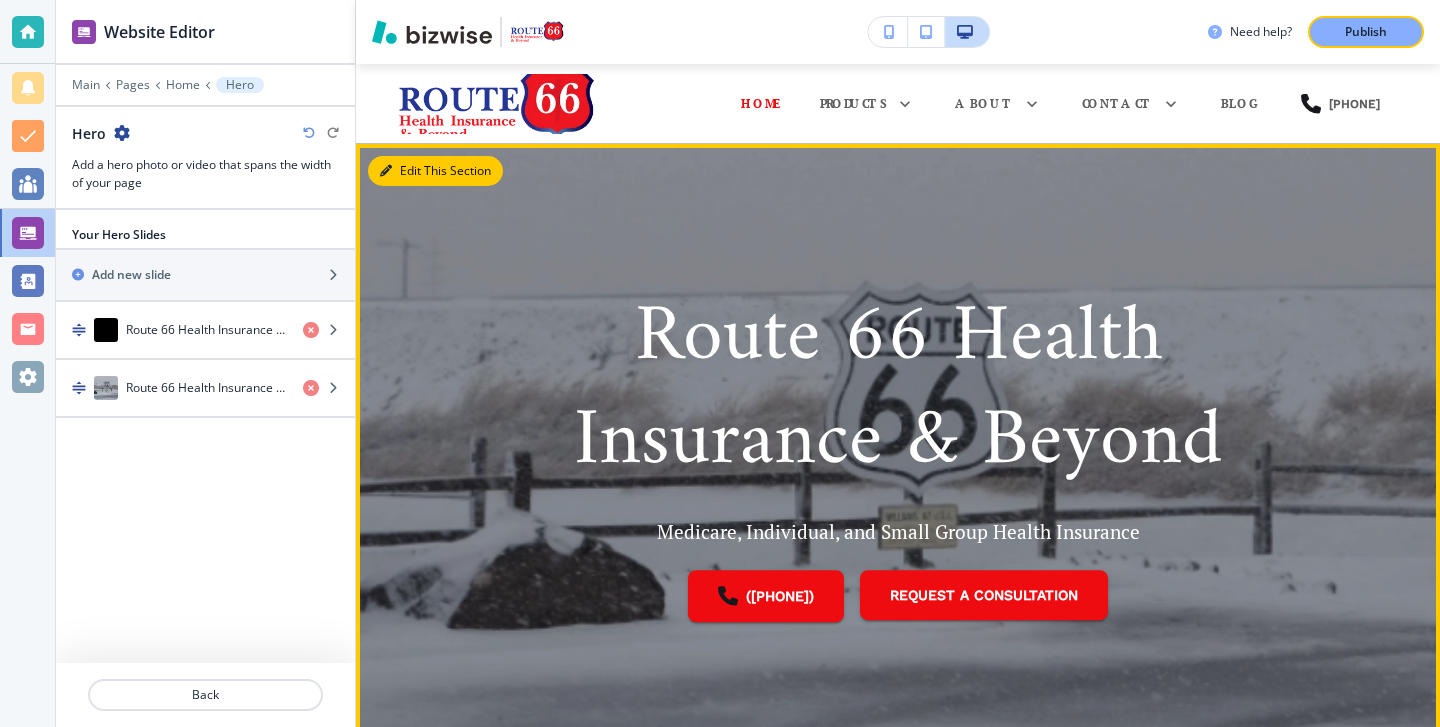 scroll, scrollTop: 80, scrollLeft: 0, axis: vertical 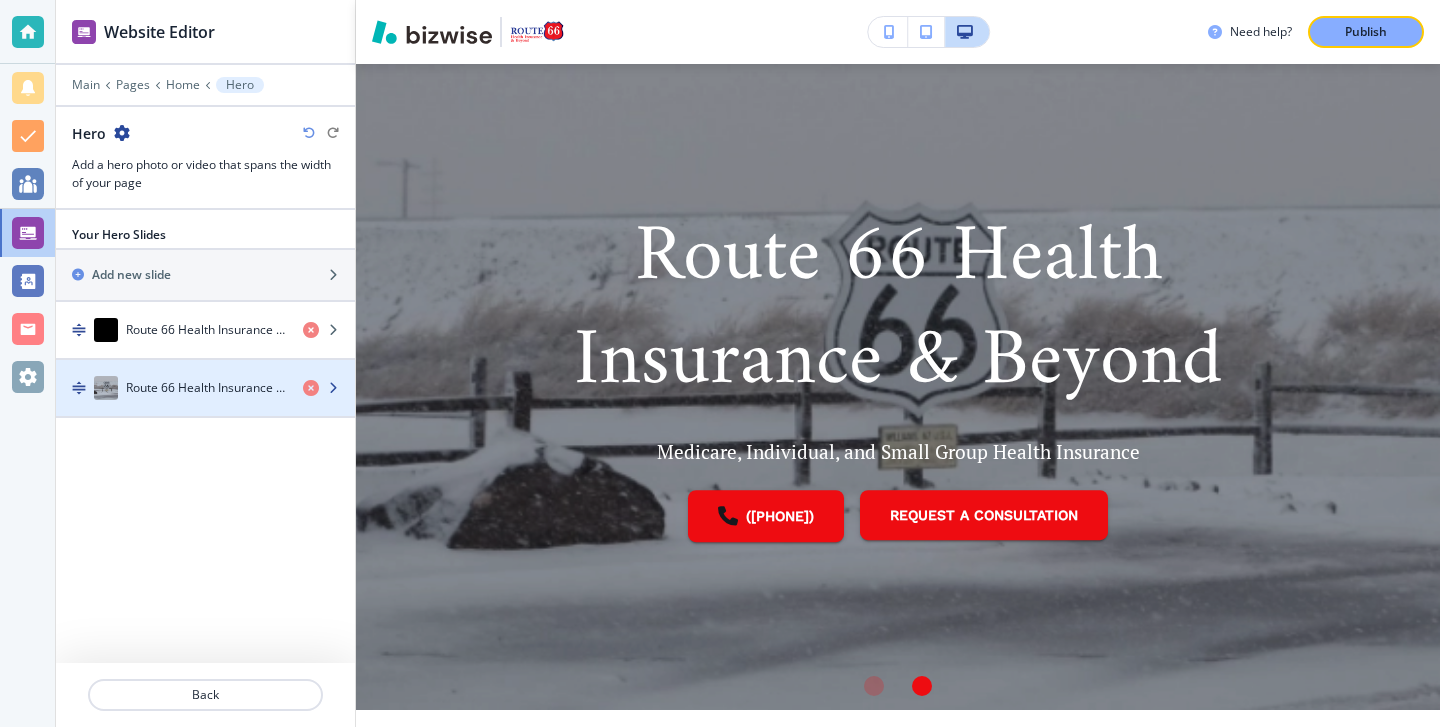 click on "Route 66 Health Insurance & Beyond" at bounding box center (206, 388) 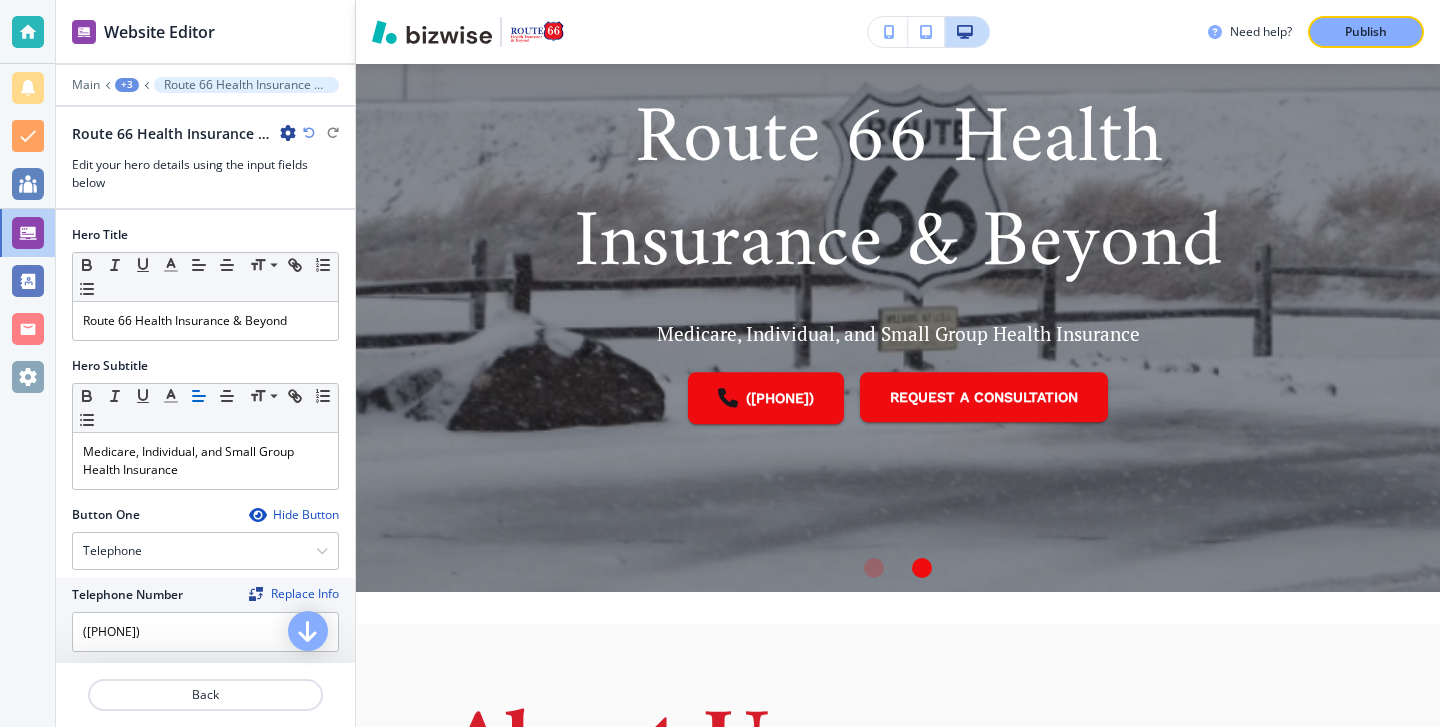 scroll, scrollTop: 223, scrollLeft: 0, axis: vertical 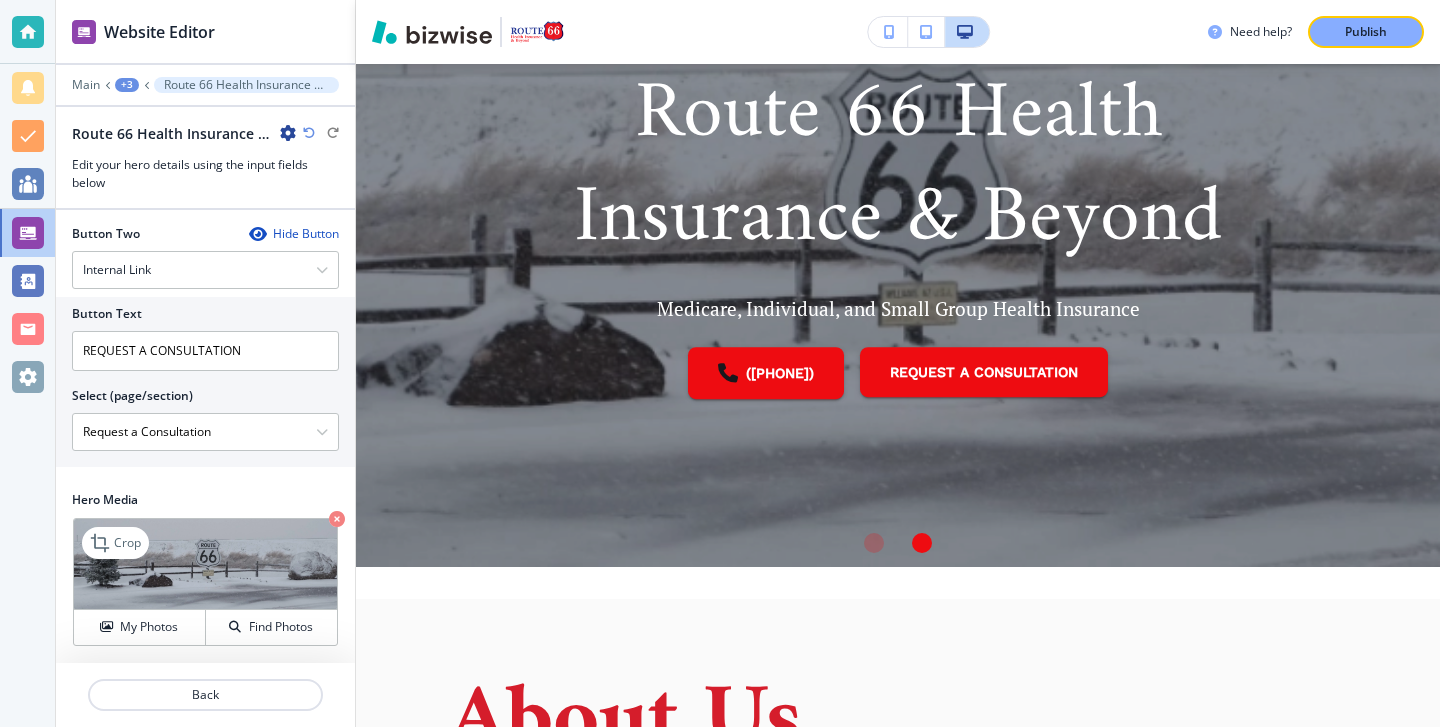 click at bounding box center [337, 519] 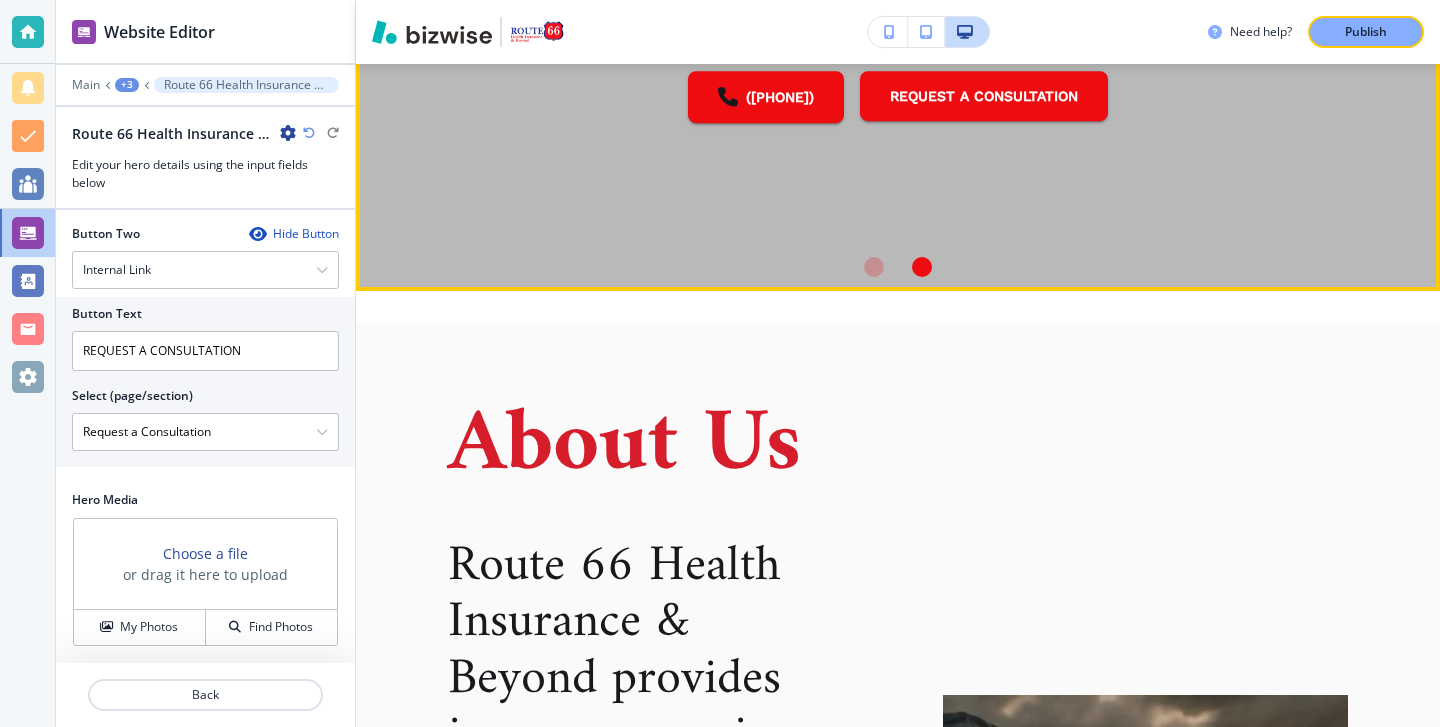 scroll, scrollTop: 0, scrollLeft: 0, axis: both 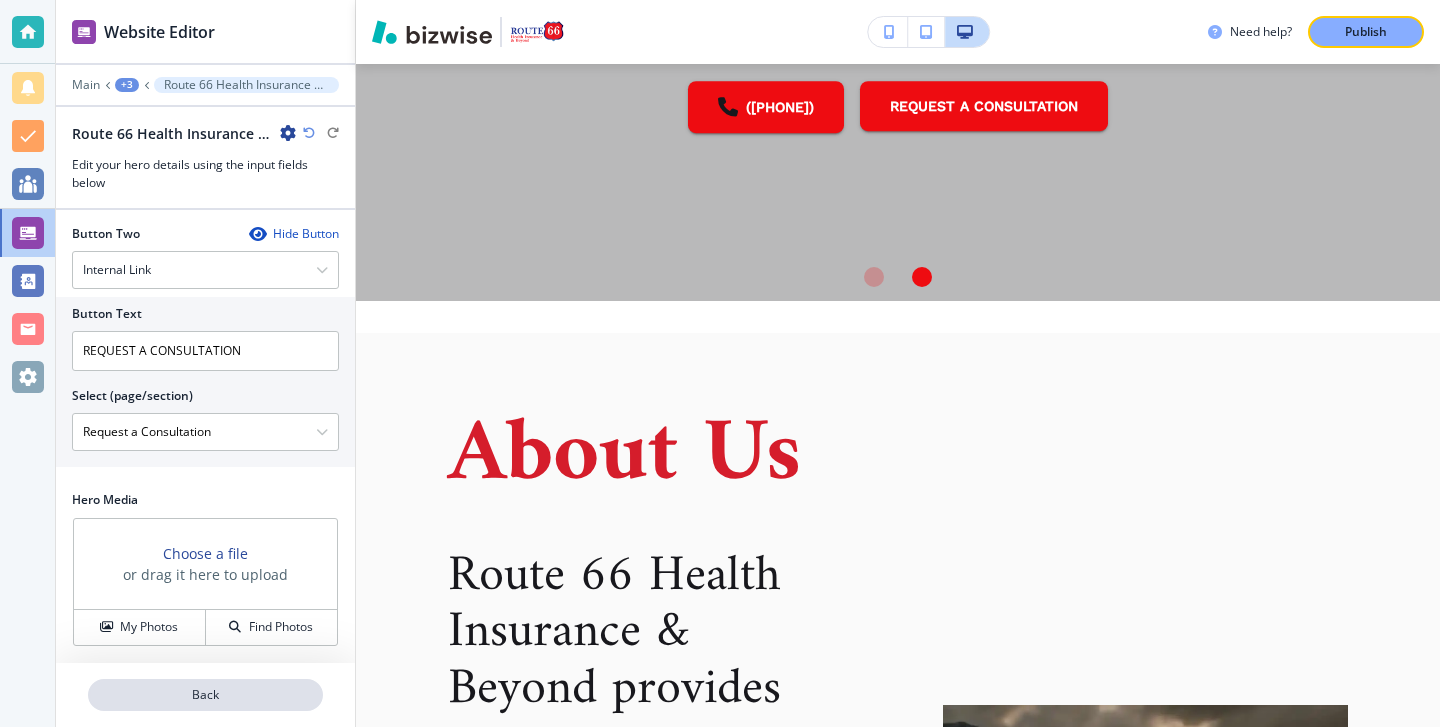 click on "Back" at bounding box center (205, 695) 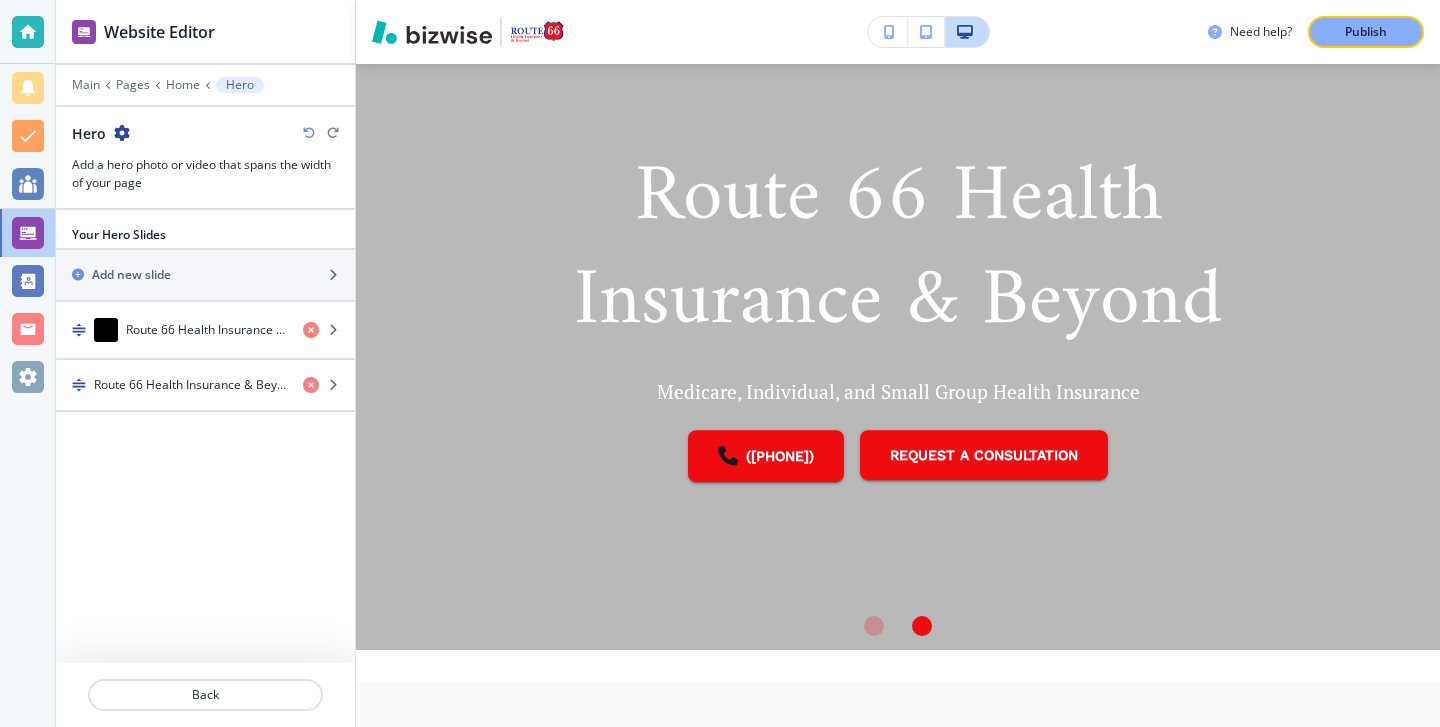 scroll, scrollTop: 80, scrollLeft: 0, axis: vertical 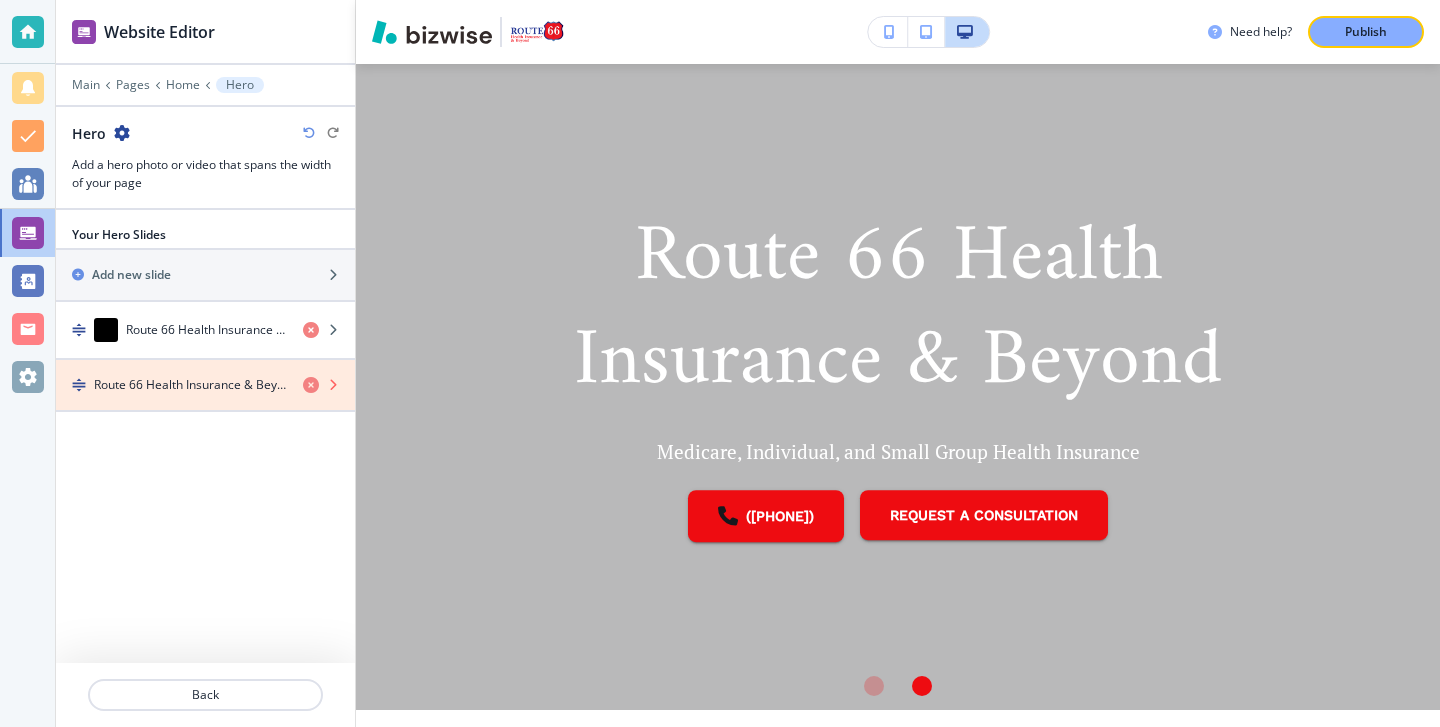 click at bounding box center (311, 385) 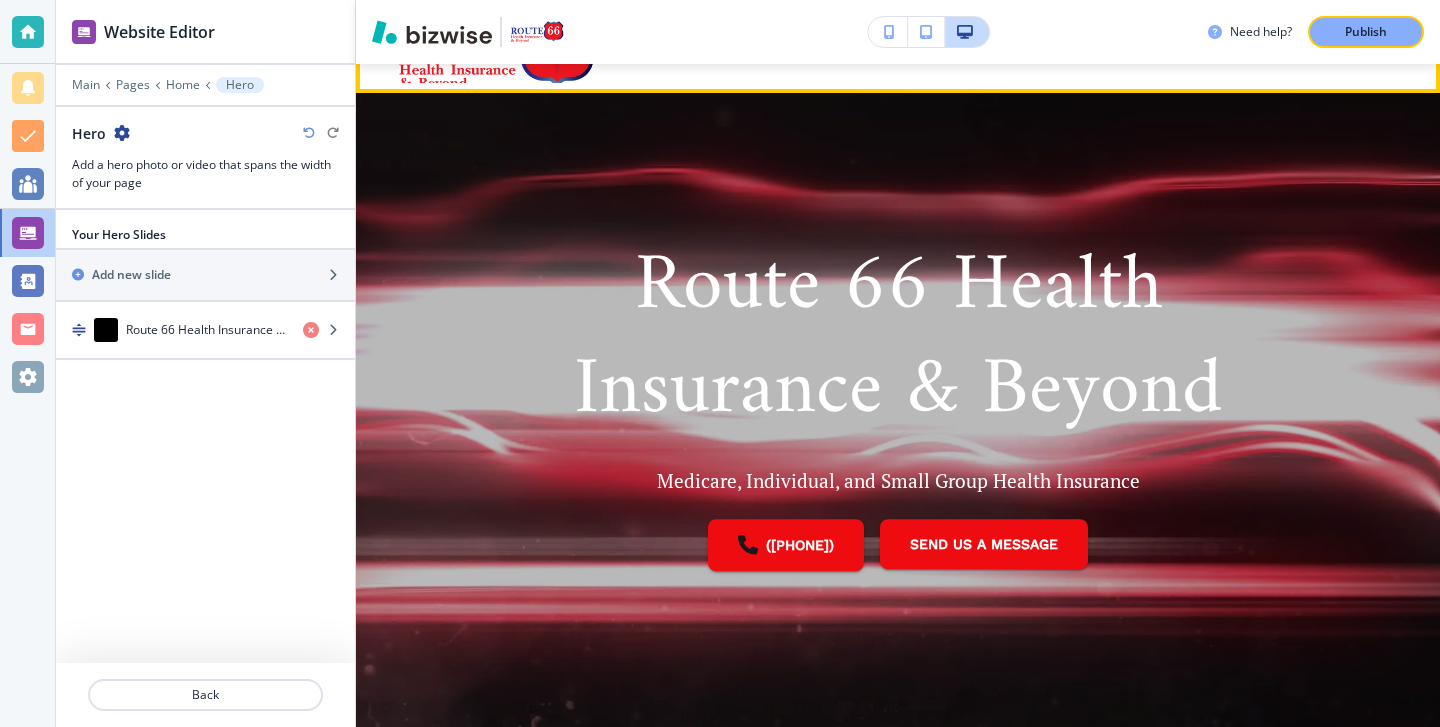 scroll, scrollTop: 0, scrollLeft: 0, axis: both 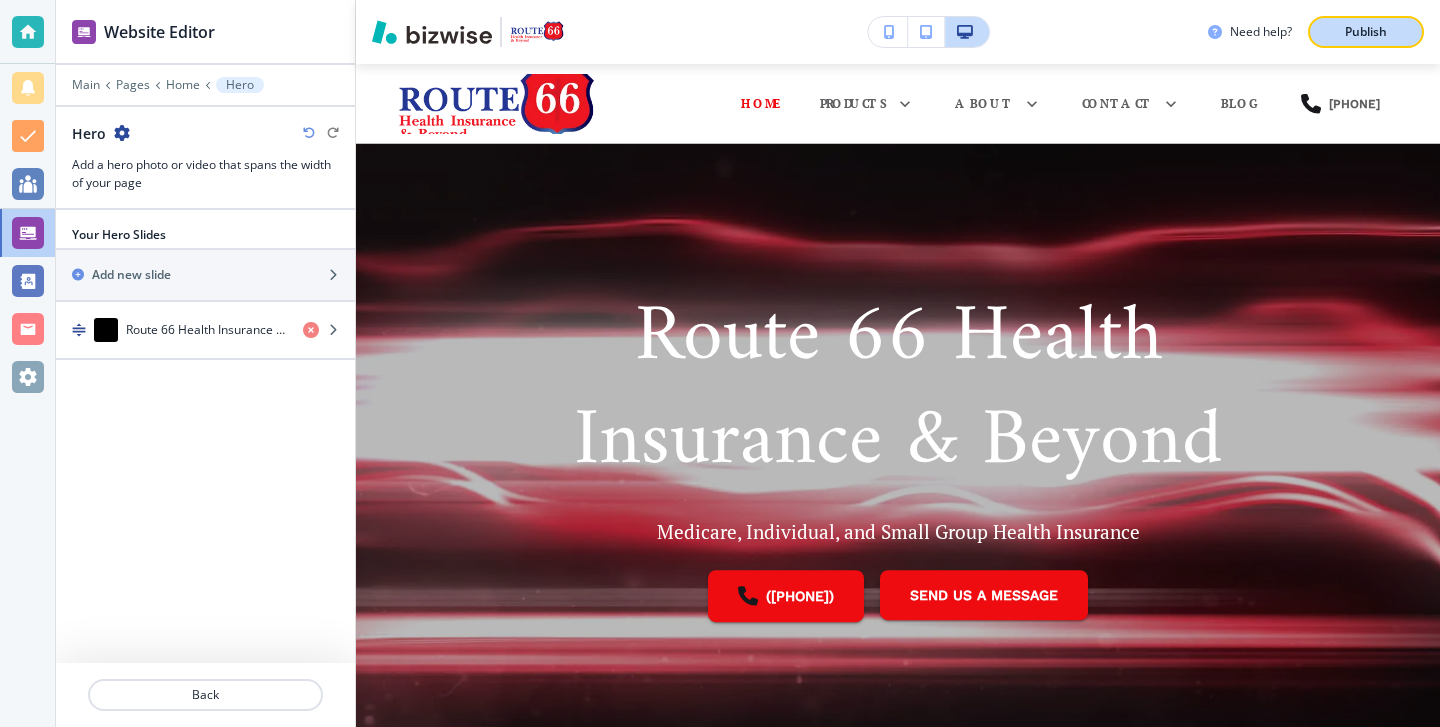 click on "Publish" at bounding box center [1366, 32] 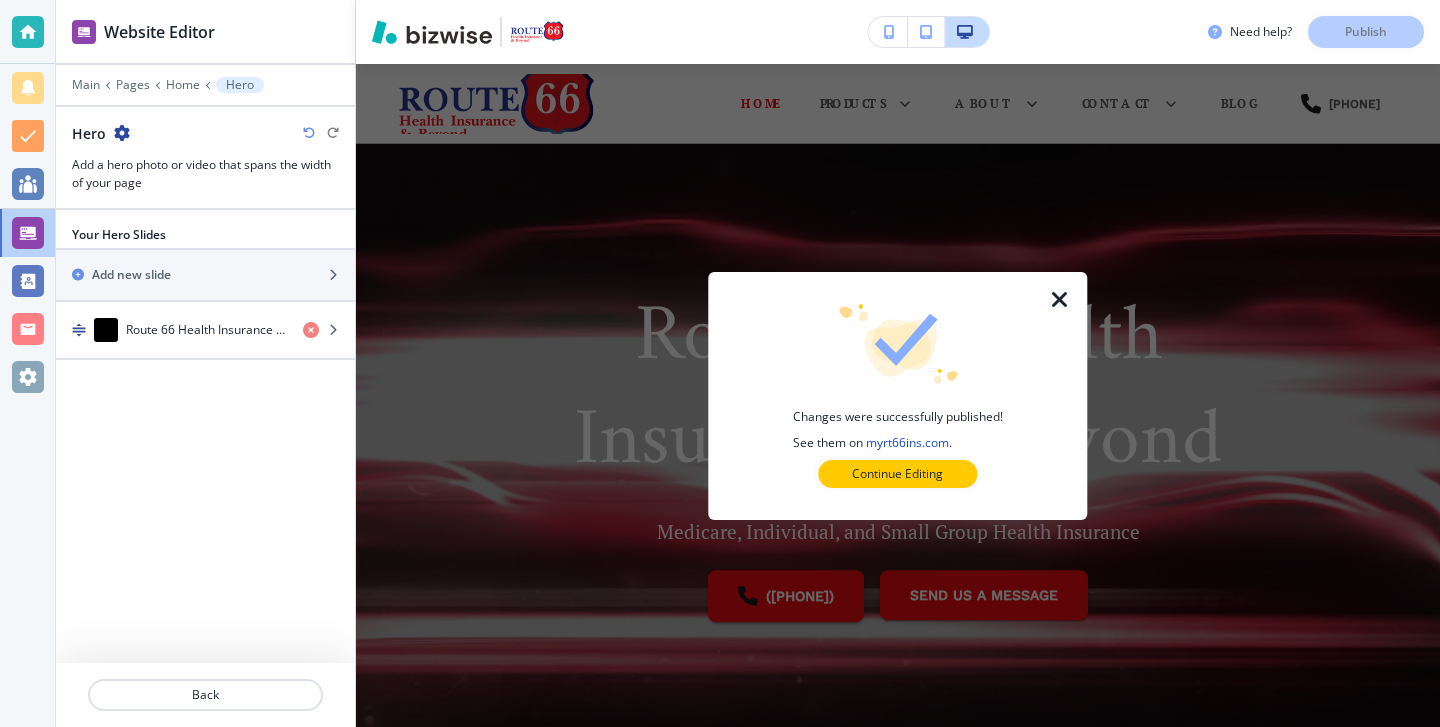 click on "Main Pages Home Hero" at bounding box center [205, 85] 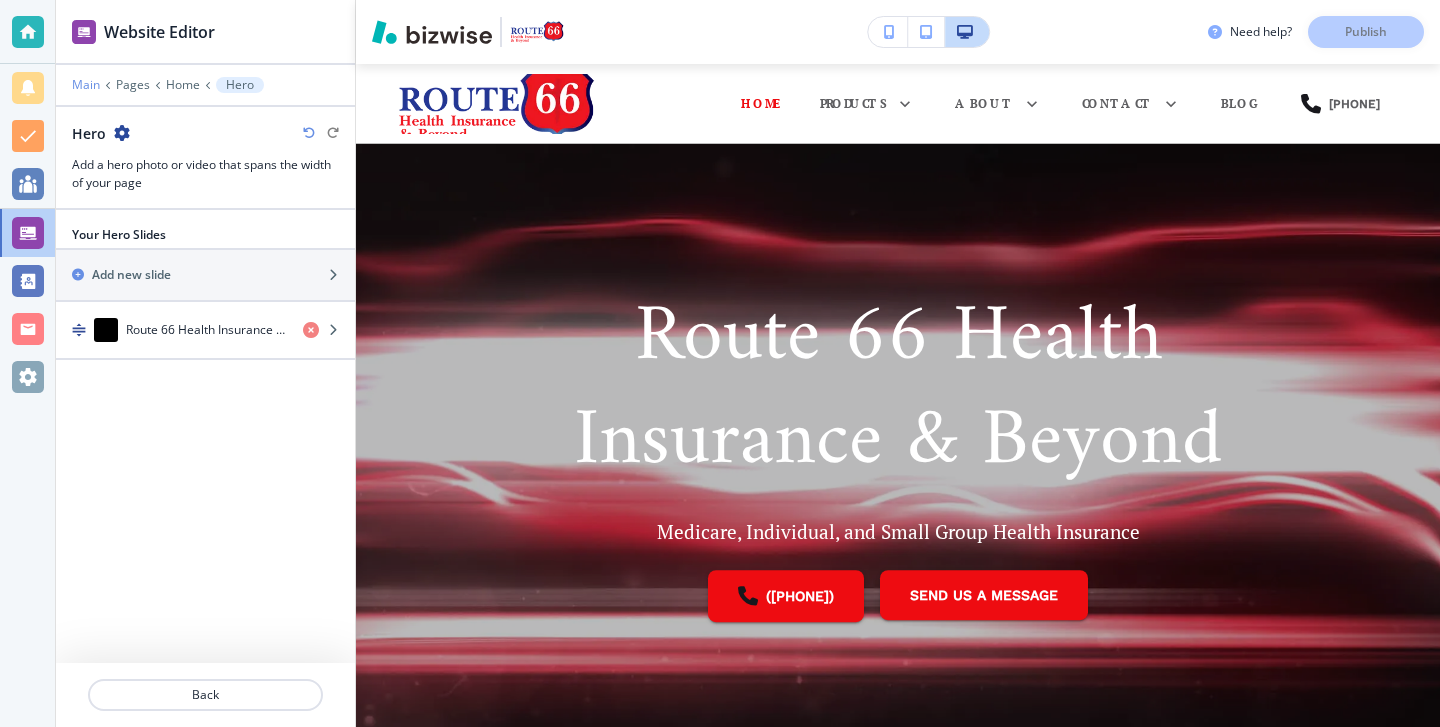 click on "Main" at bounding box center [86, 85] 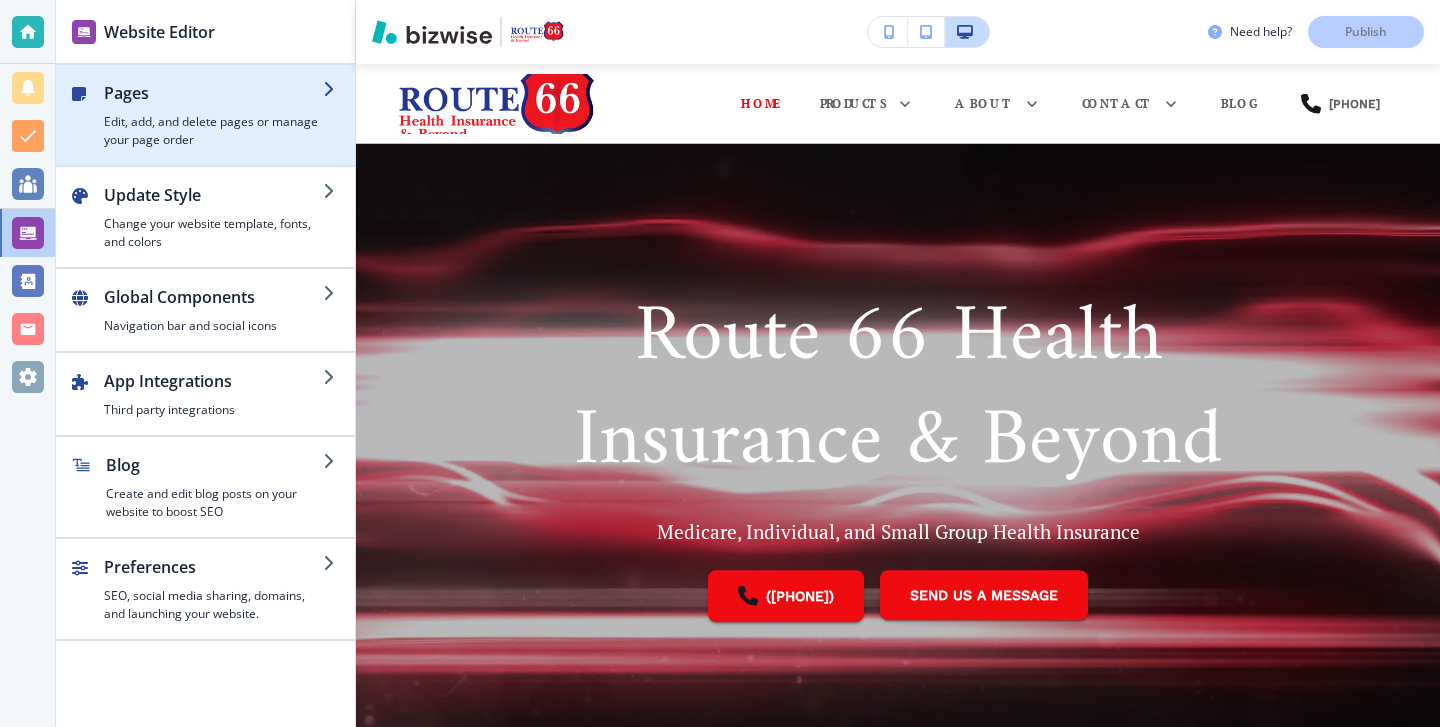 click on "Edit, add, and delete pages or manage your page order" at bounding box center [213, 131] 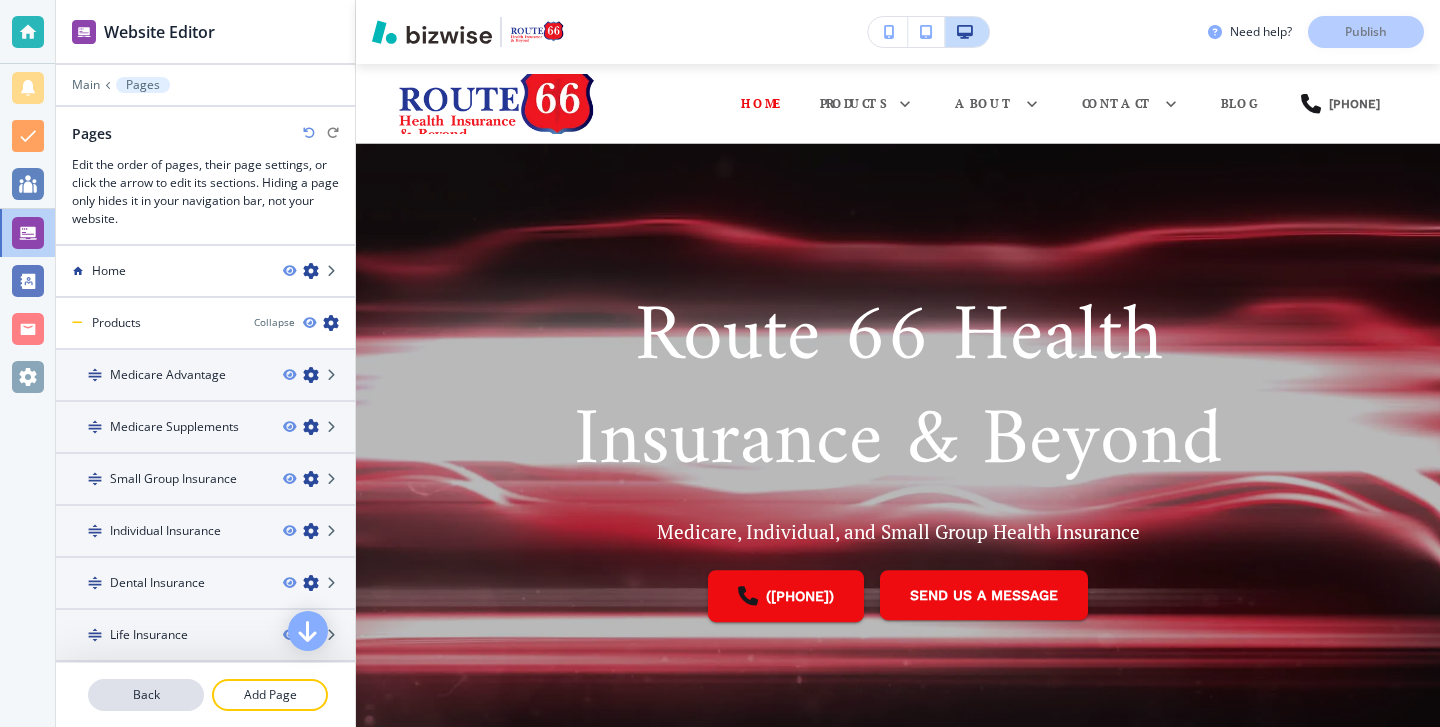 click on "Back" at bounding box center (146, 695) 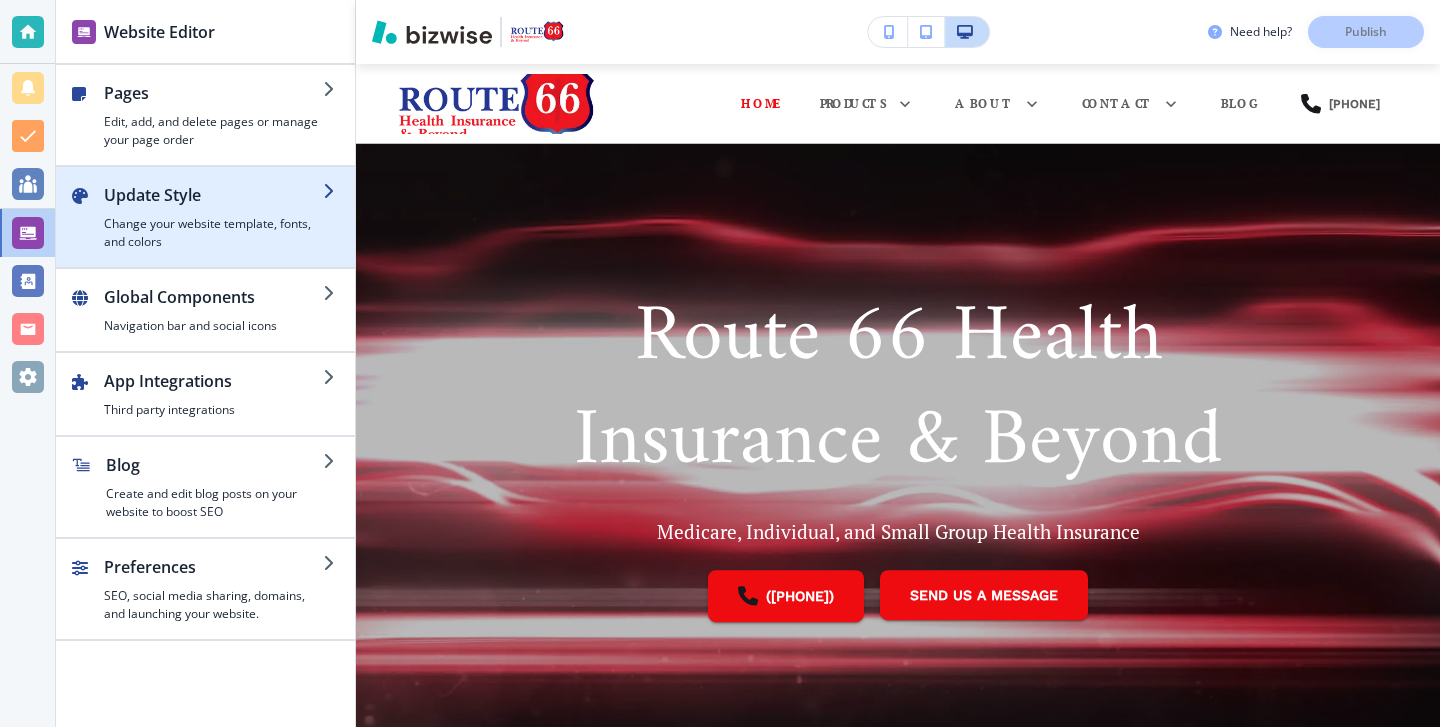 click on "Change your website template, fonts, and colors" at bounding box center [213, 233] 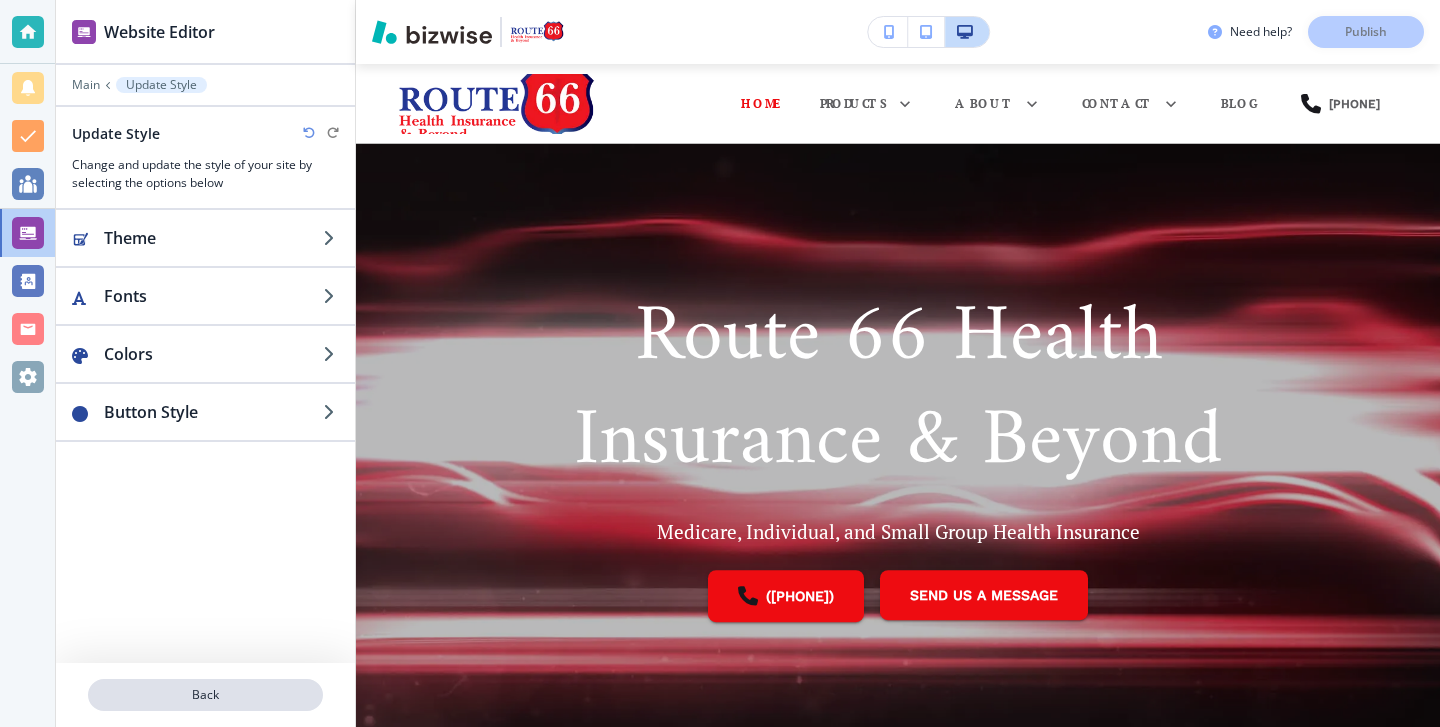 click on "Back" at bounding box center [205, 695] 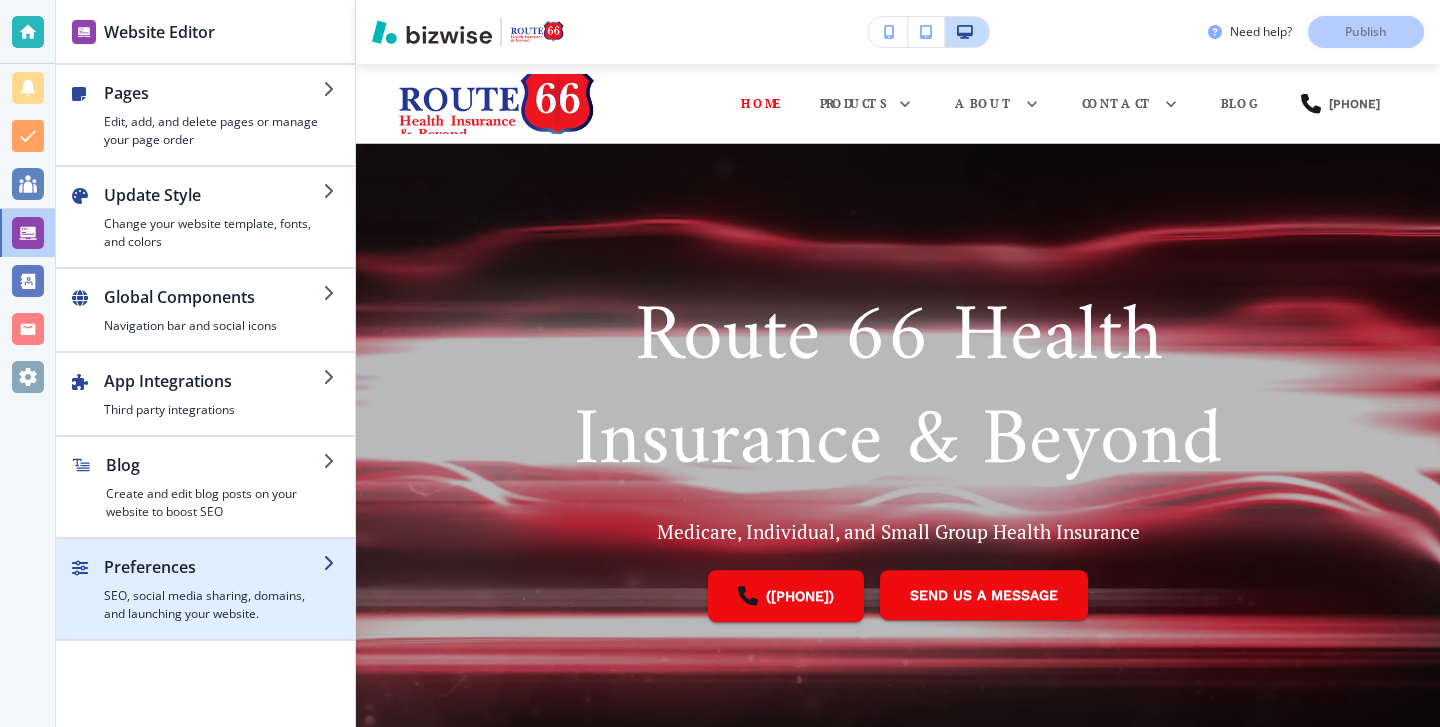 click at bounding box center (205, 631) 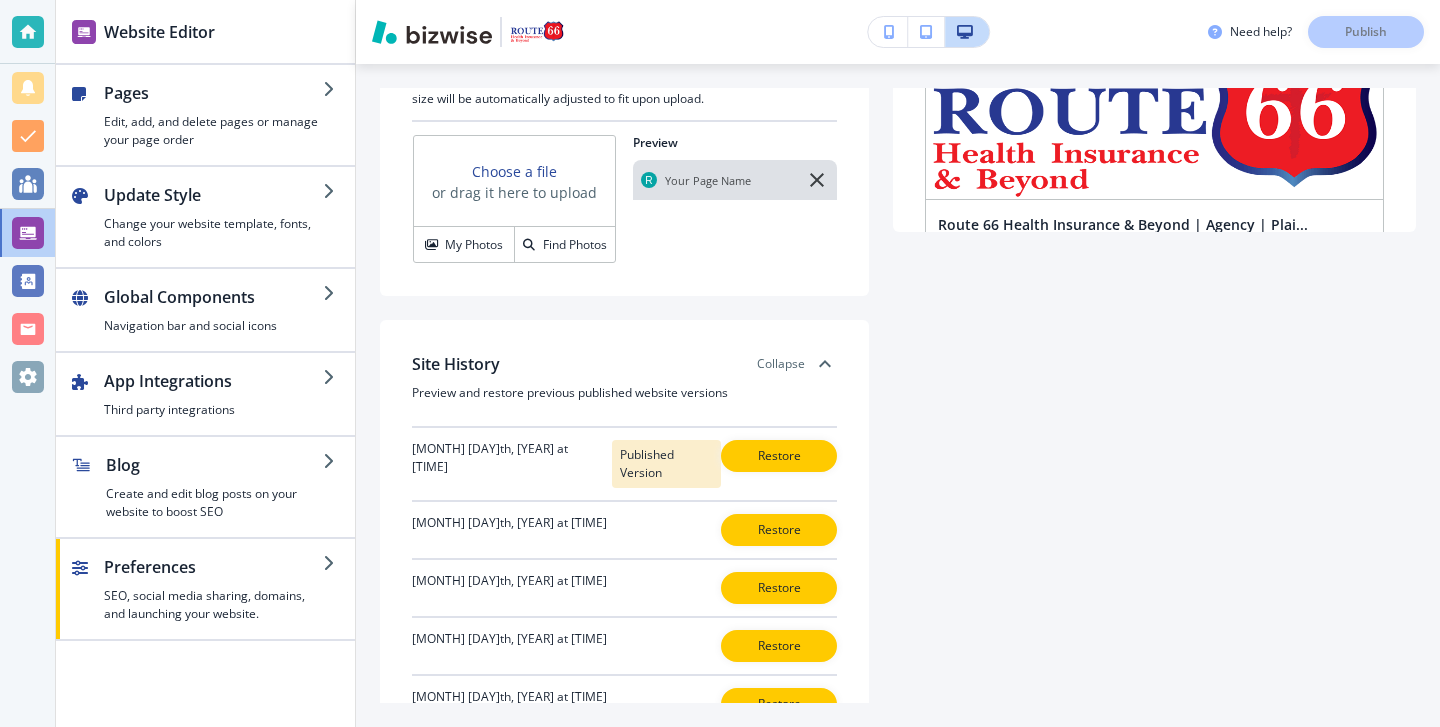 scroll, scrollTop: 489, scrollLeft: 0, axis: vertical 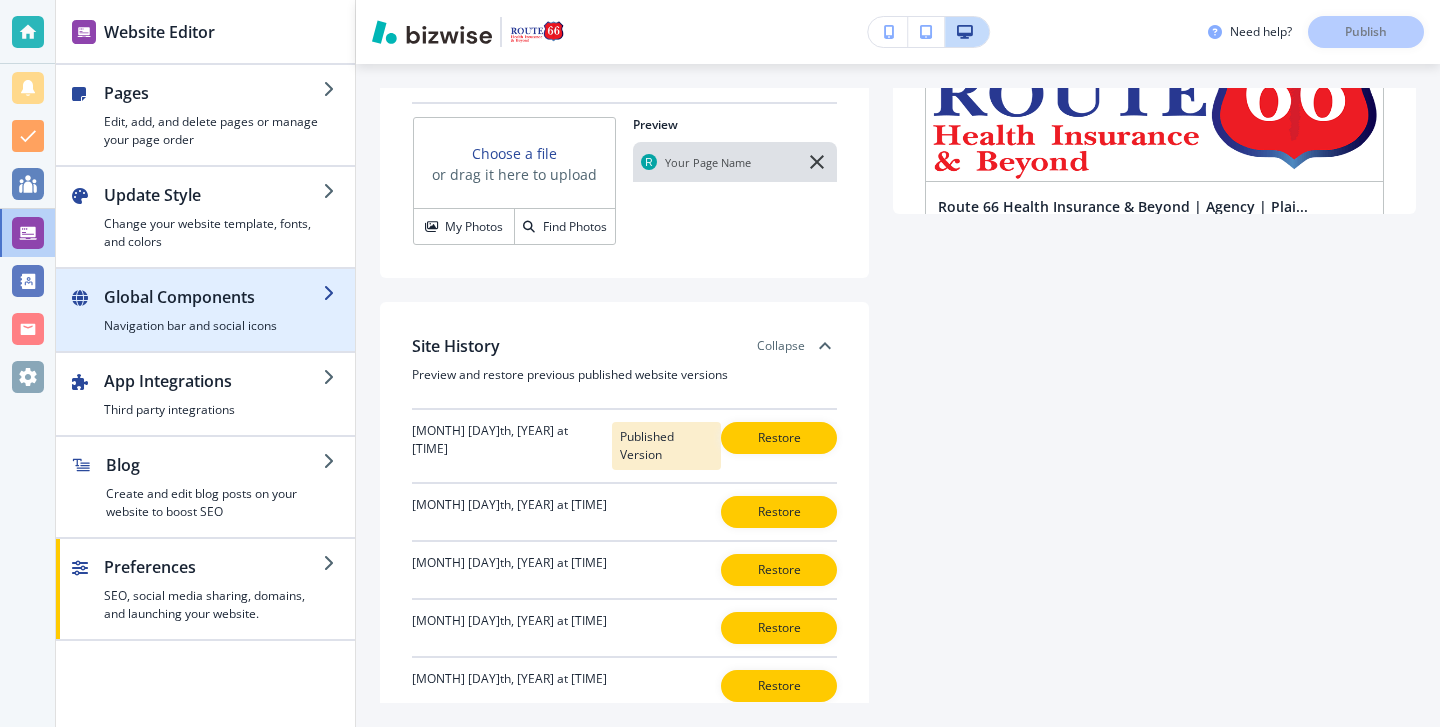 click on "Global Components" at bounding box center (213, 297) 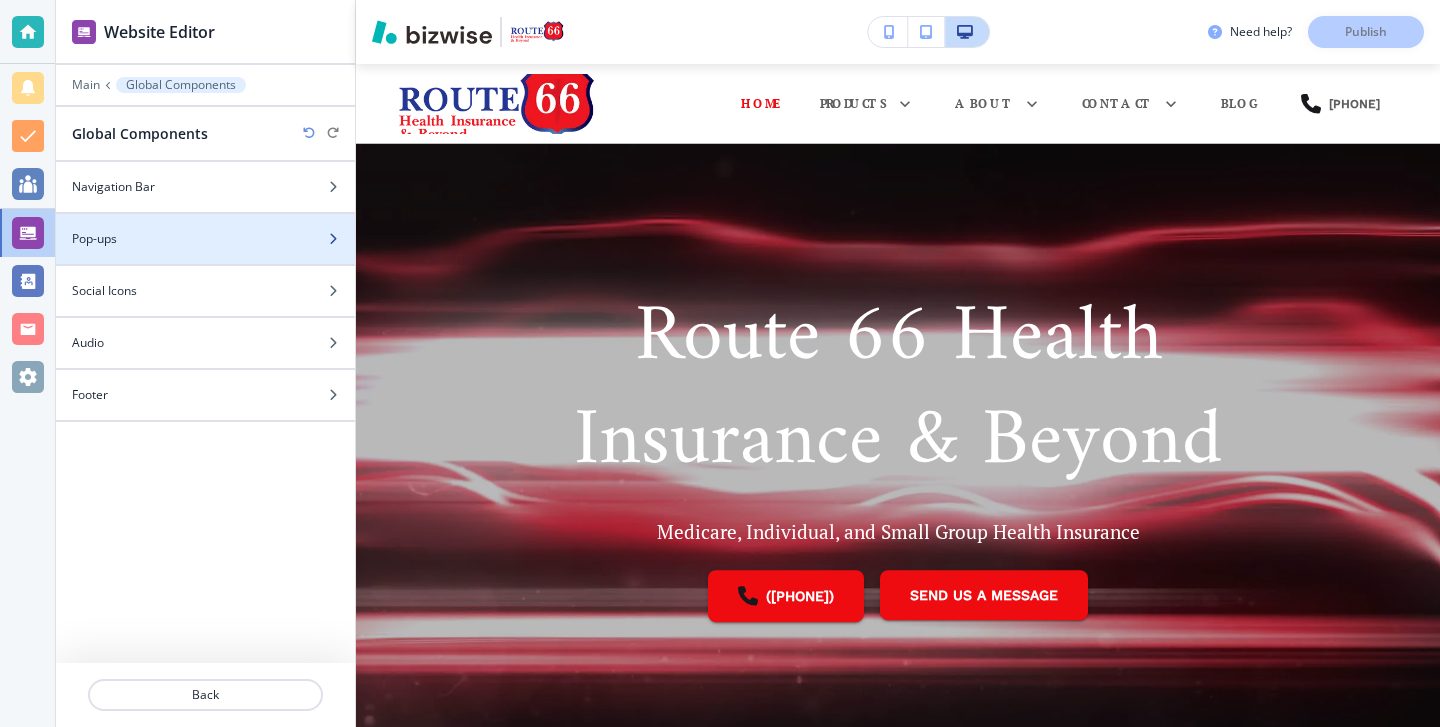click on "Pop-ups" at bounding box center (183, 239) 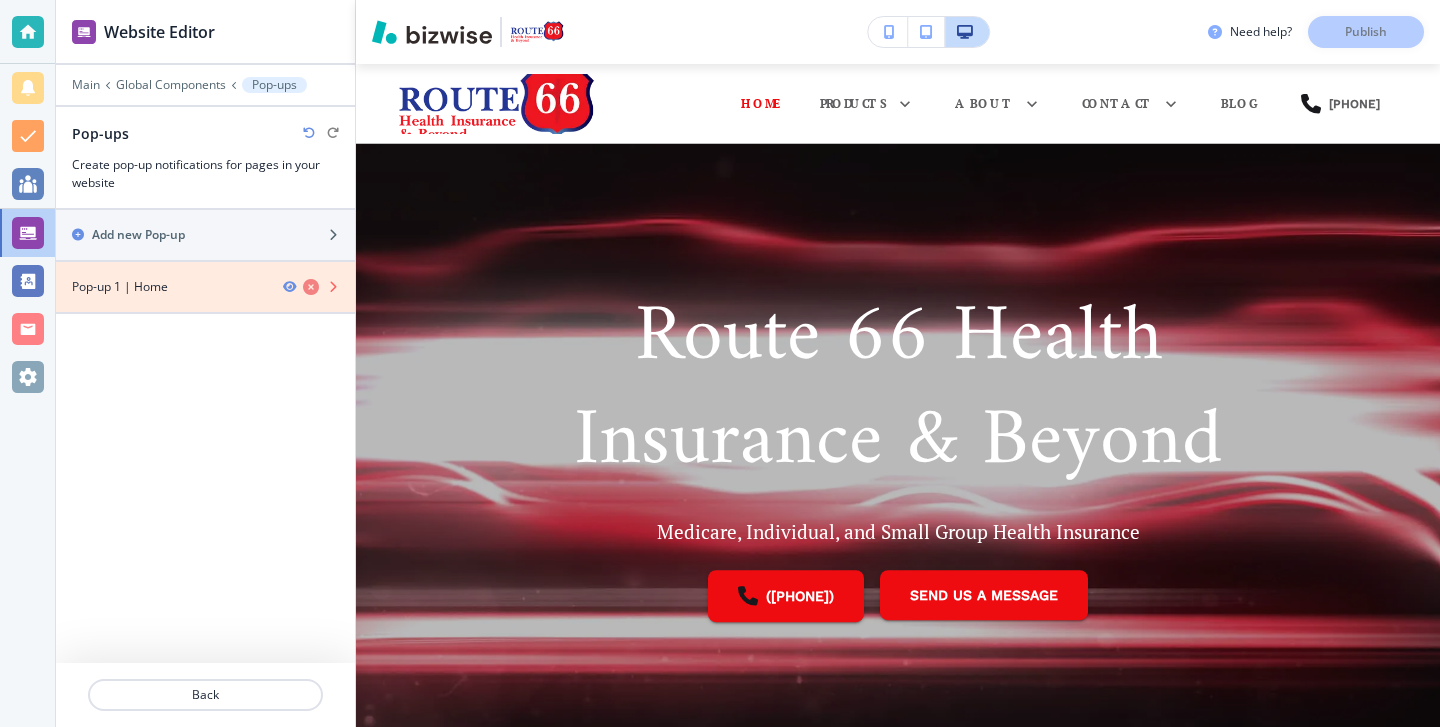 click at bounding box center [311, 287] 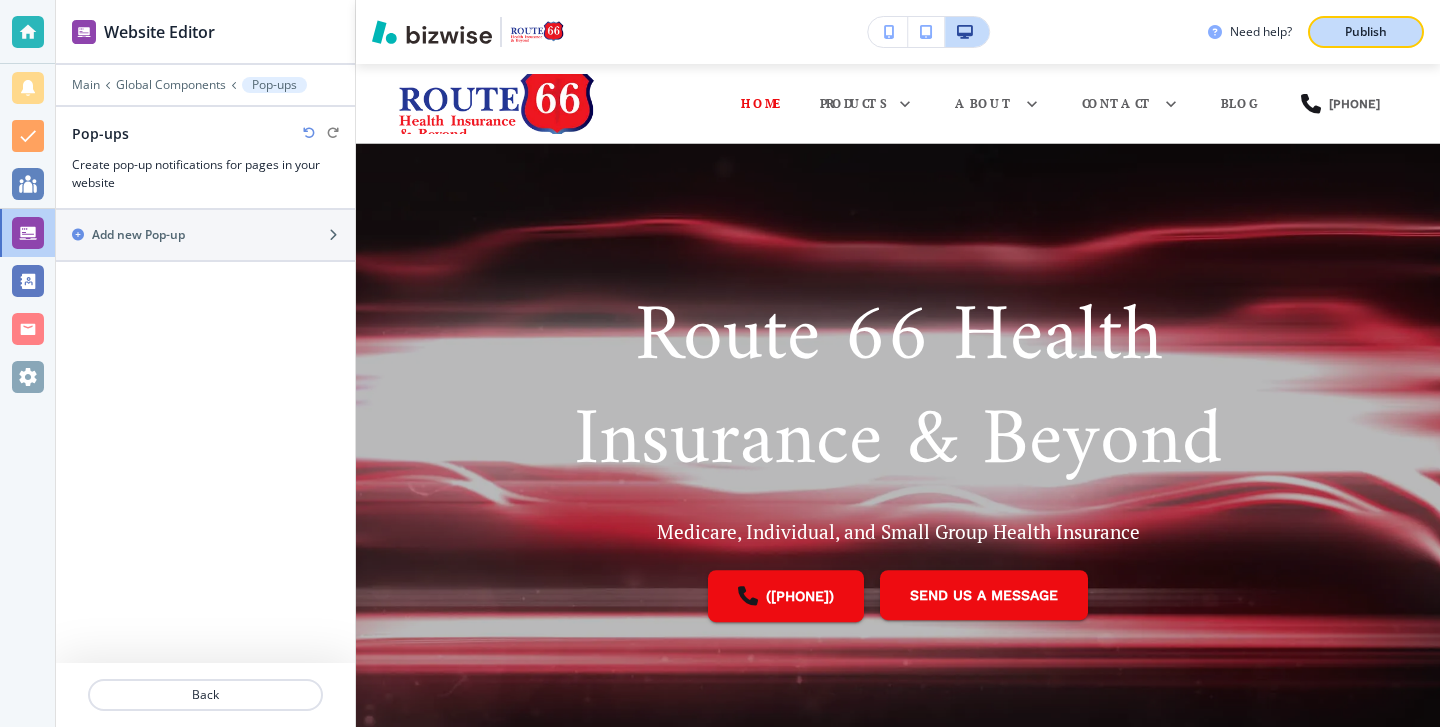 click on "Publish" at bounding box center (1366, 32) 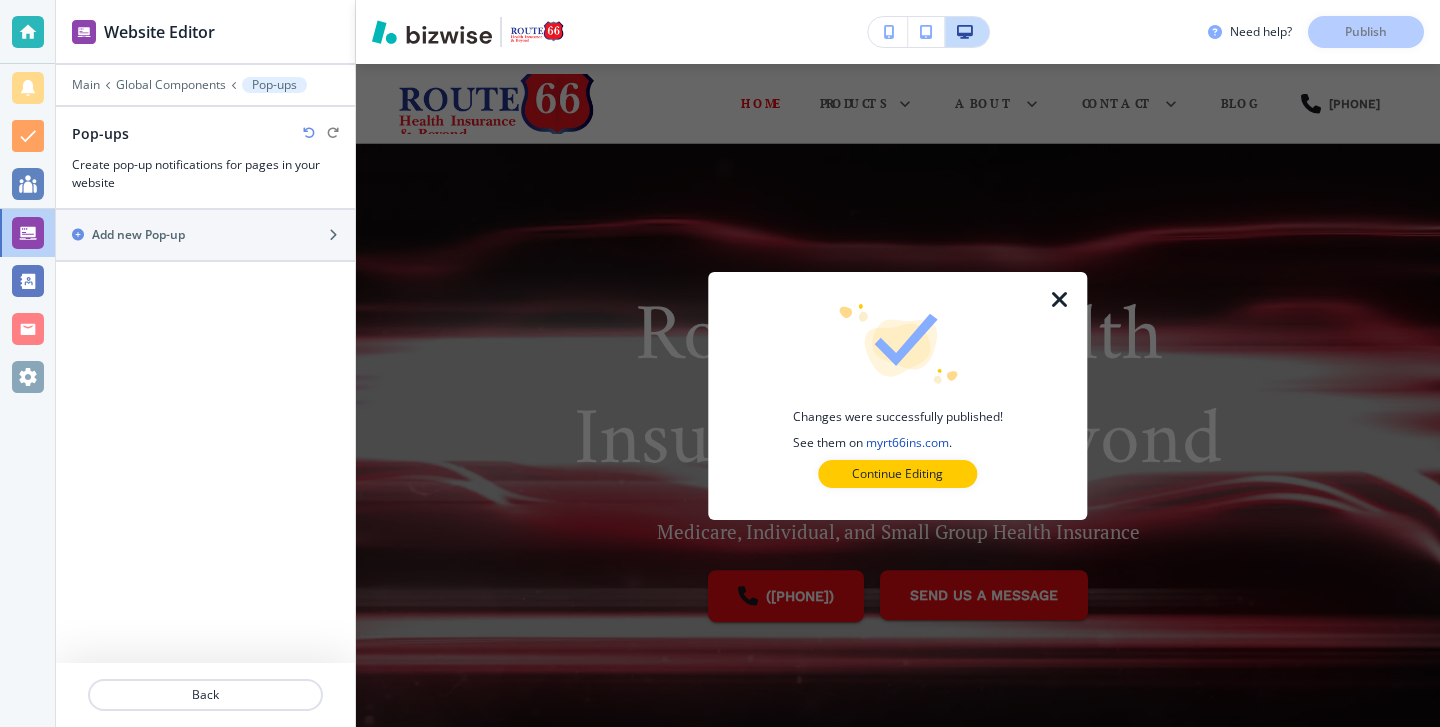 click at bounding box center (1072, 396) 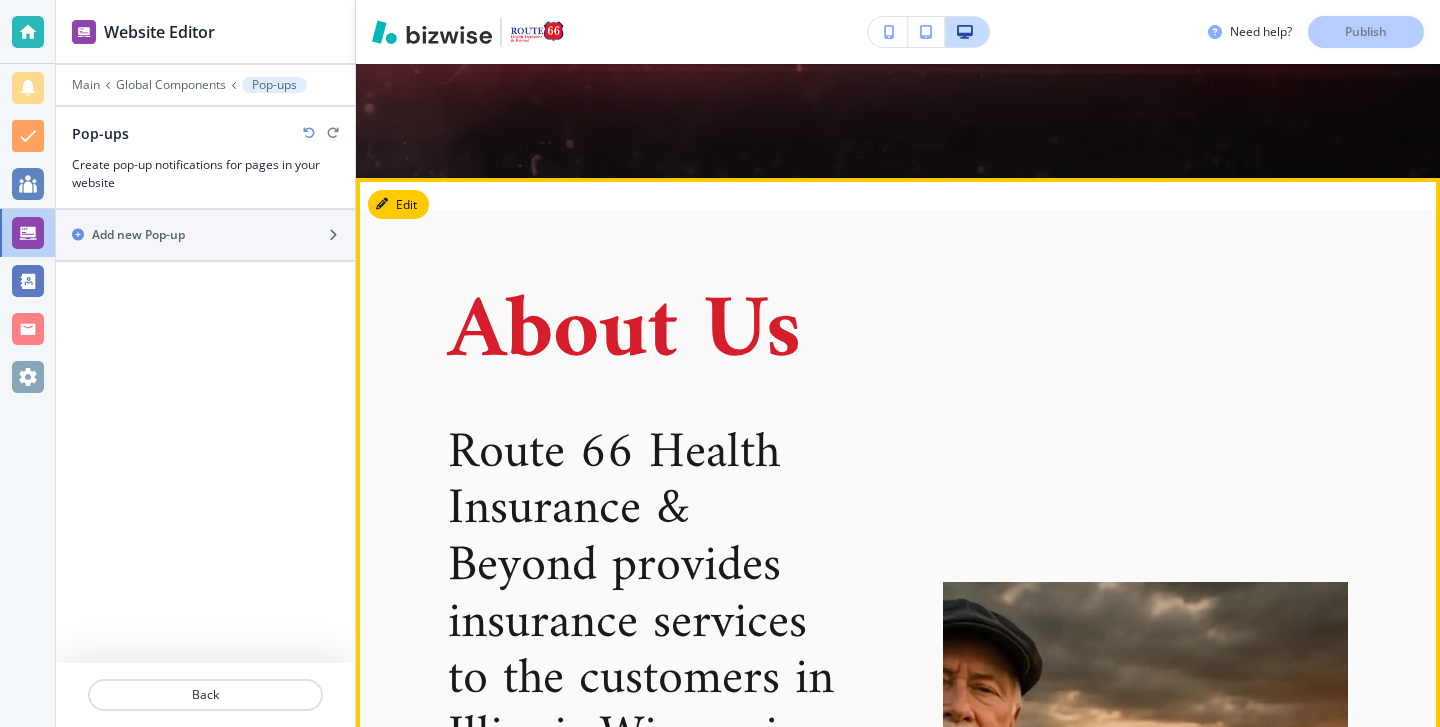scroll, scrollTop: 709, scrollLeft: 0, axis: vertical 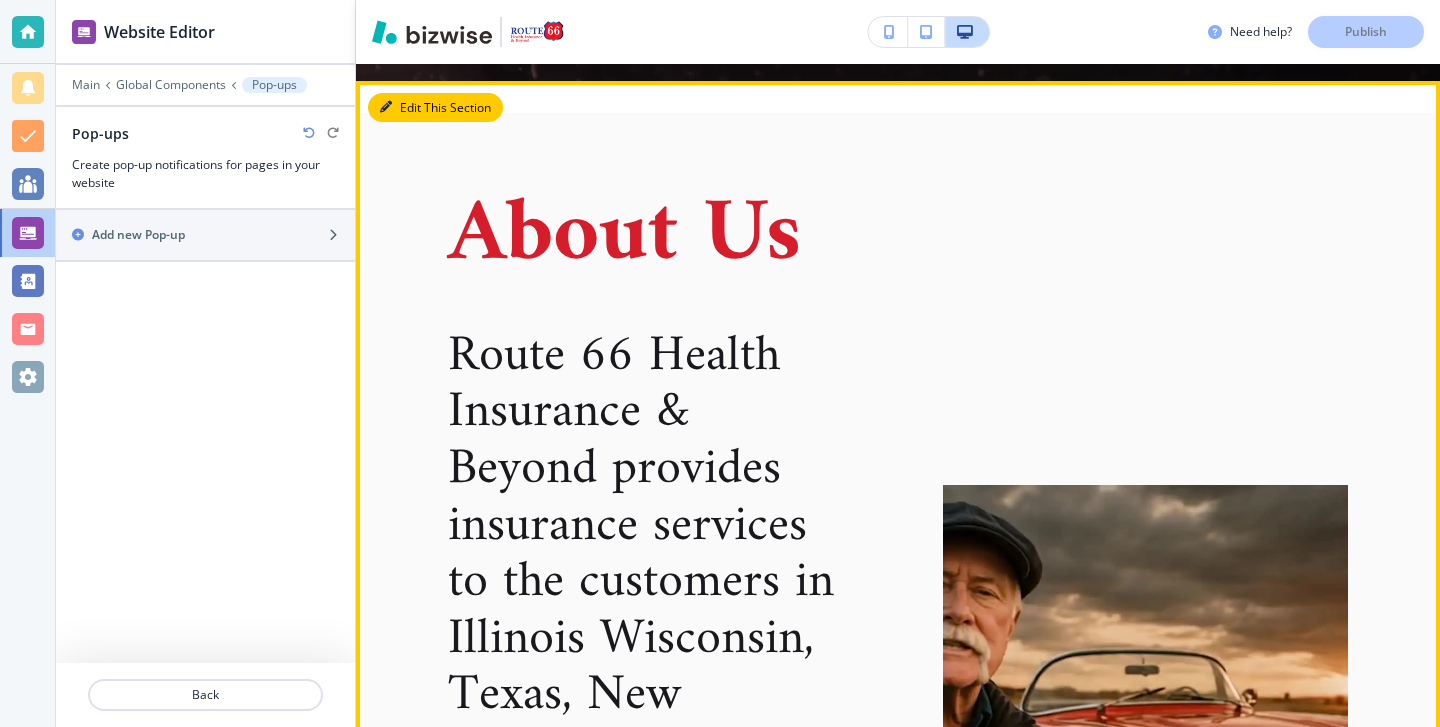 click on "Edit This Section" at bounding box center (435, 108) 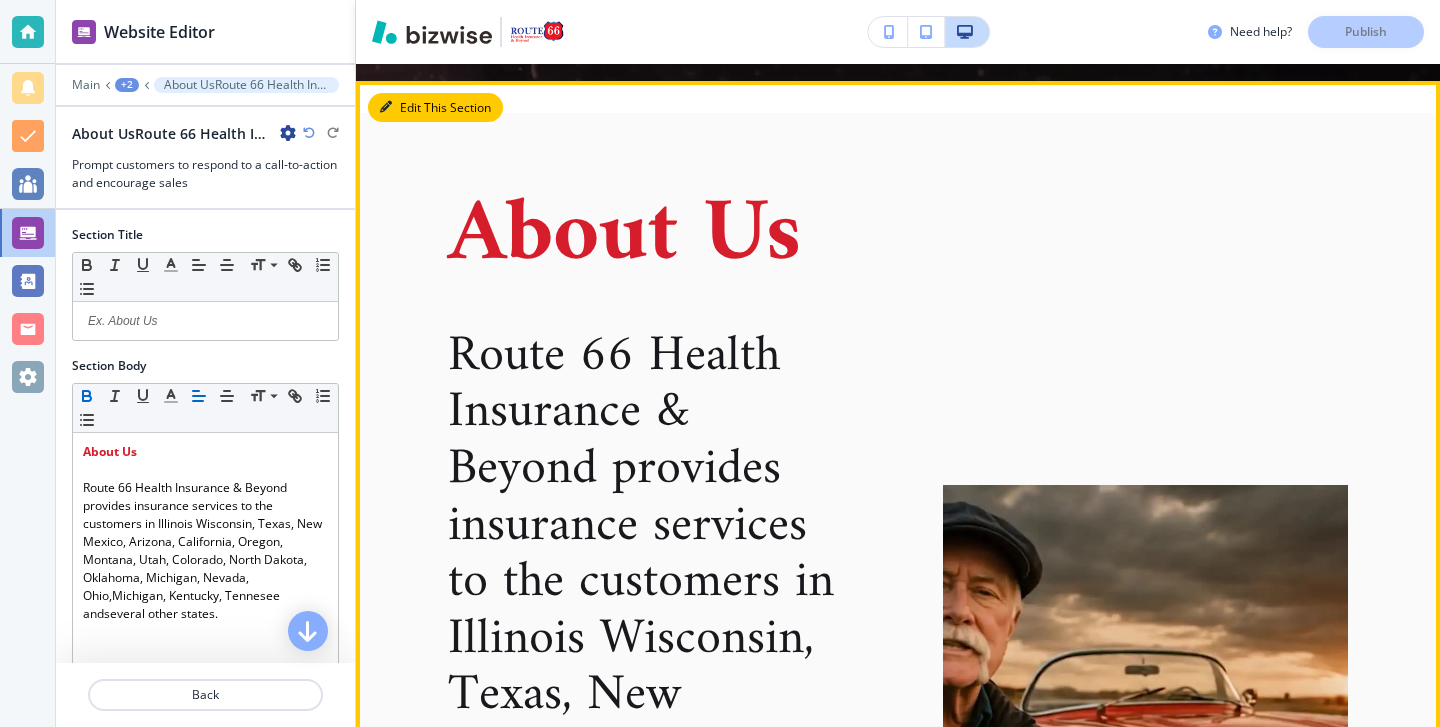 scroll, scrollTop: 725, scrollLeft: 0, axis: vertical 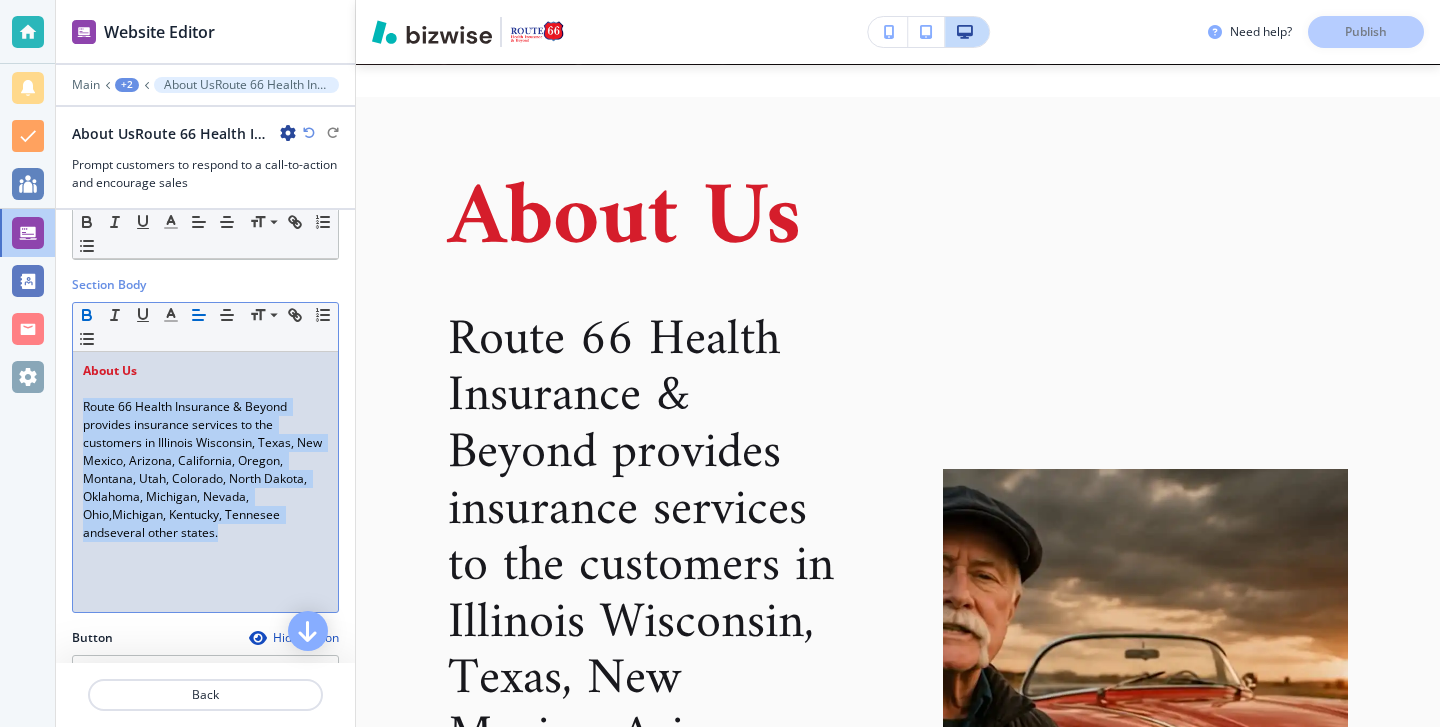 drag, startPoint x: 230, startPoint y: 563, endPoint x: 14, endPoint y: 409, distance: 265.27722 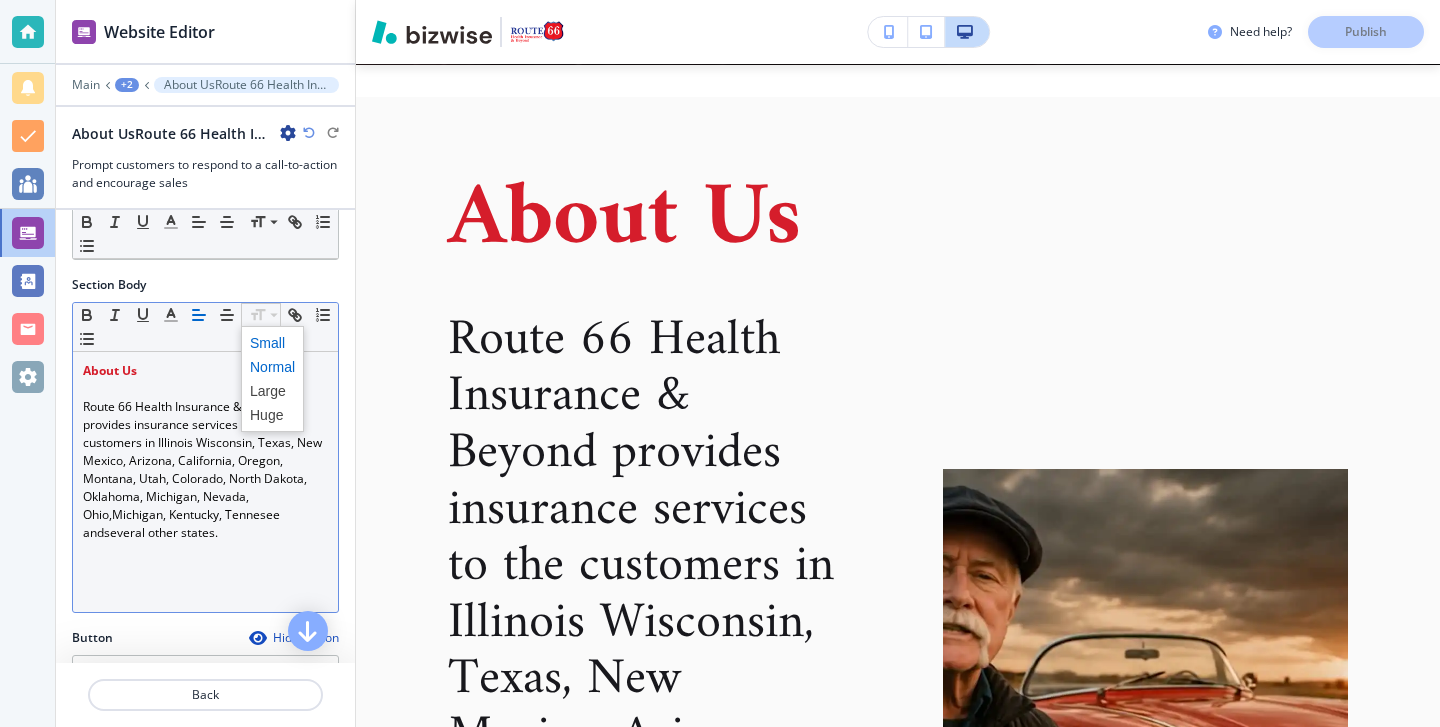 click at bounding box center [272, 343] 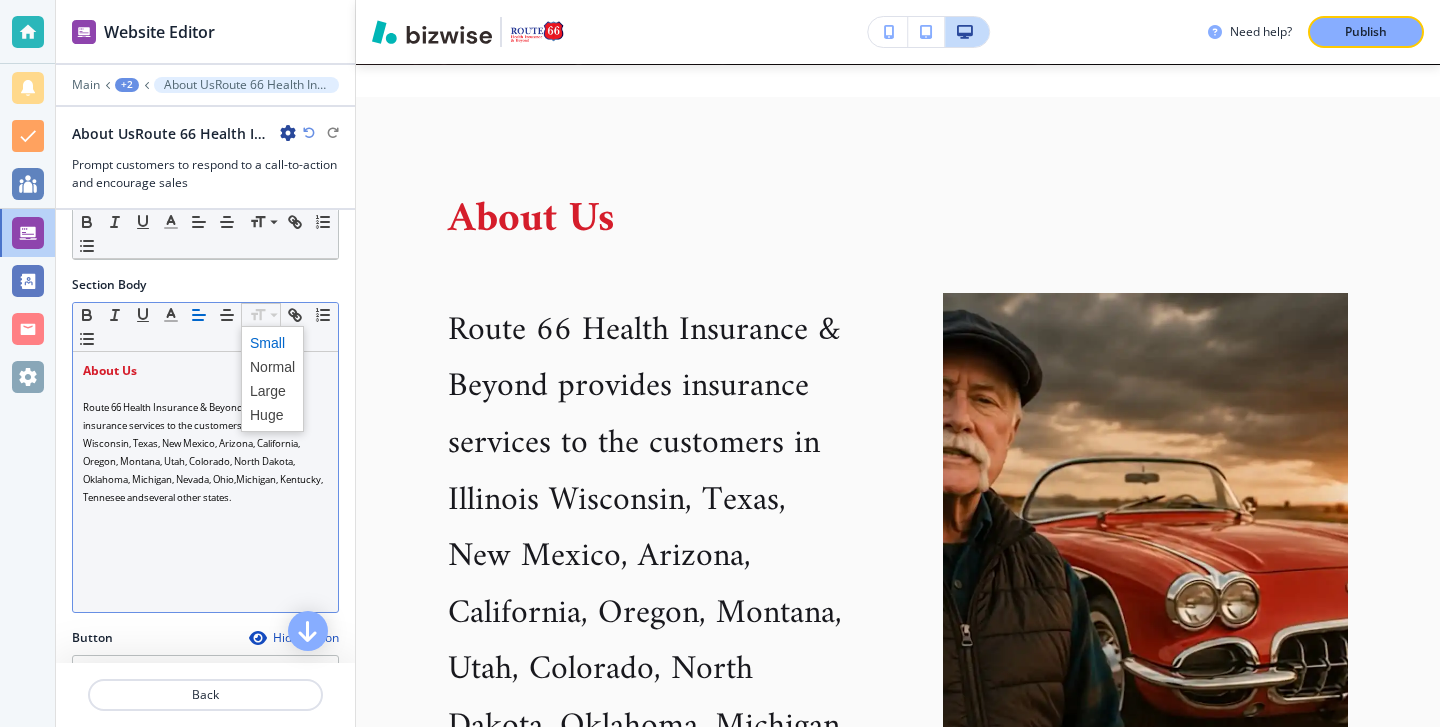 click at bounding box center [272, 343] 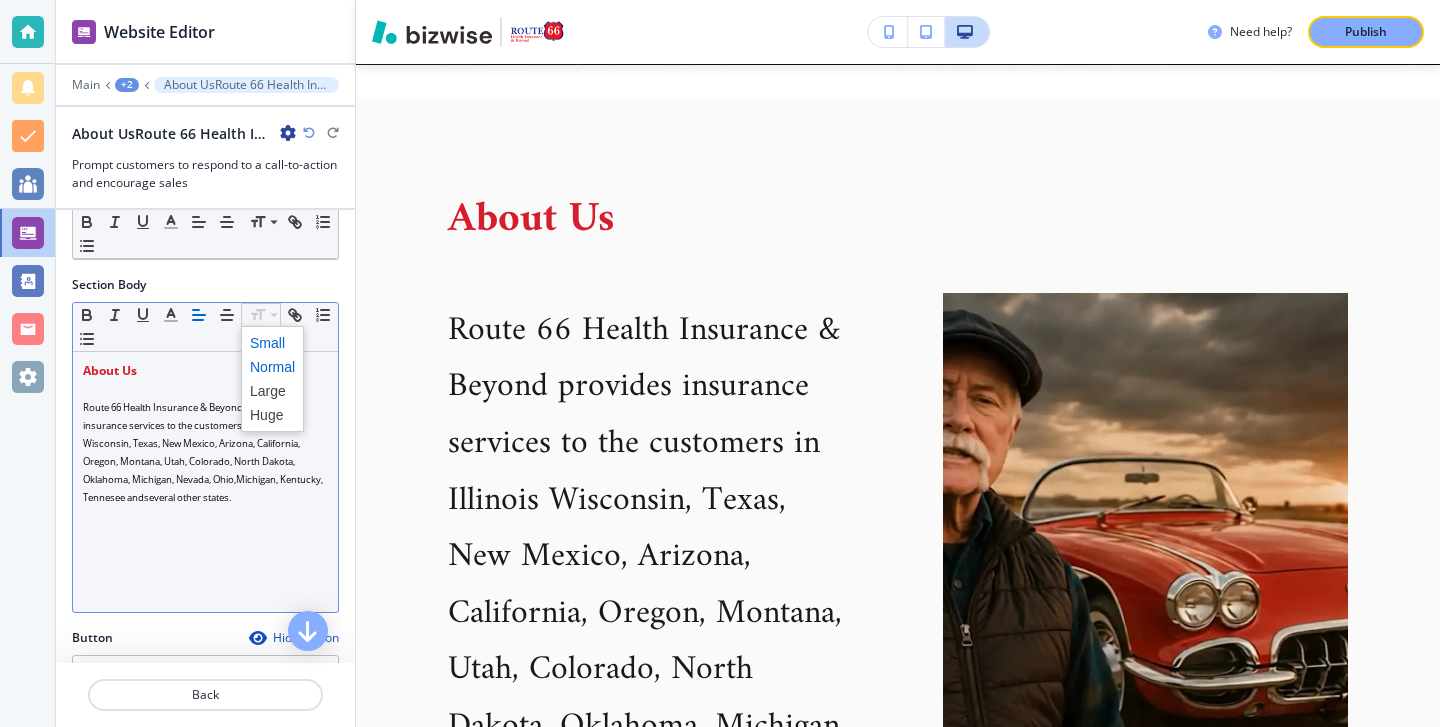 click at bounding box center [272, 367] 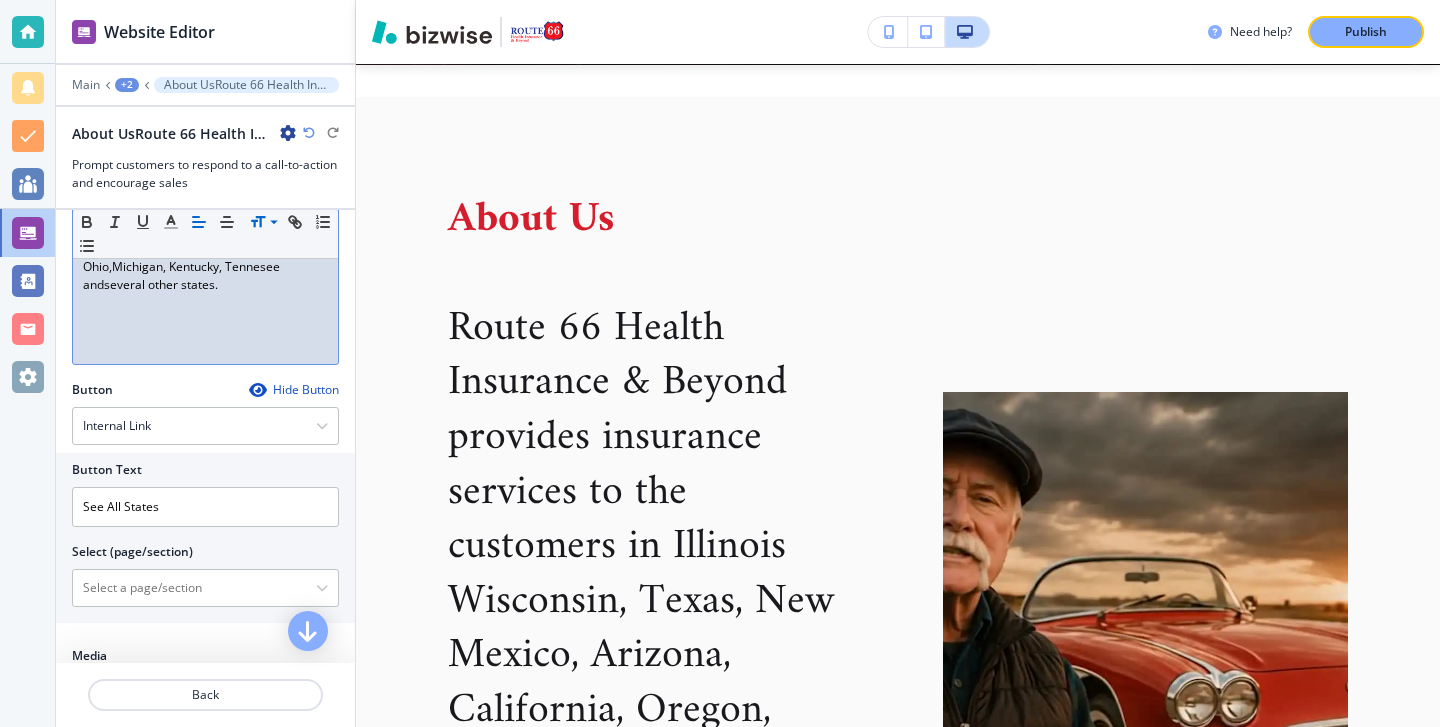 scroll, scrollTop: 407, scrollLeft: 0, axis: vertical 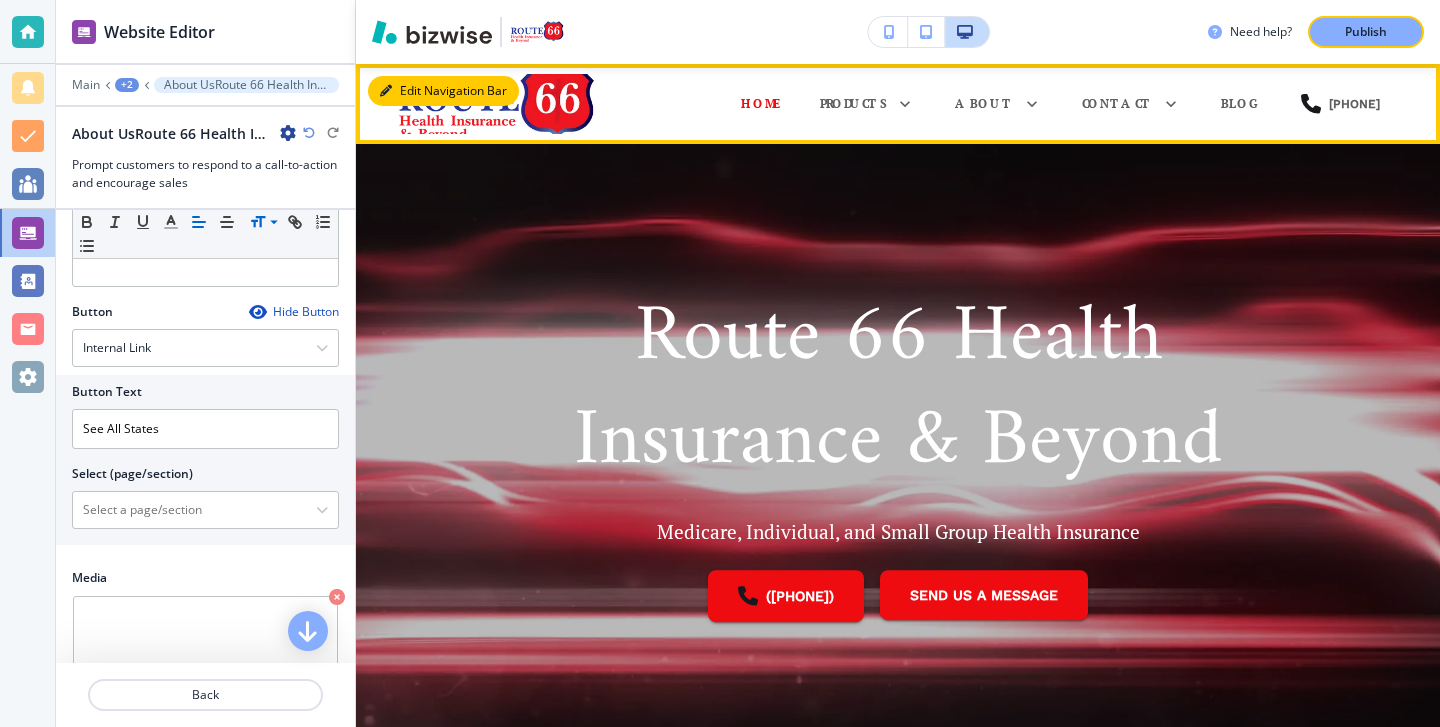click on "Edit Navigation Bar" at bounding box center (443, 91) 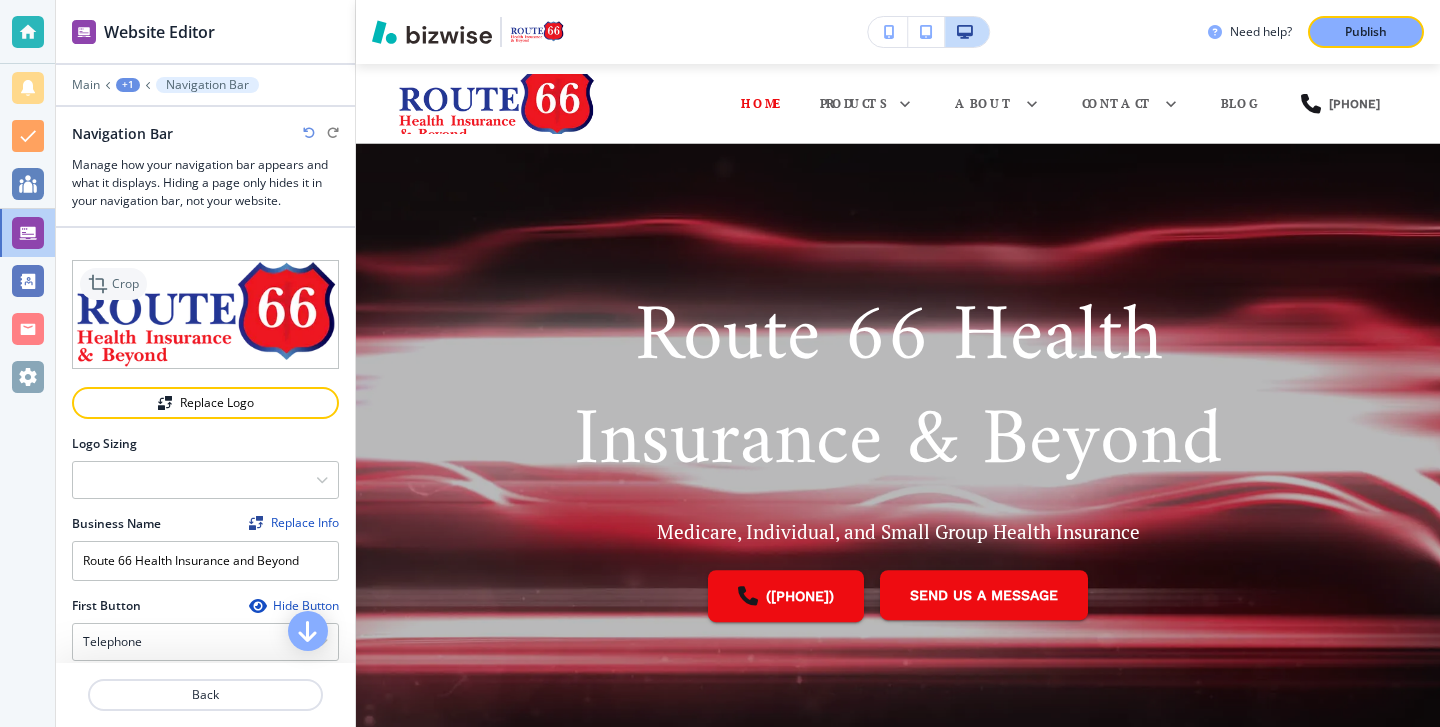 click on "Crop" at bounding box center [125, 284] 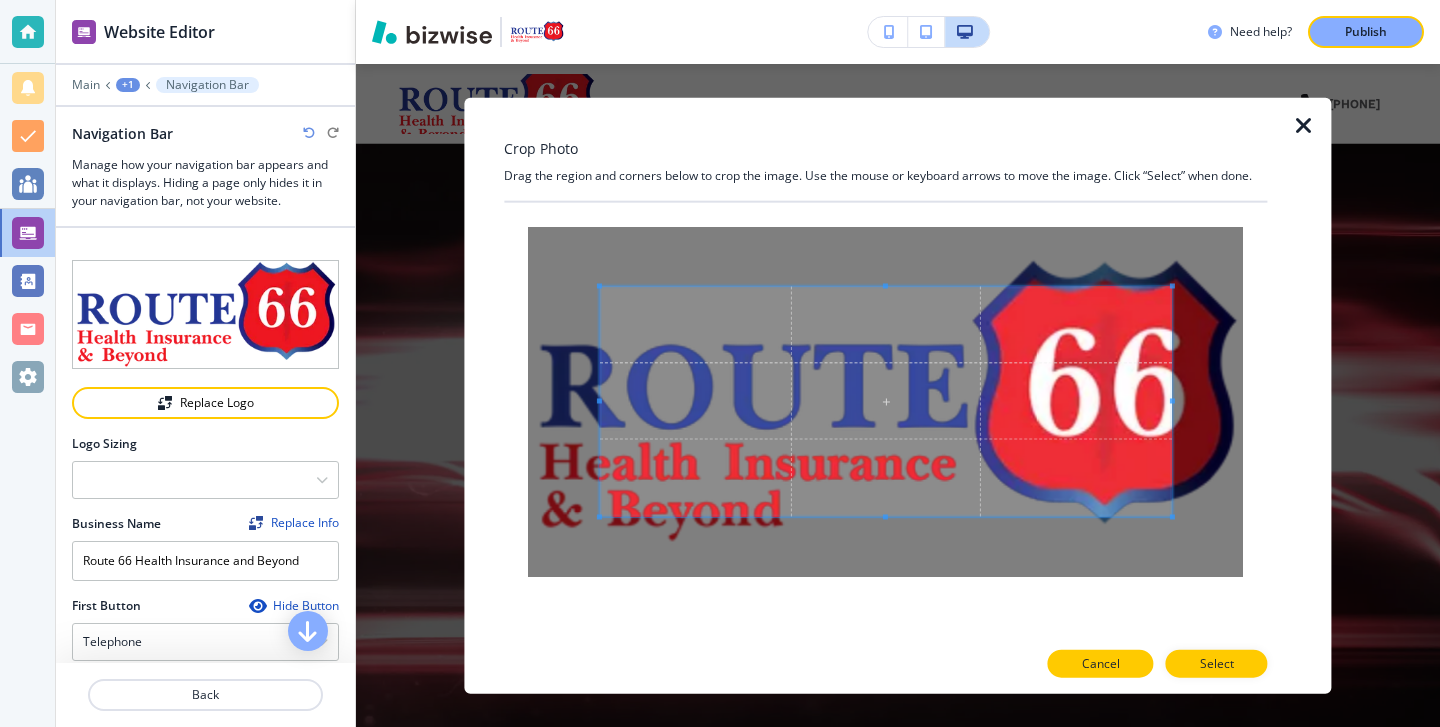 click on "Cancel" at bounding box center (1101, 664) 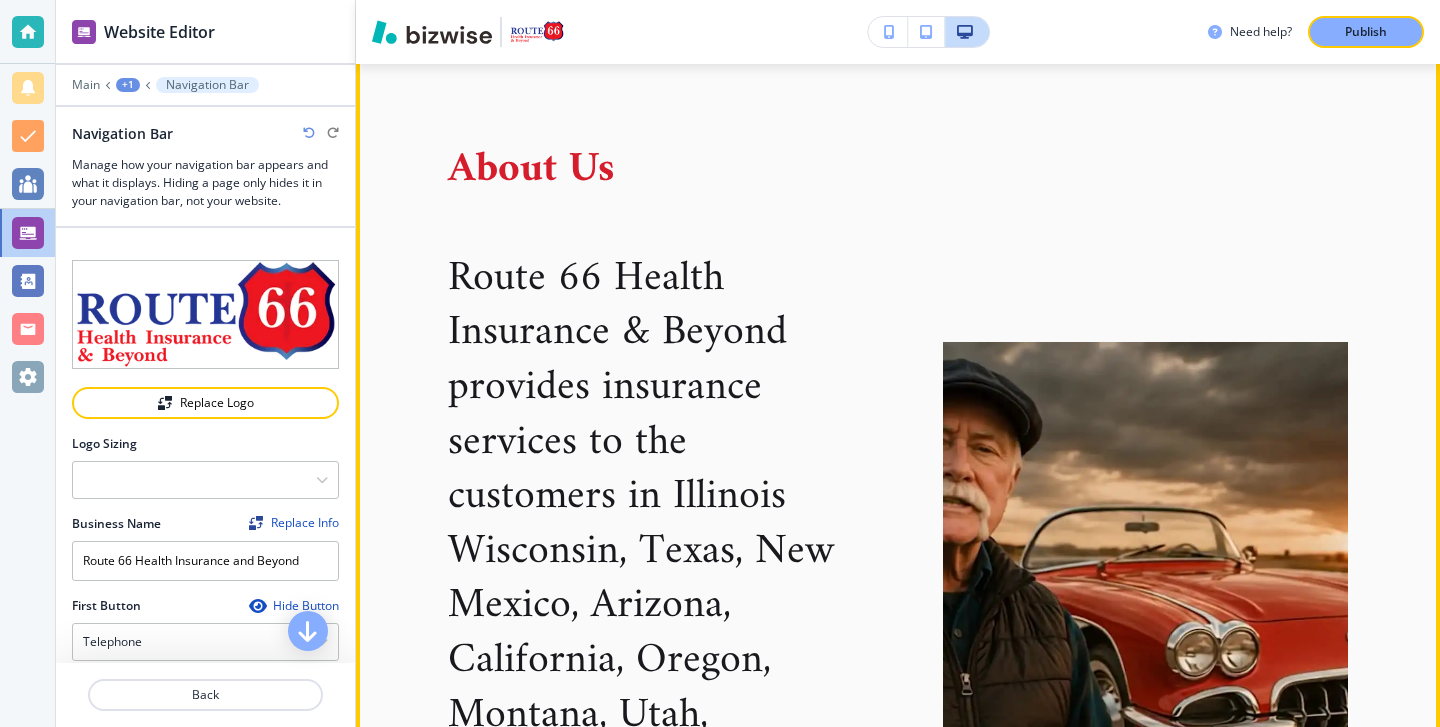 scroll, scrollTop: 696, scrollLeft: 0, axis: vertical 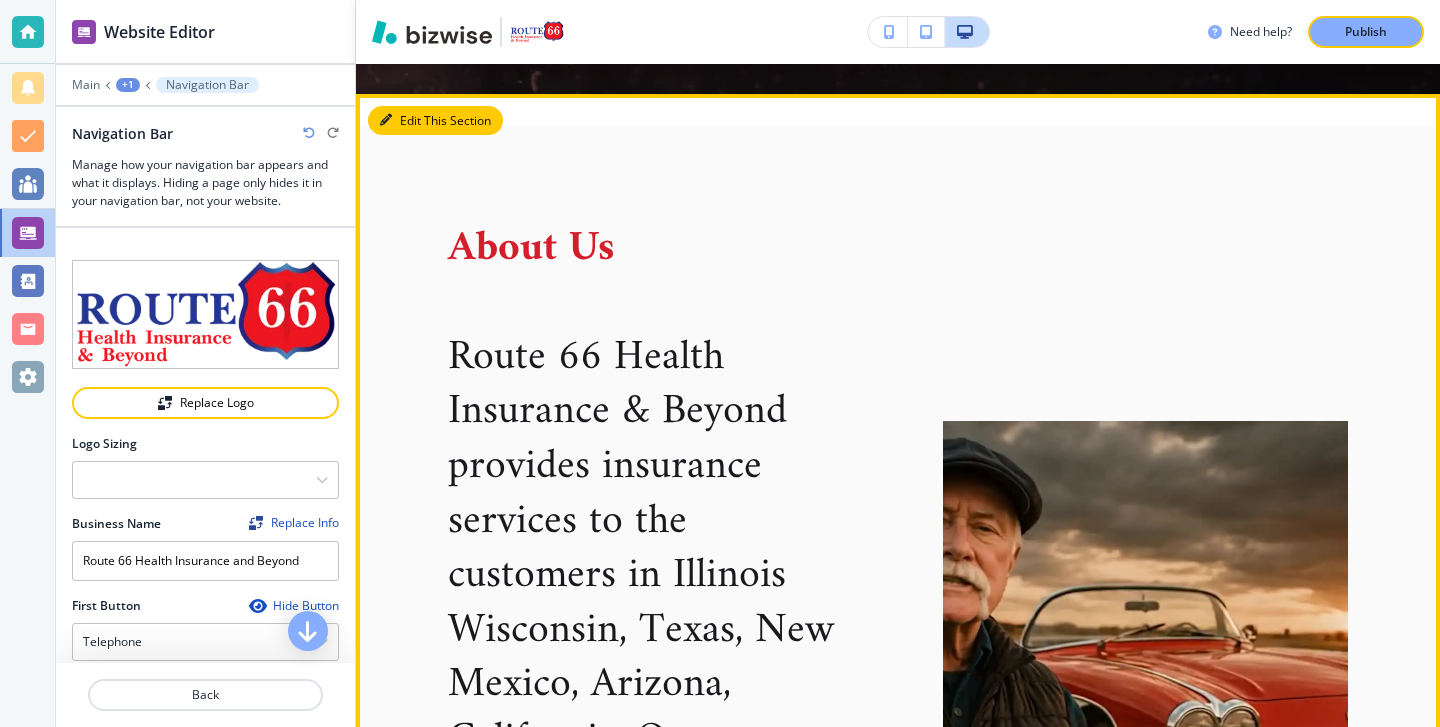 click on "Edit This Section" at bounding box center [435, 121] 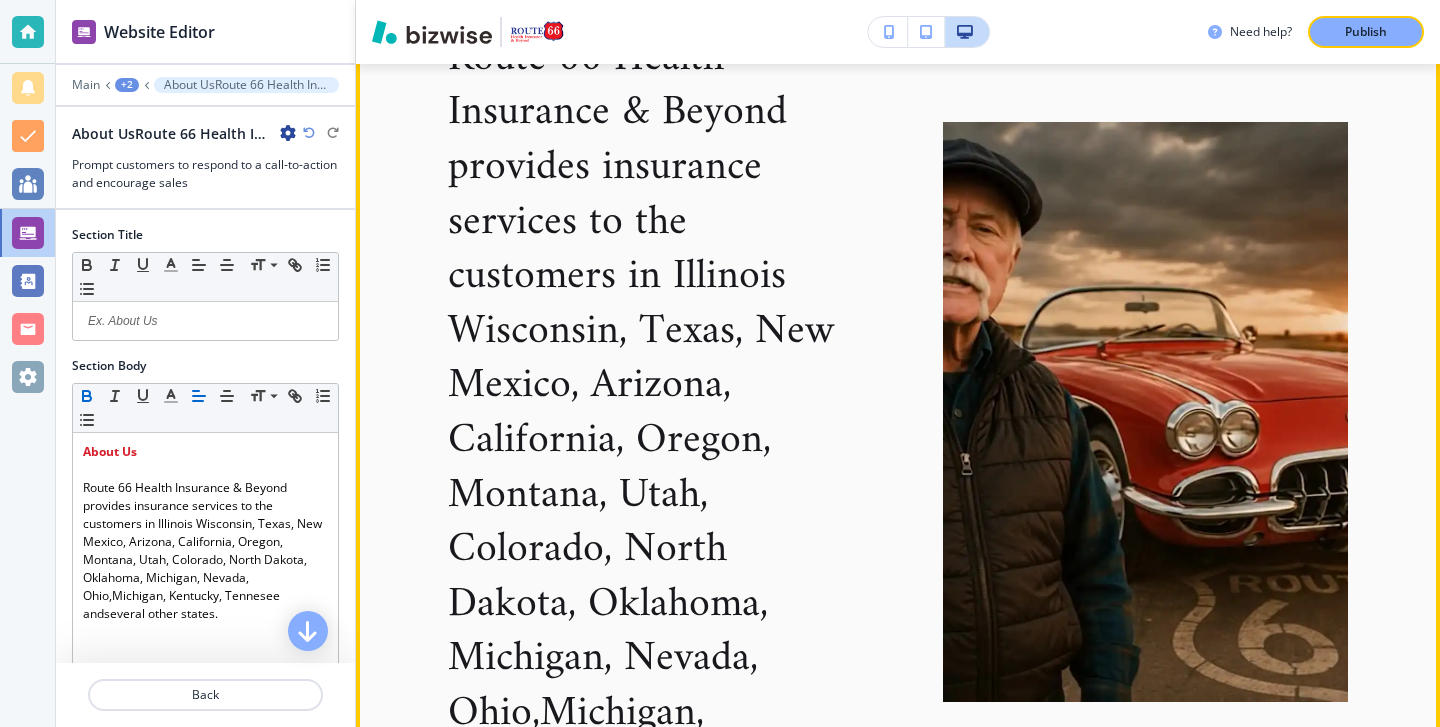 scroll, scrollTop: 1056, scrollLeft: 0, axis: vertical 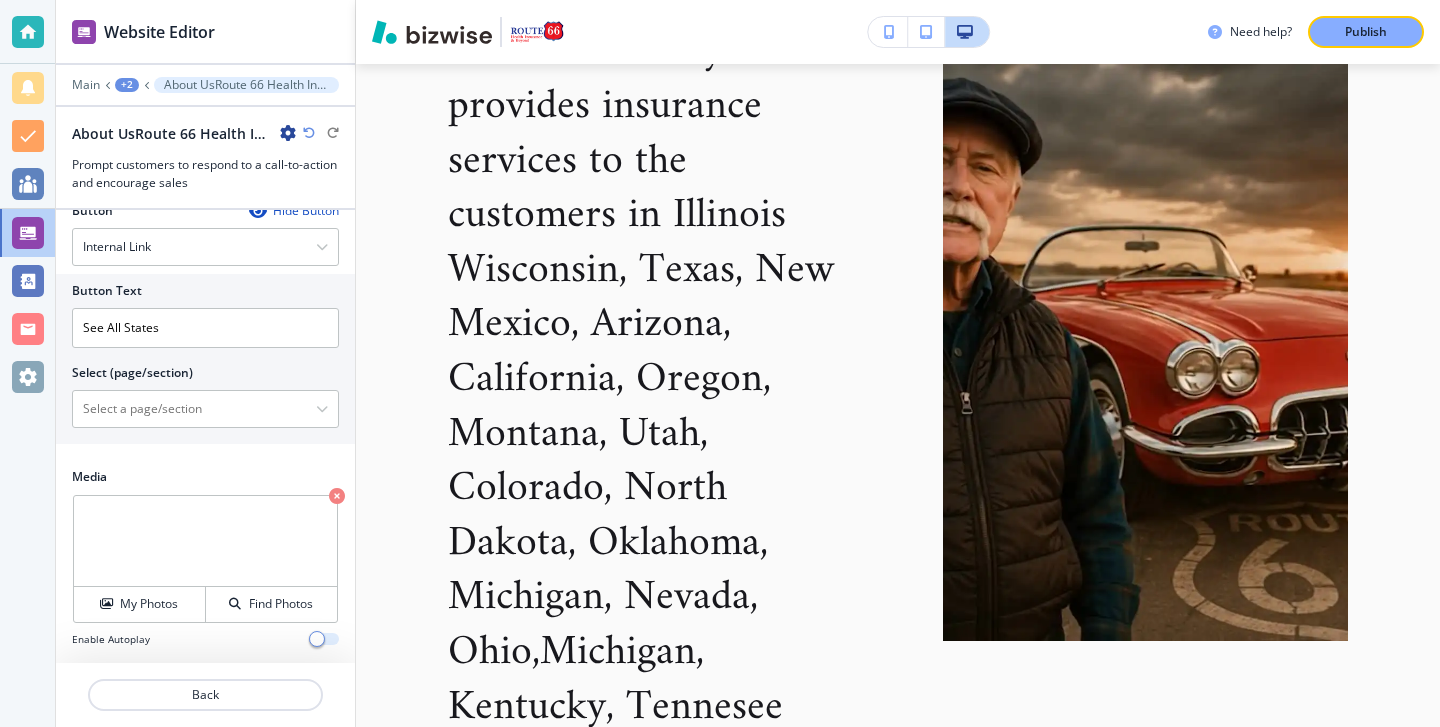 click at bounding box center (325, 639) 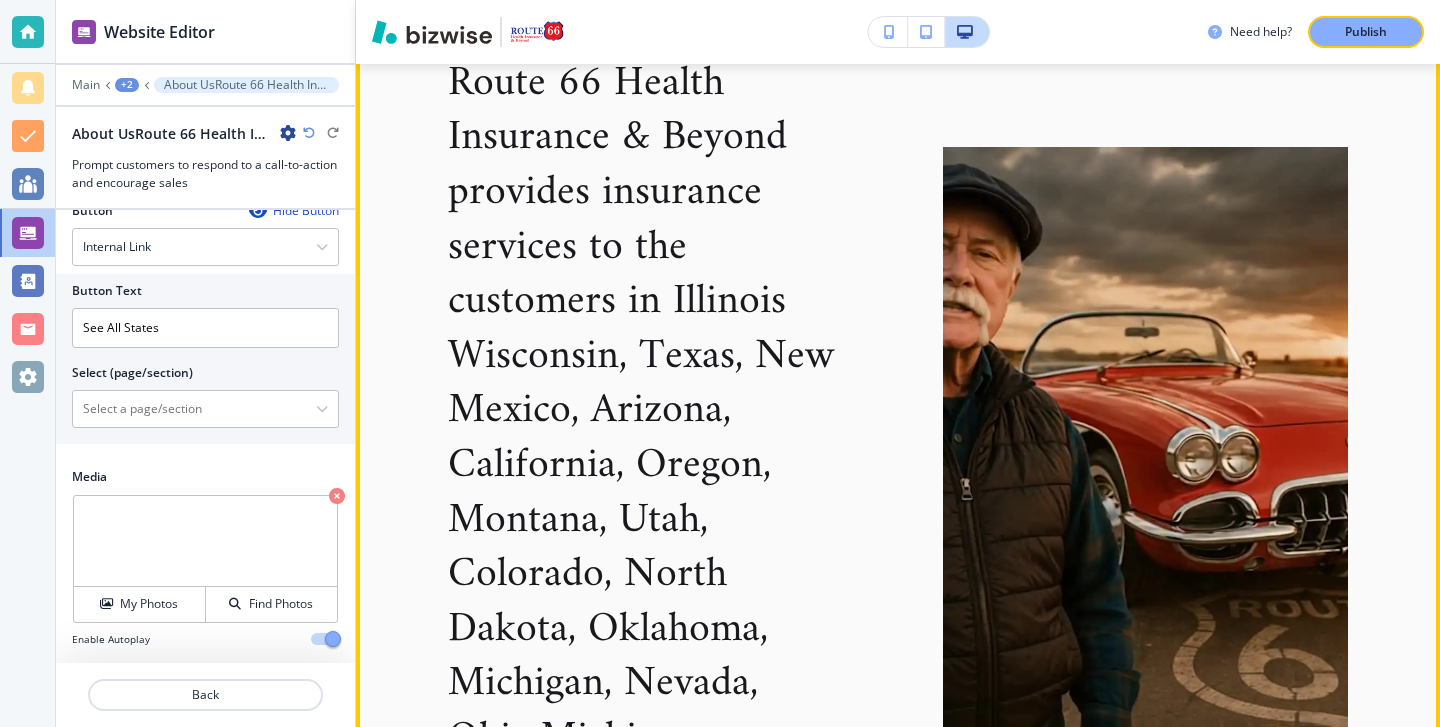 scroll, scrollTop: 993, scrollLeft: 0, axis: vertical 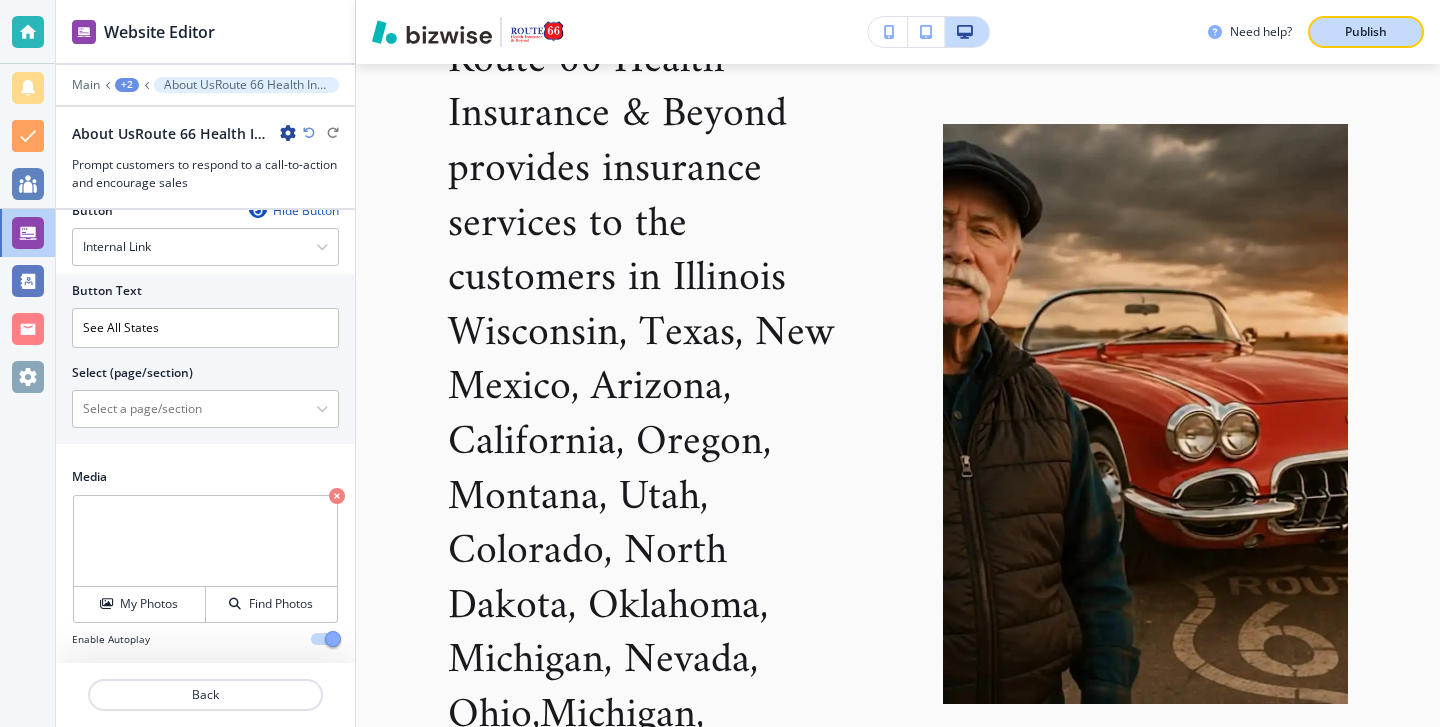 click on "Publish" at bounding box center (1366, 32) 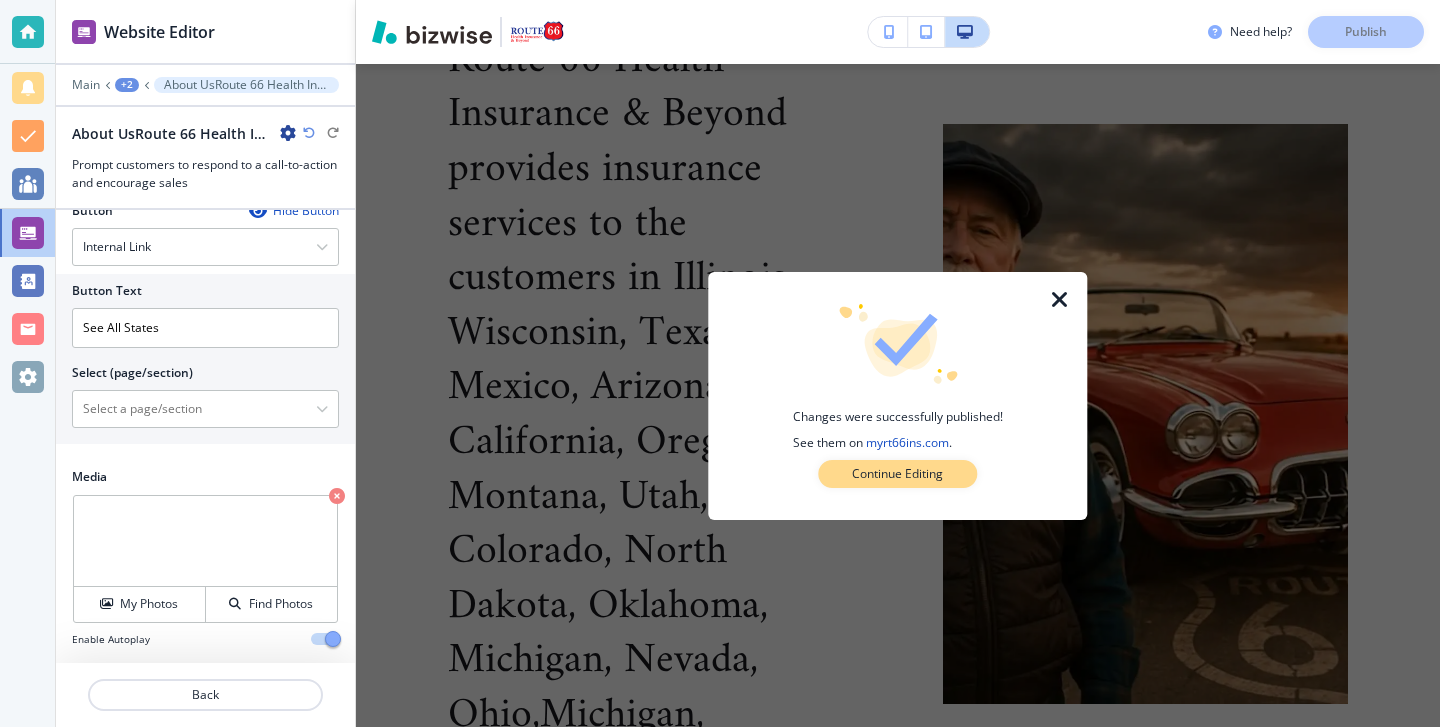 click on "Continue Editing" at bounding box center (897, 474) 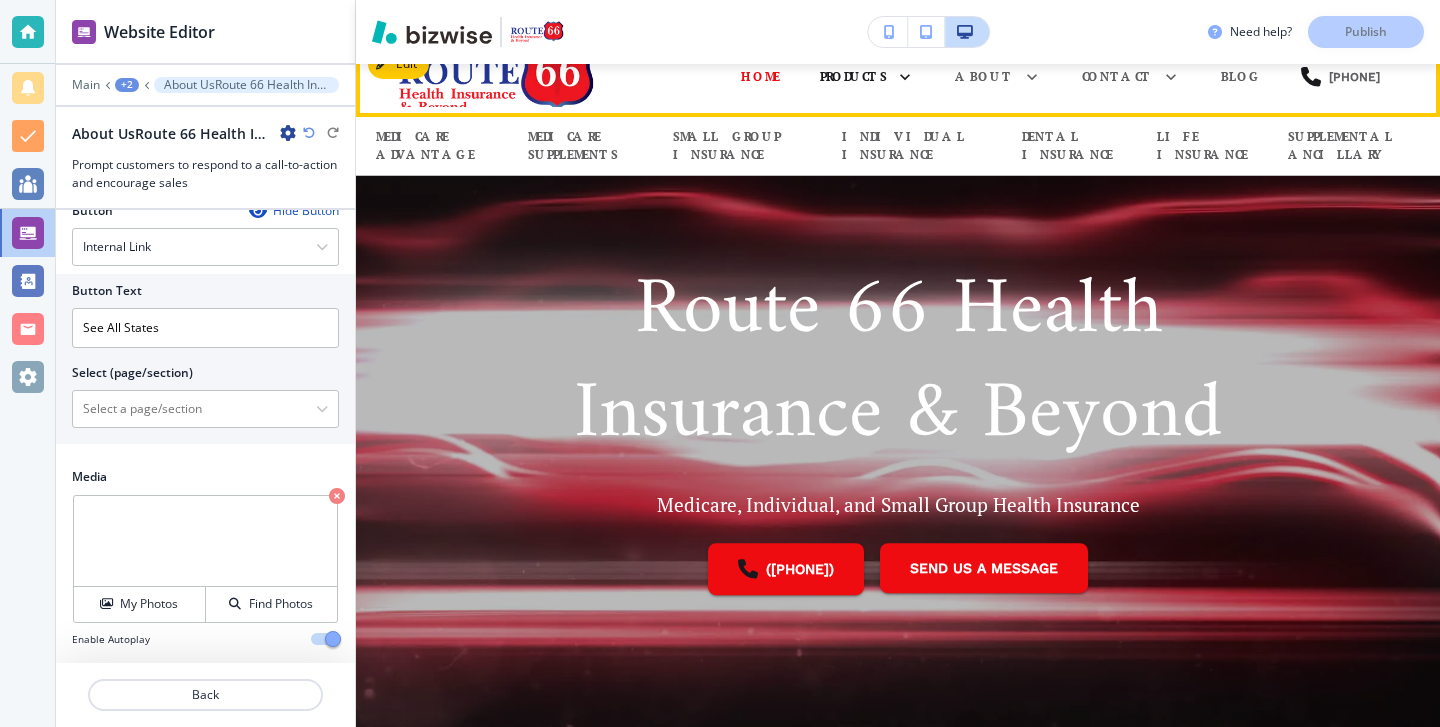 scroll, scrollTop: 0, scrollLeft: 0, axis: both 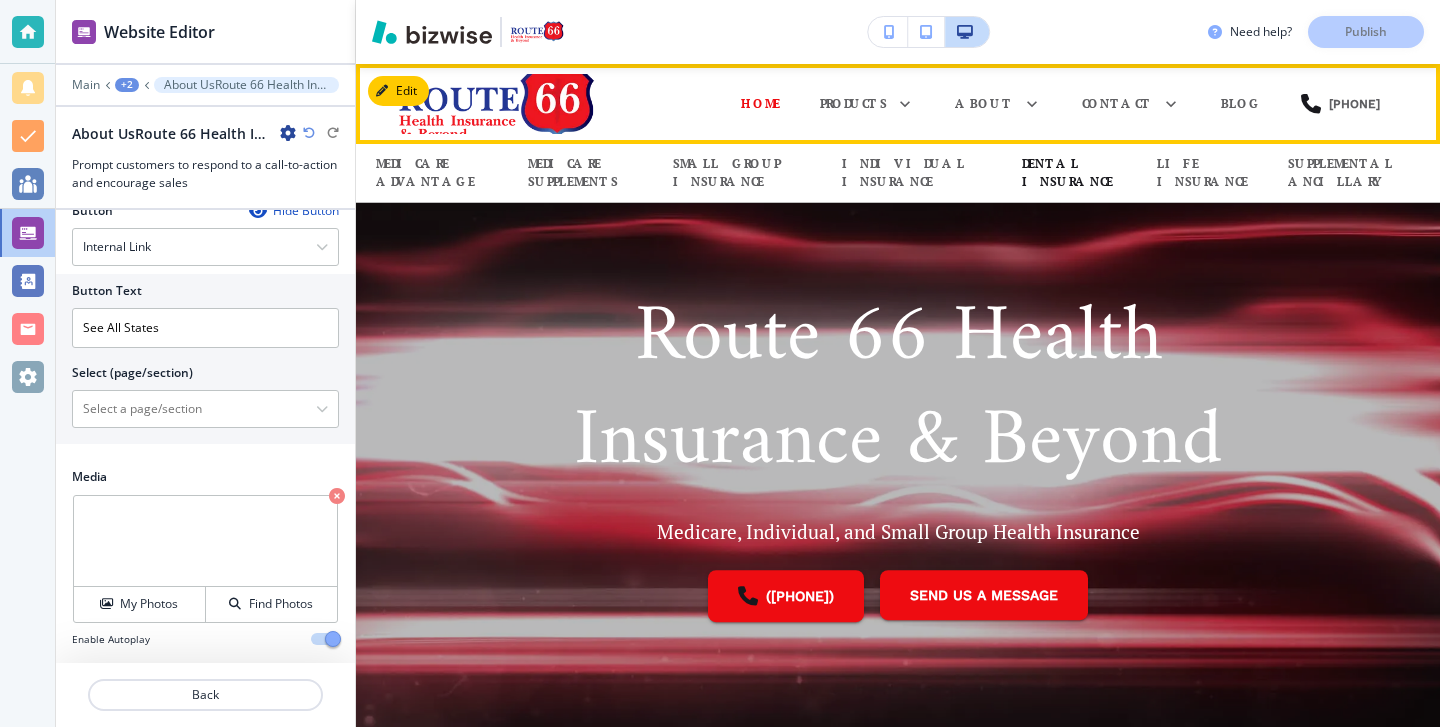 click on "Dental Insurance" at bounding box center [1069, 173] 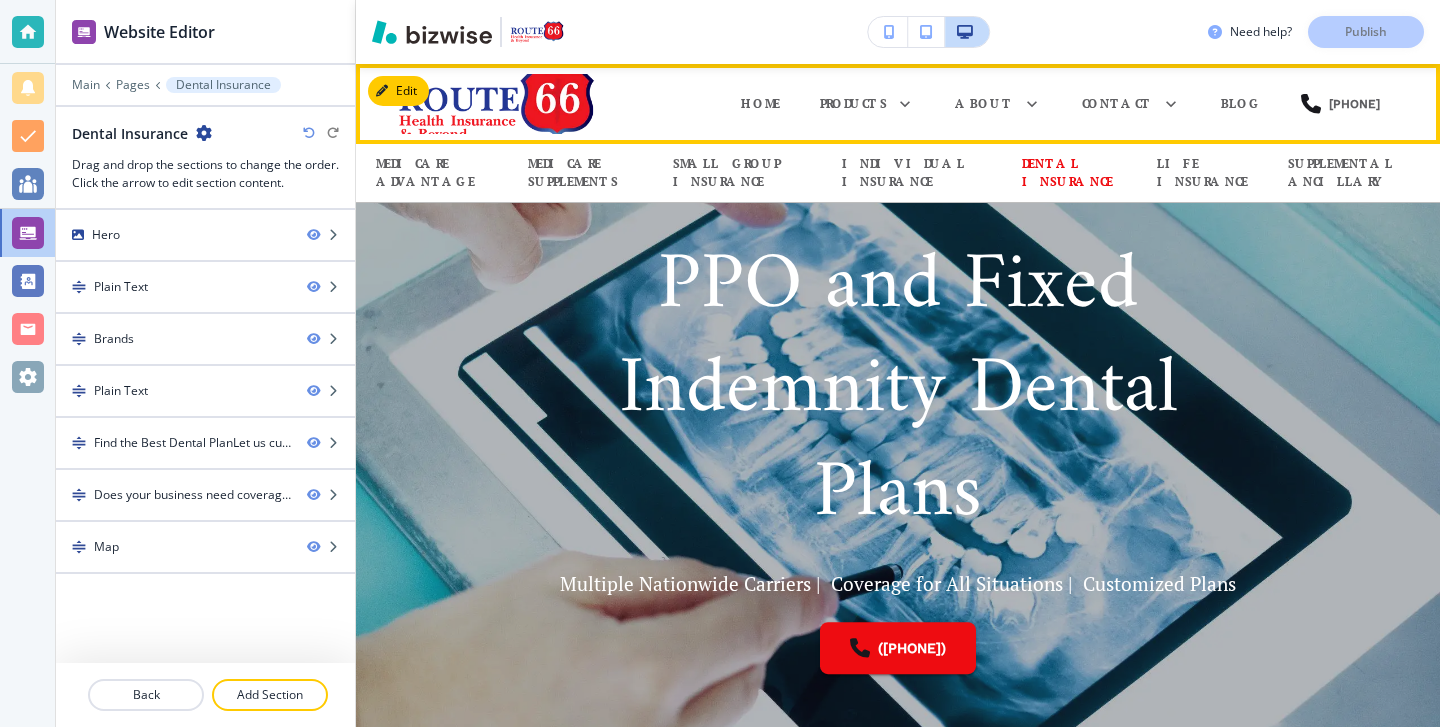 click on "Dental Insurance" at bounding box center (1069, 173) 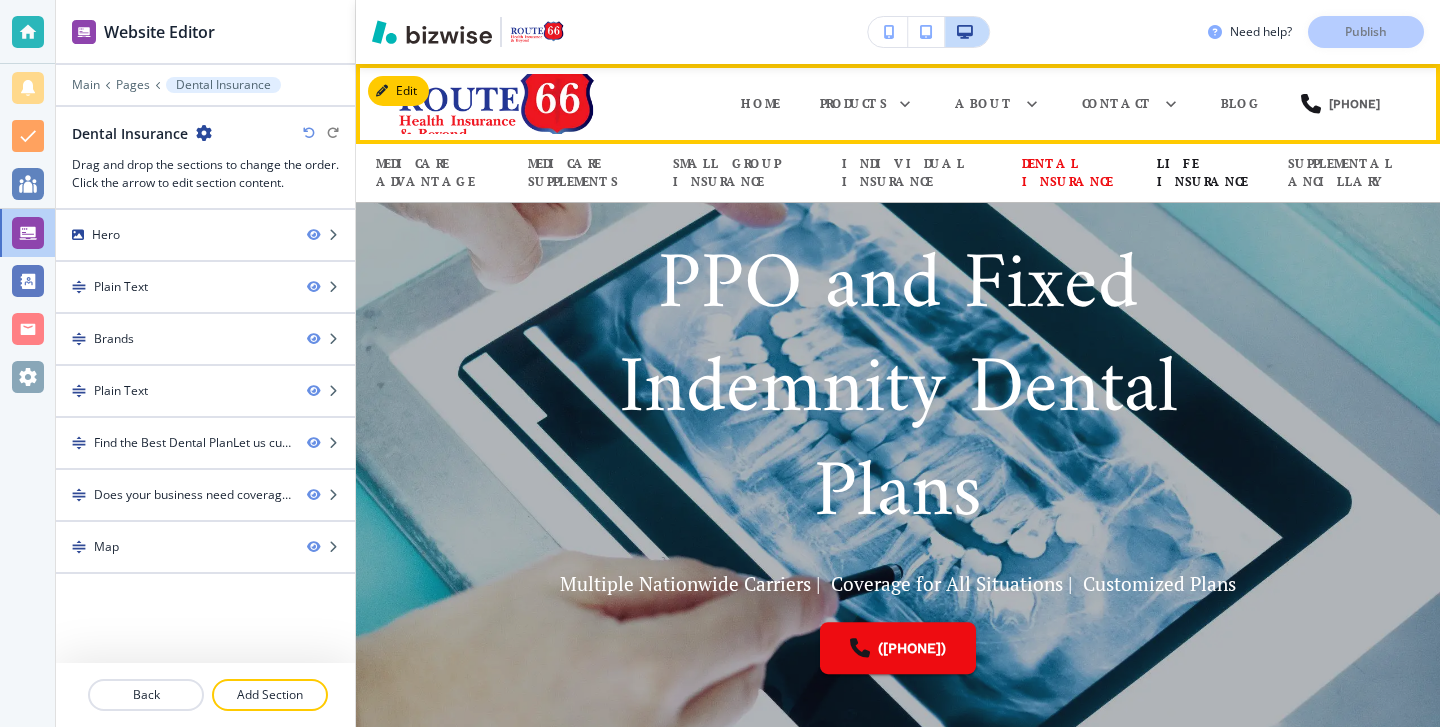 click on "Life Insurance" at bounding box center (1202, 173) 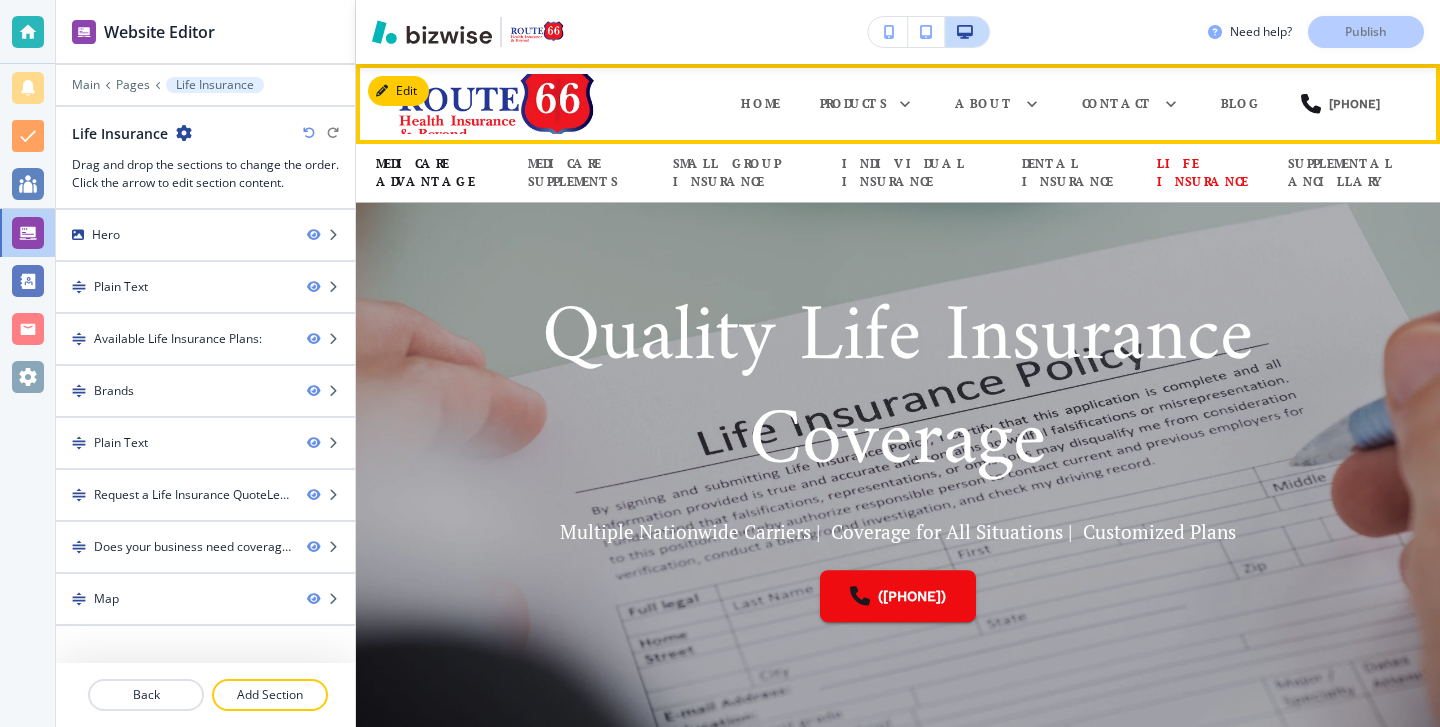 click on "Medicare Advantage" at bounding box center (432, 173) 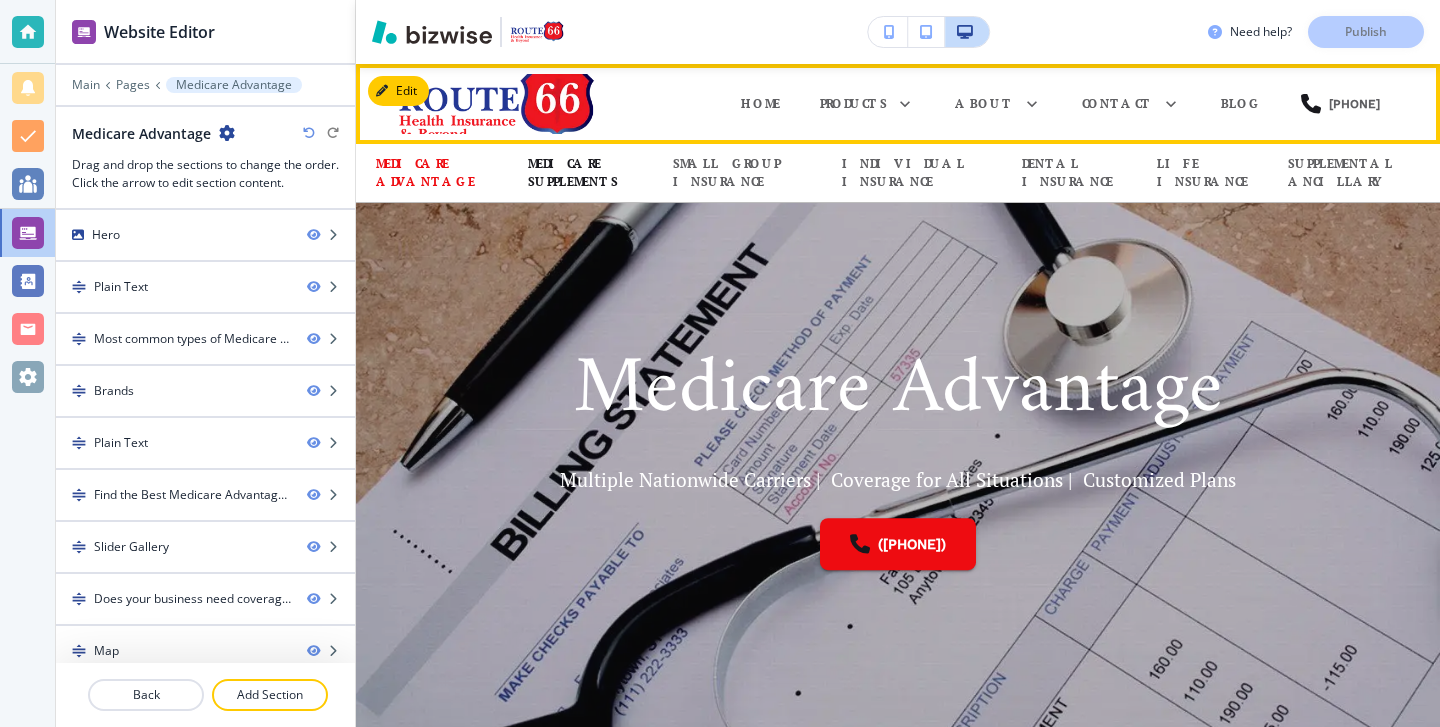 click on "Medicare Supplements" at bounding box center (580, 173) 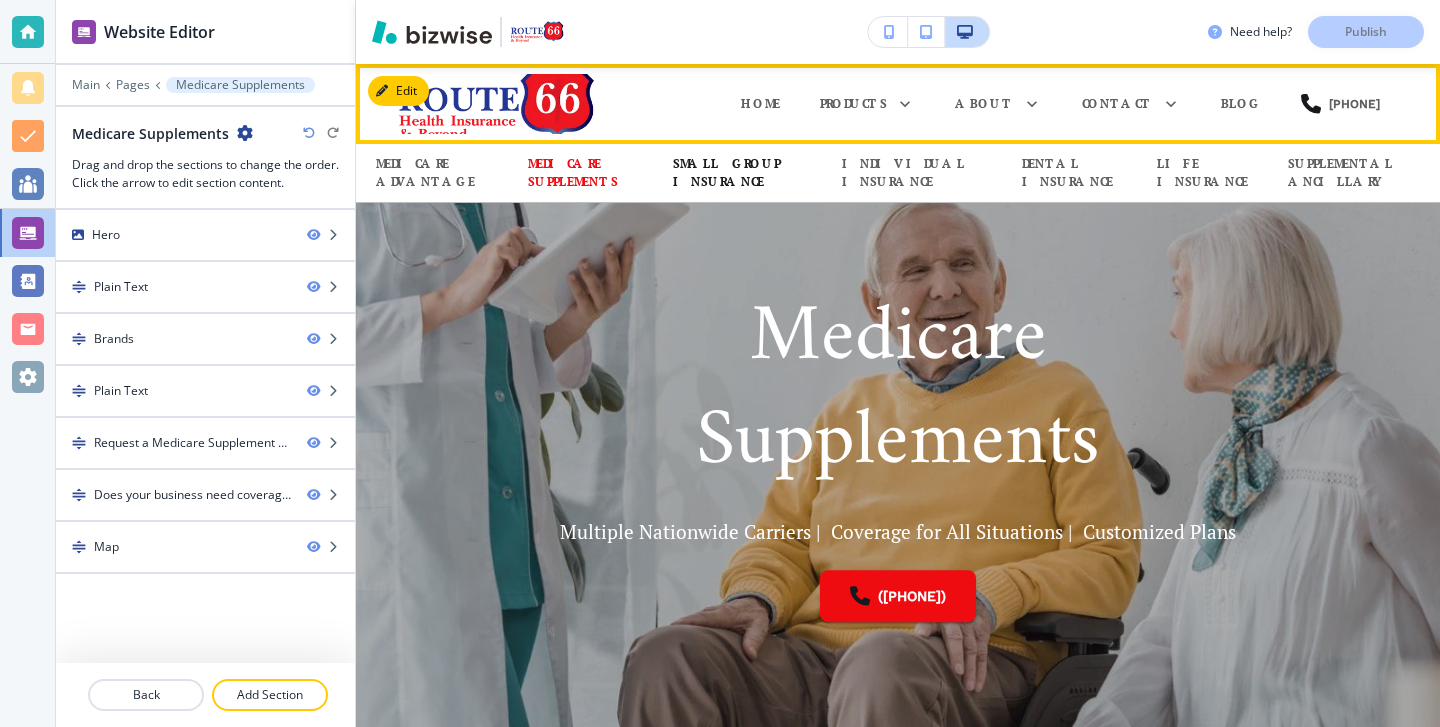 click on "Small Group Insurance" at bounding box center (737, 173) 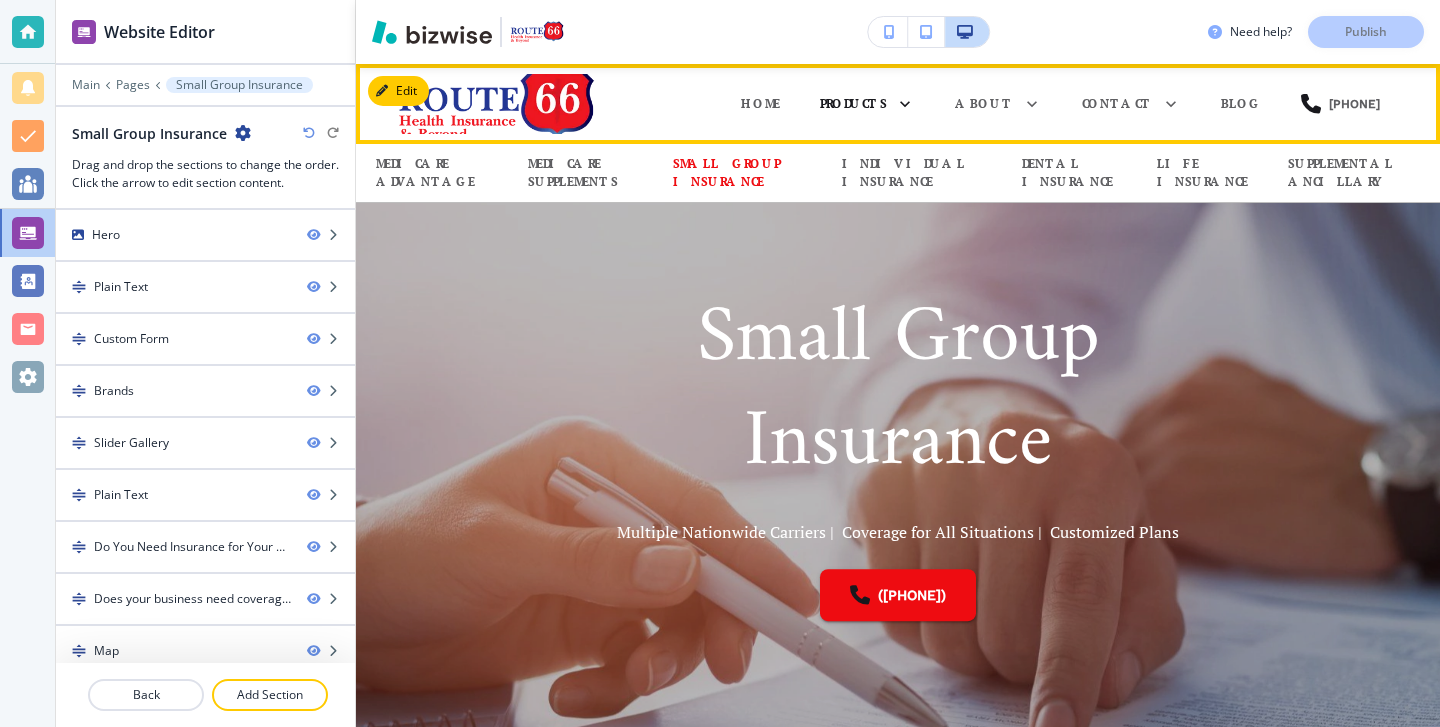 click on "Products" at bounding box center (867, 104) 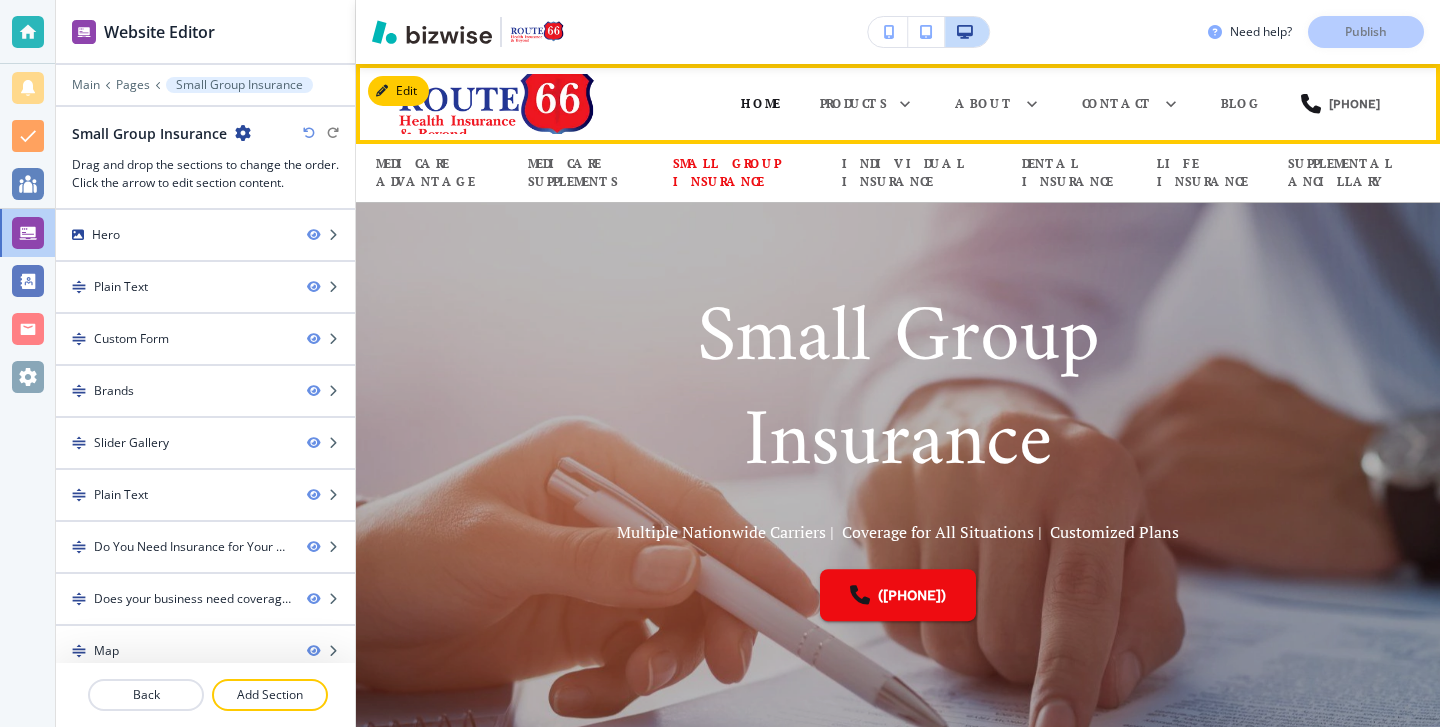 click on "Home" at bounding box center [760, 104] 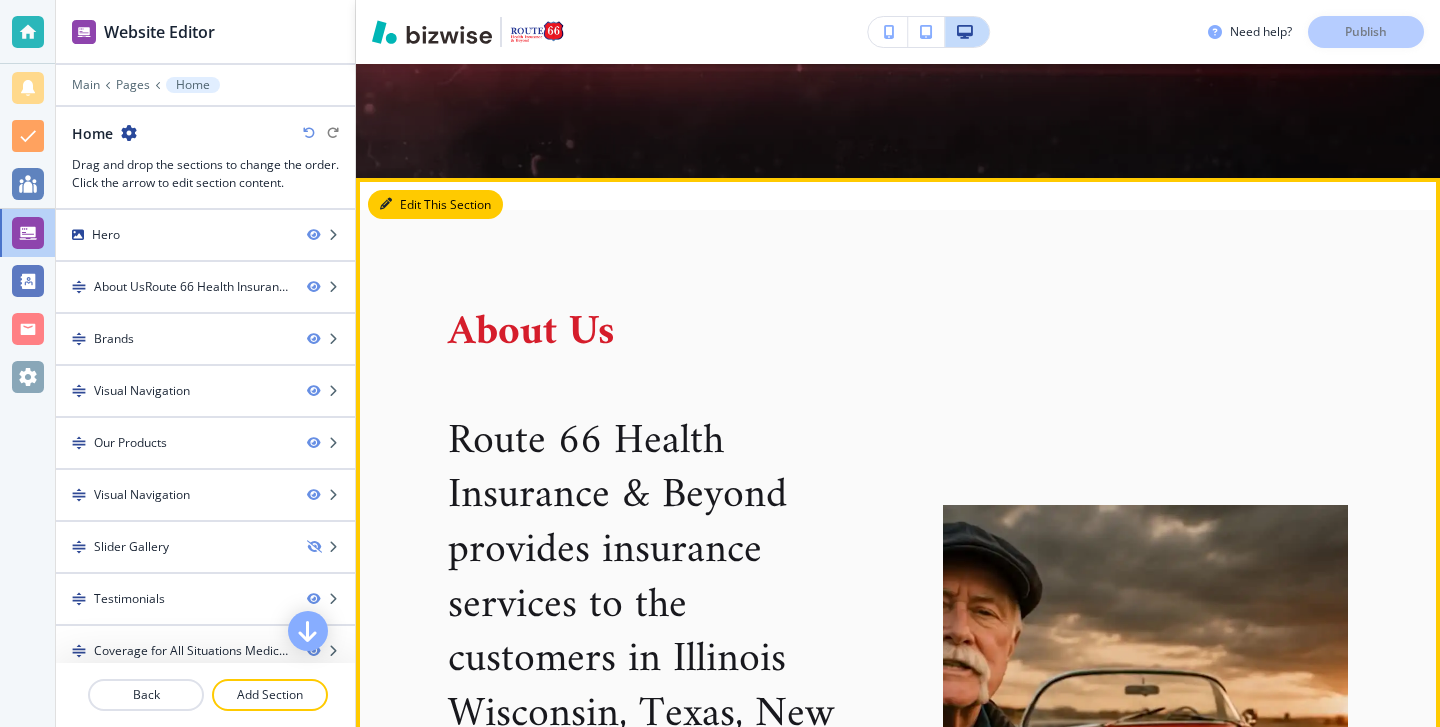 click on "Edit This Section" at bounding box center [435, 205] 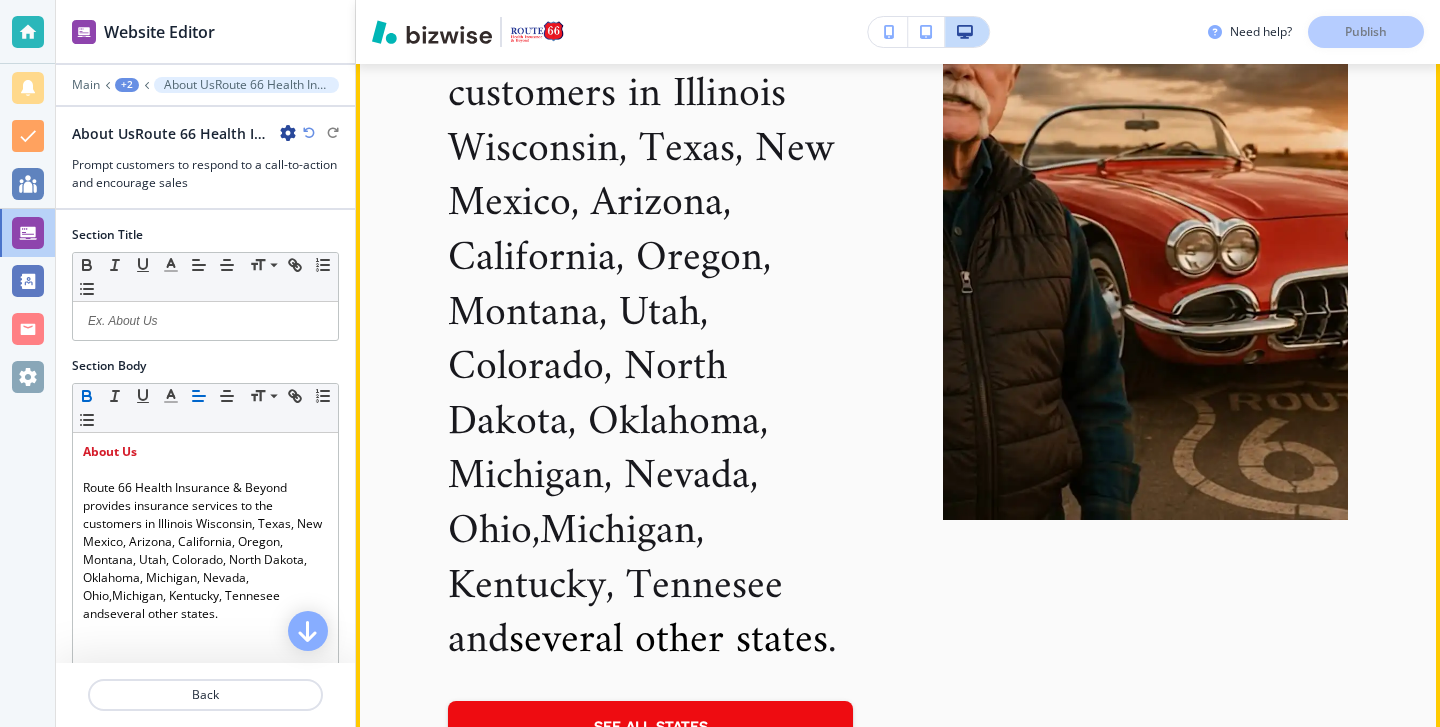 scroll, scrollTop: 1127, scrollLeft: 0, axis: vertical 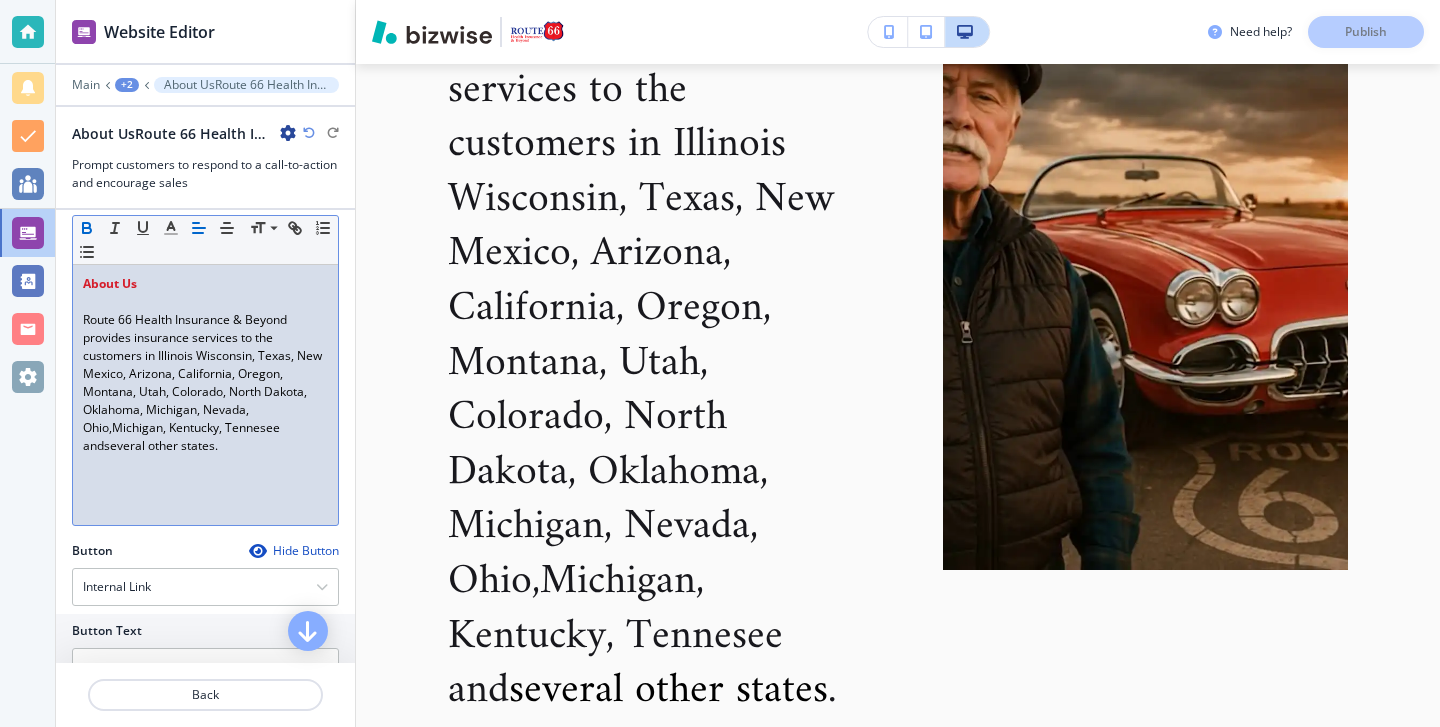 drag, startPoint x: 249, startPoint y: 463, endPoint x: 233, endPoint y: 458, distance: 16.763054 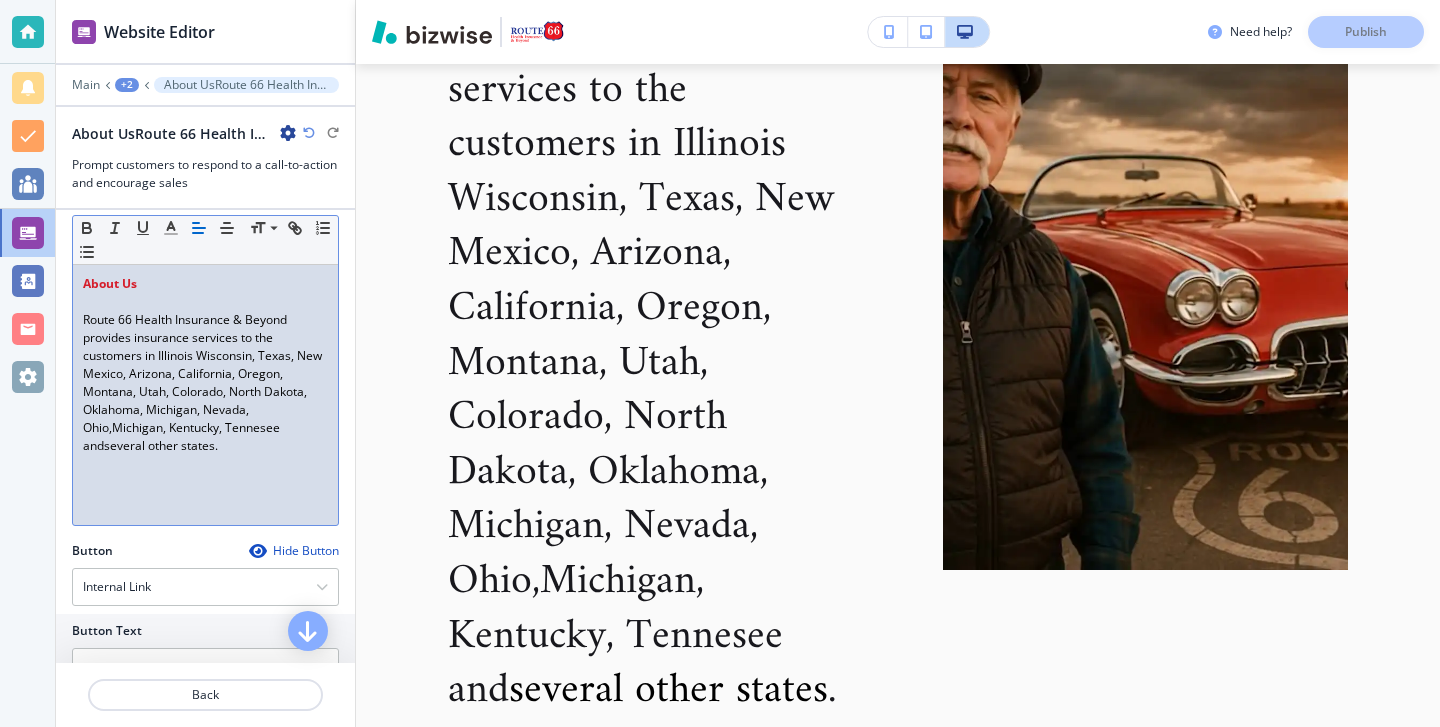 click on "About Us Route 66 Health Insurance & Beyond provides insurance services to the customers in [STATE], [STATE], [STATE], [STATE], [STATE], [STATE], [STATE], [STATE], [STATE], [STATE], [STATE], [STATE], [STATE], [STATE], [STATE], [STATE], [STATE] ." at bounding box center [205, 395] 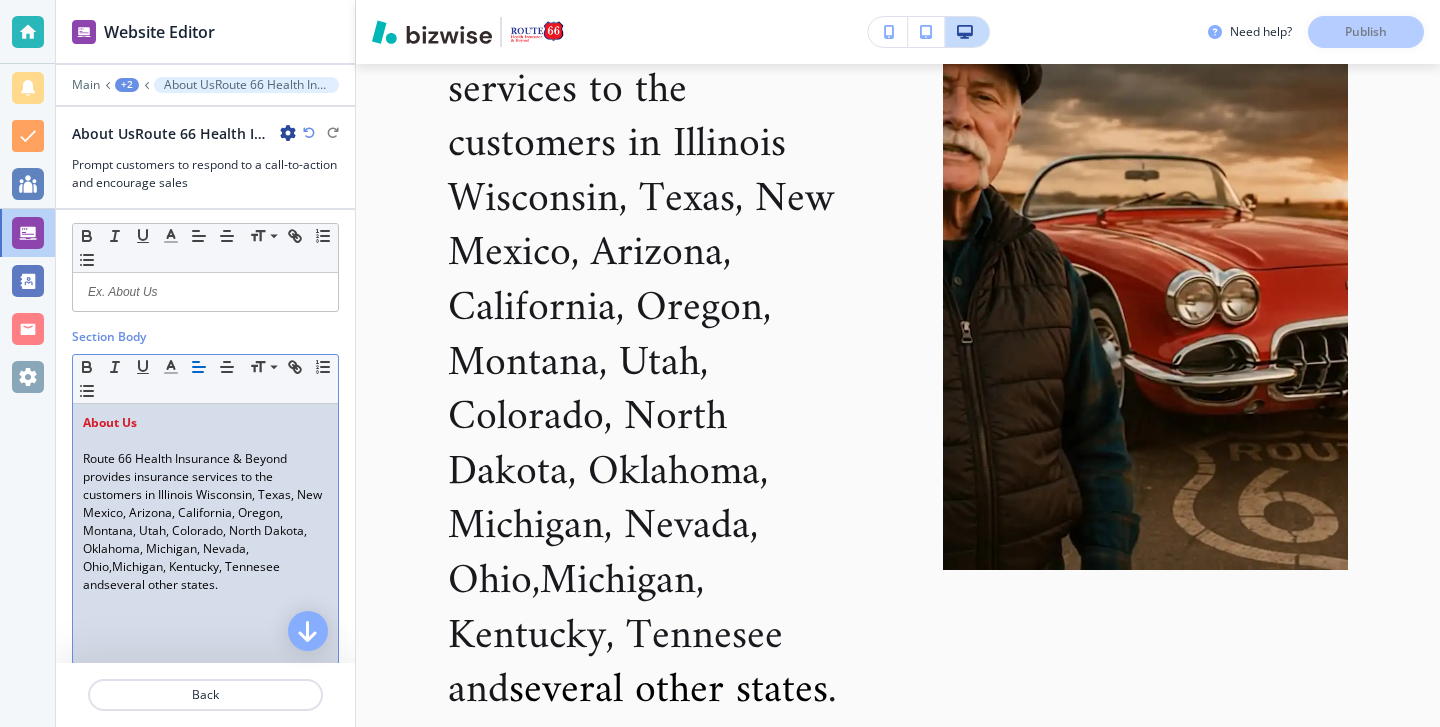 scroll, scrollTop: 0, scrollLeft: 0, axis: both 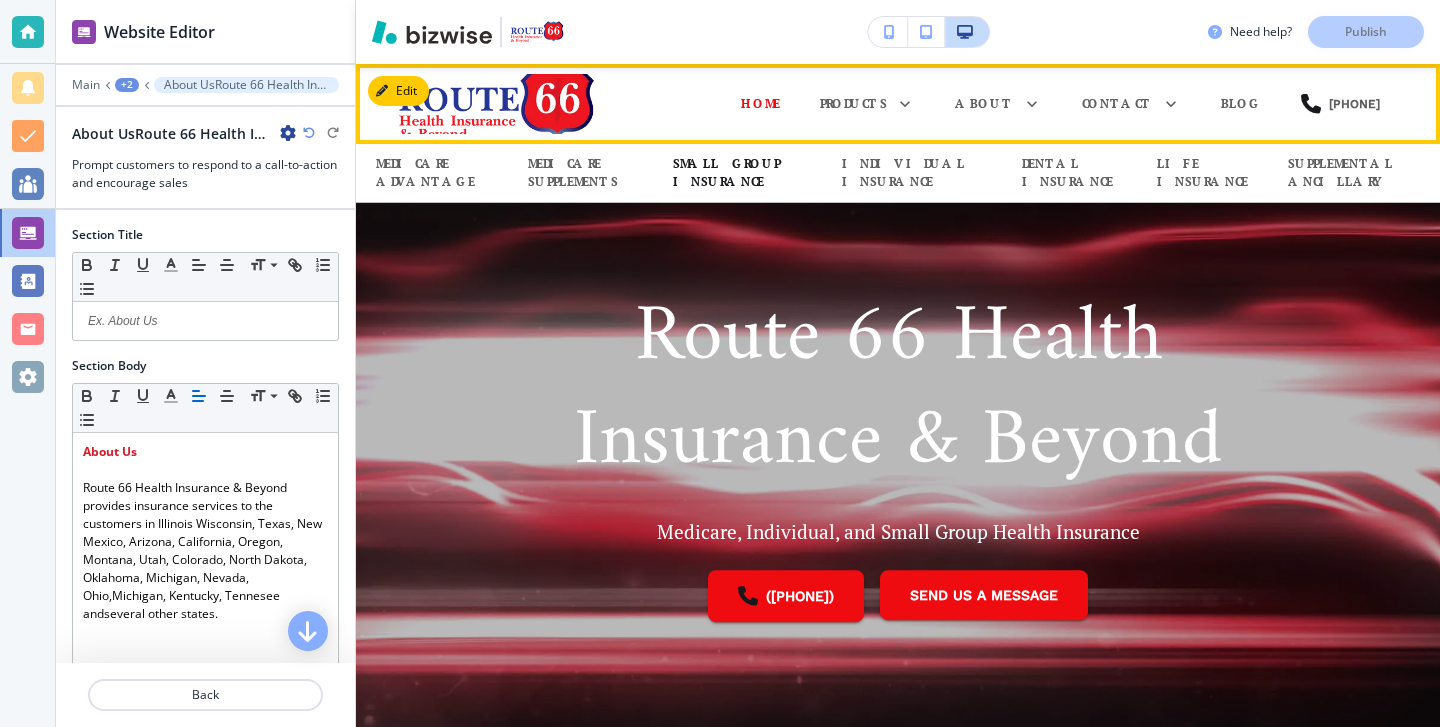 click on "Small Group Insurance" at bounding box center [737, 173] 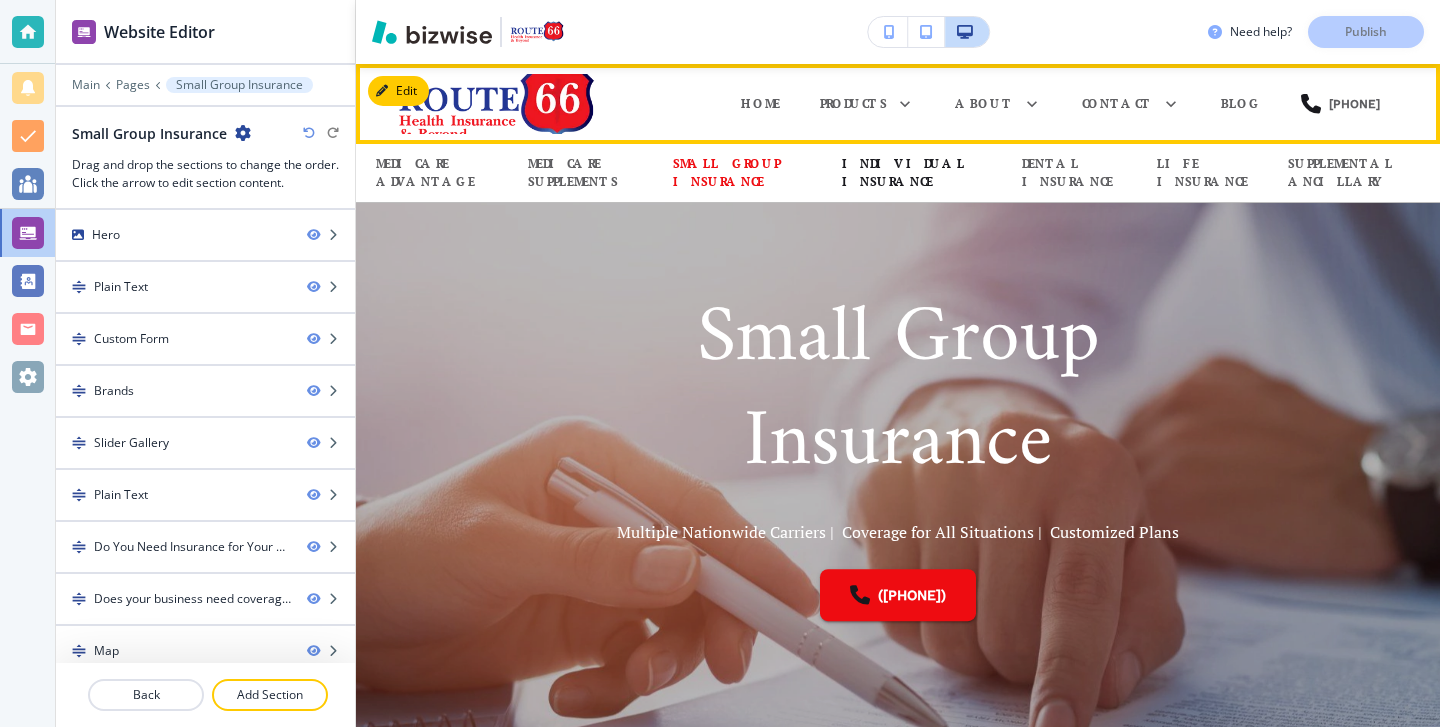 click on "Individual Insurance" at bounding box center (912, 173) 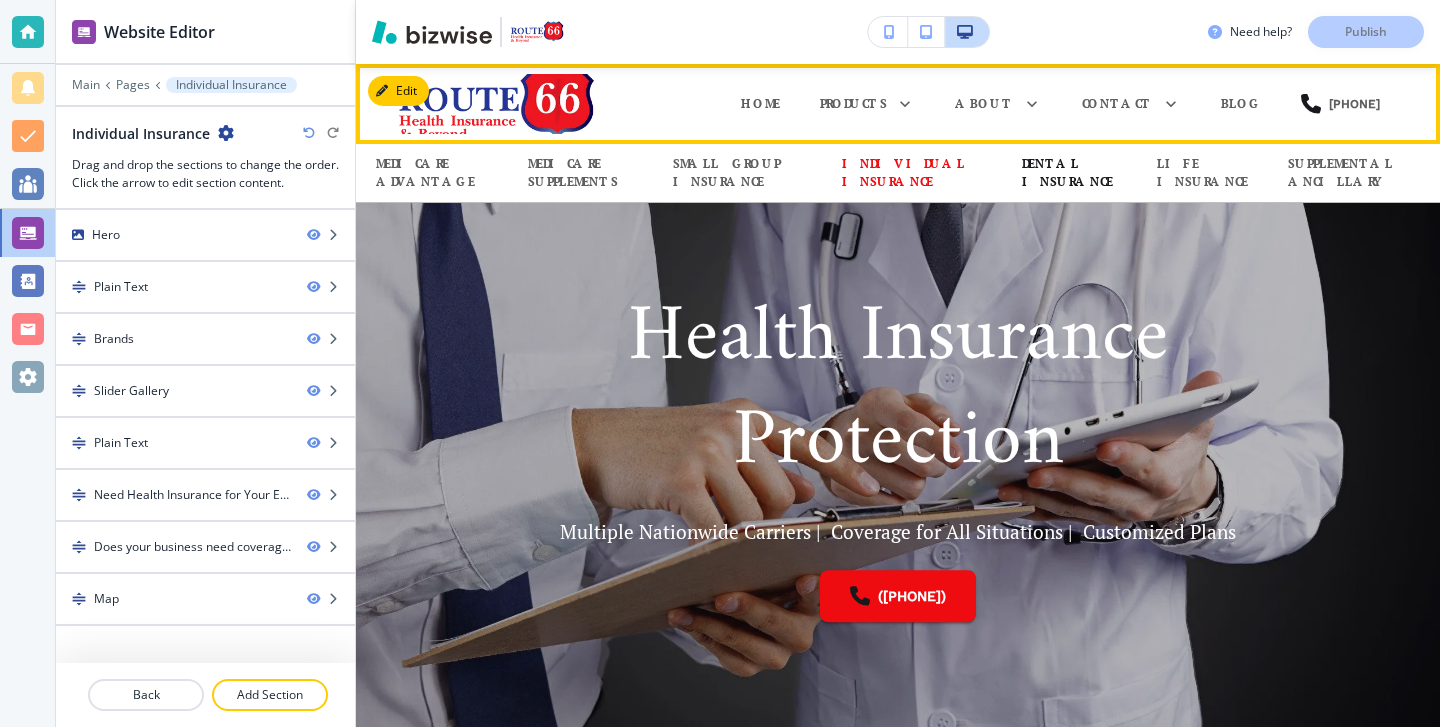 click on "Dental Insurance" at bounding box center [1069, 173] 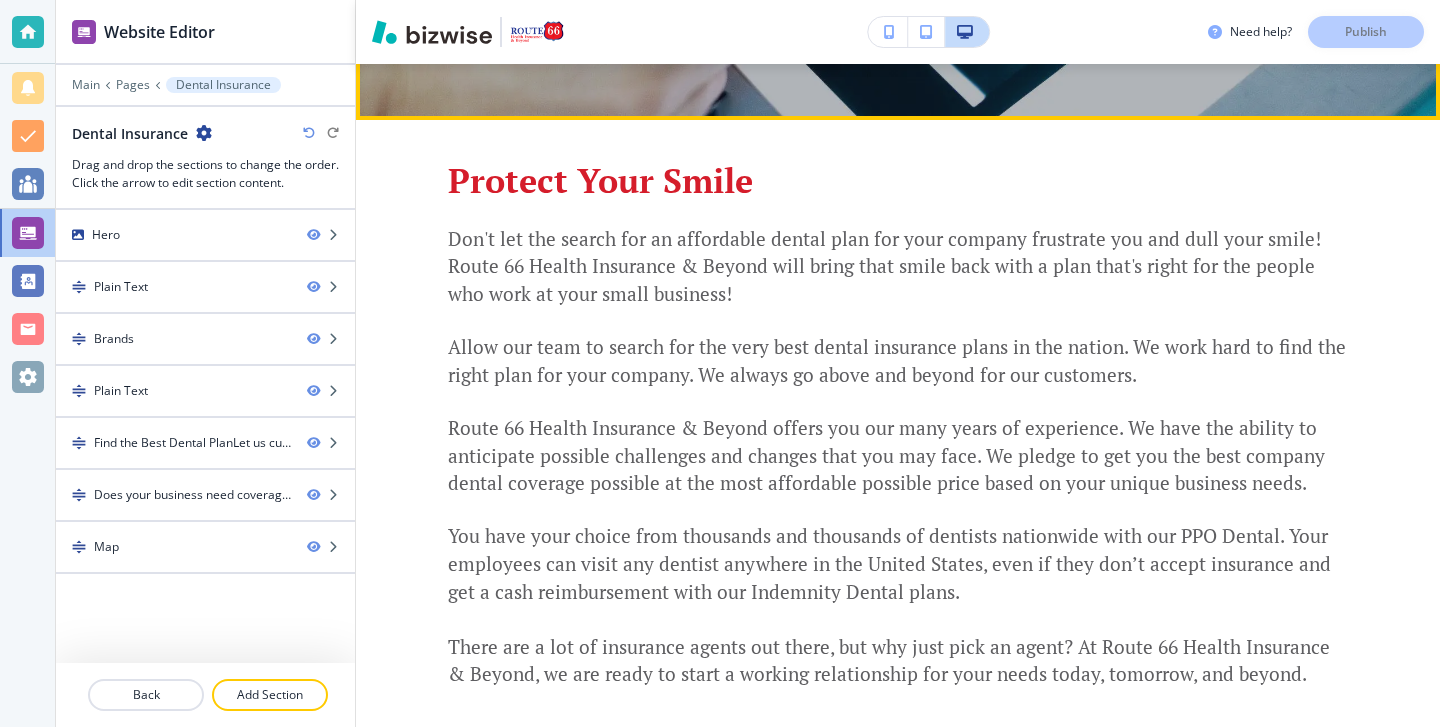 scroll, scrollTop: 0, scrollLeft: 0, axis: both 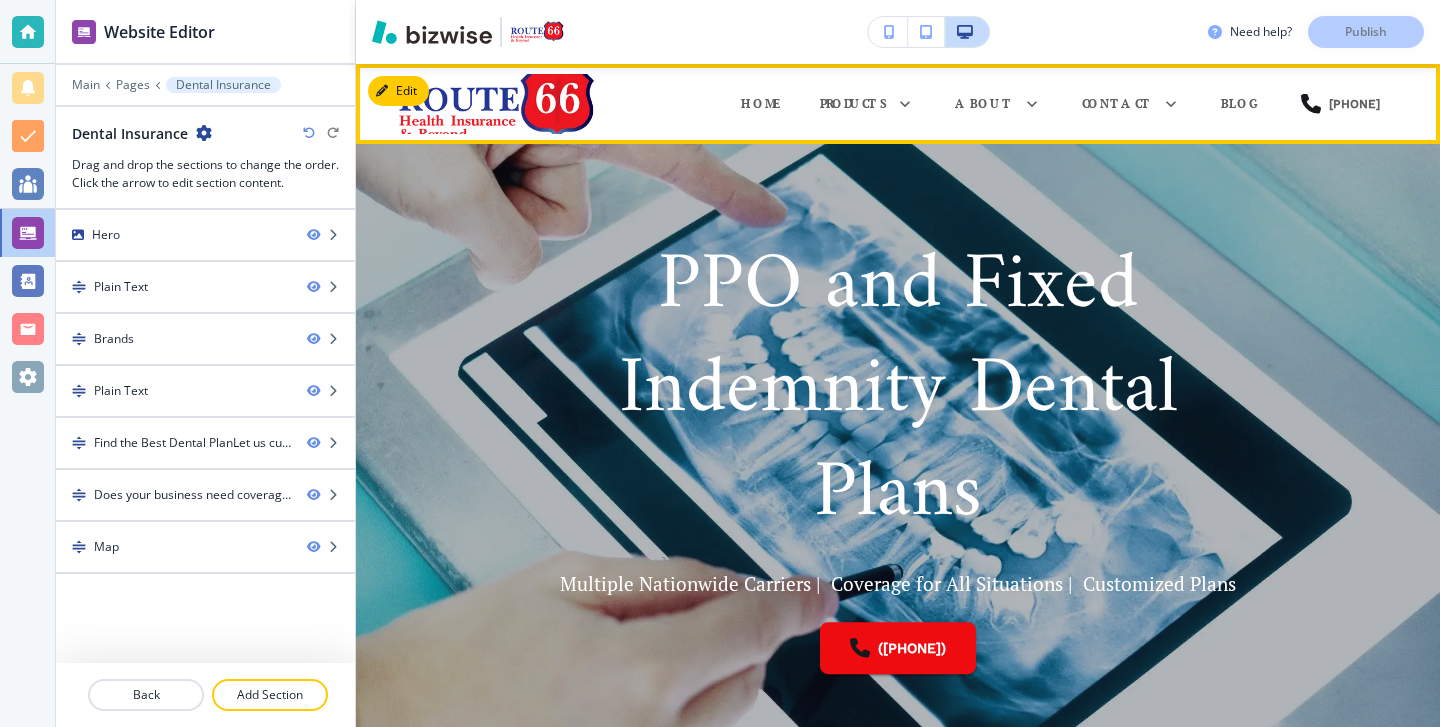 click on "Home" at bounding box center [760, 104] 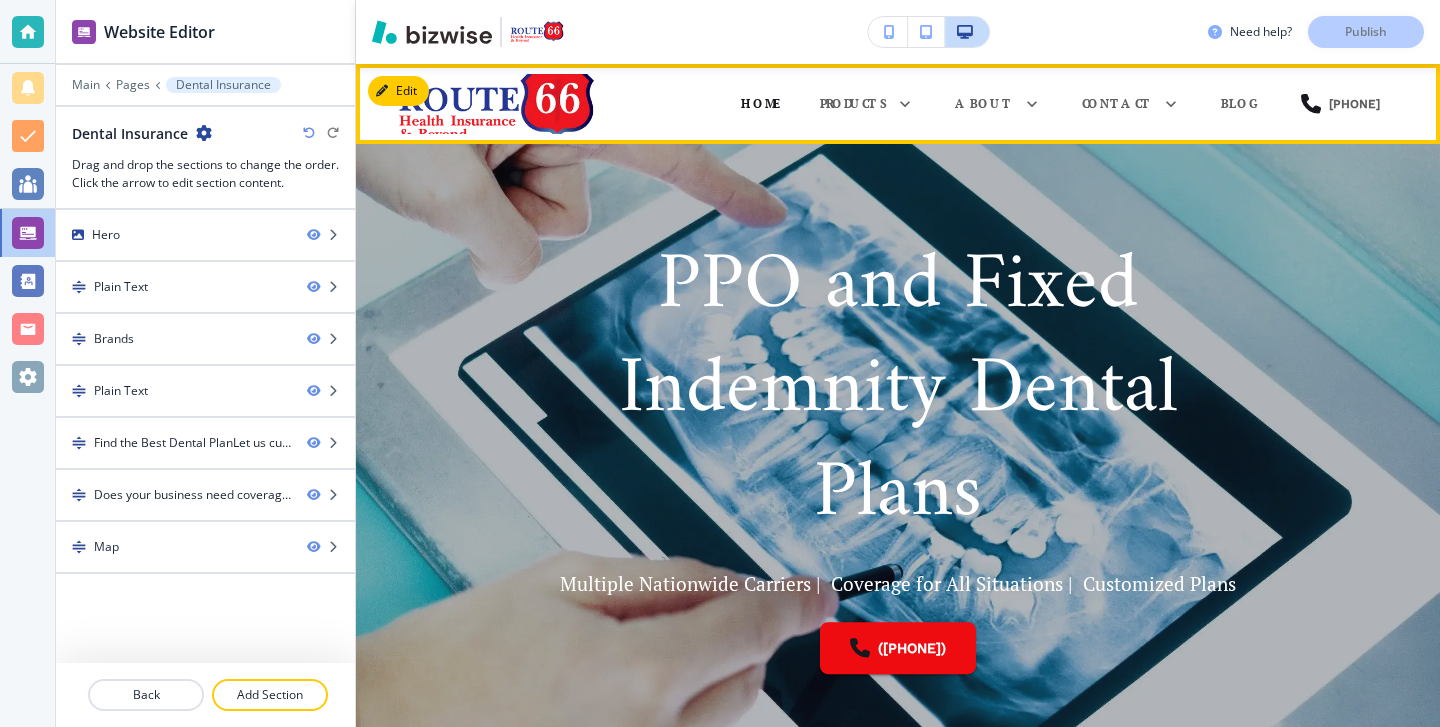 click on "Home" at bounding box center [760, 104] 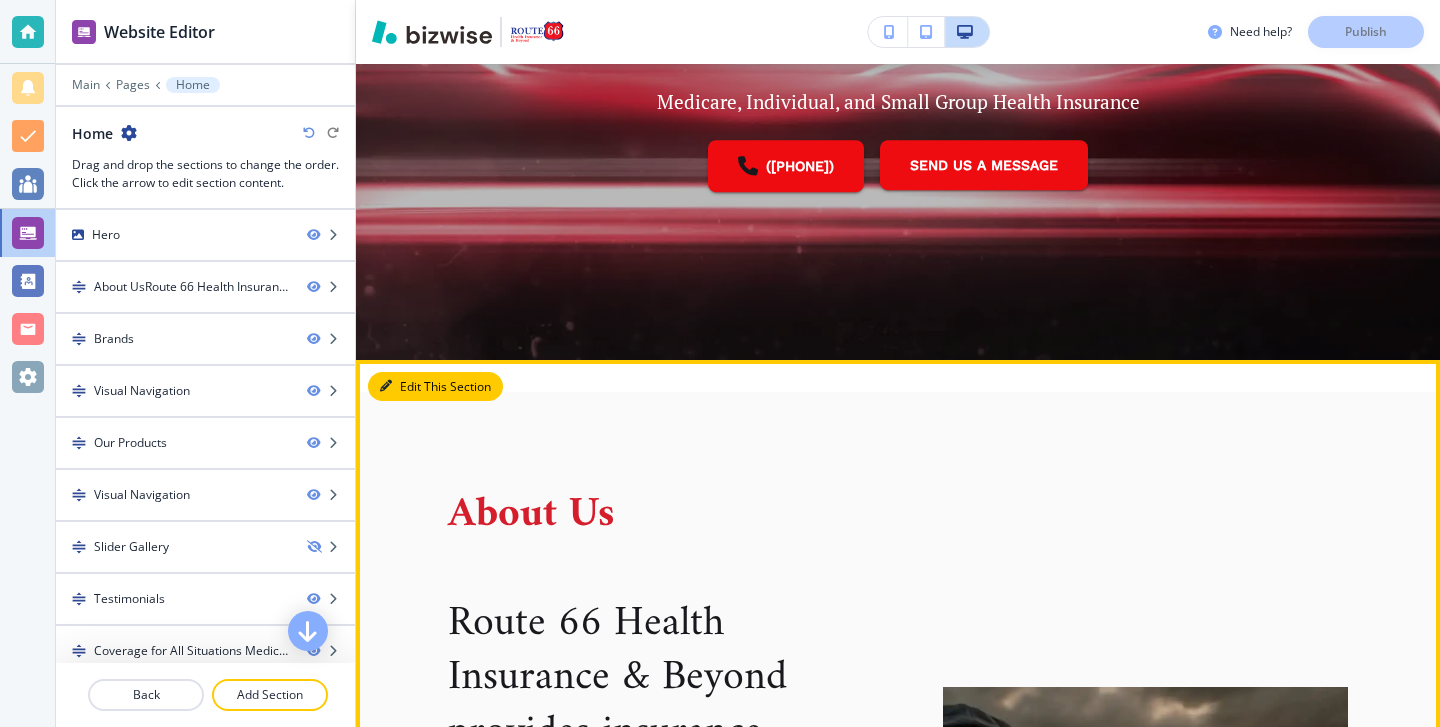 click on "Edit This Section" at bounding box center (435, 387) 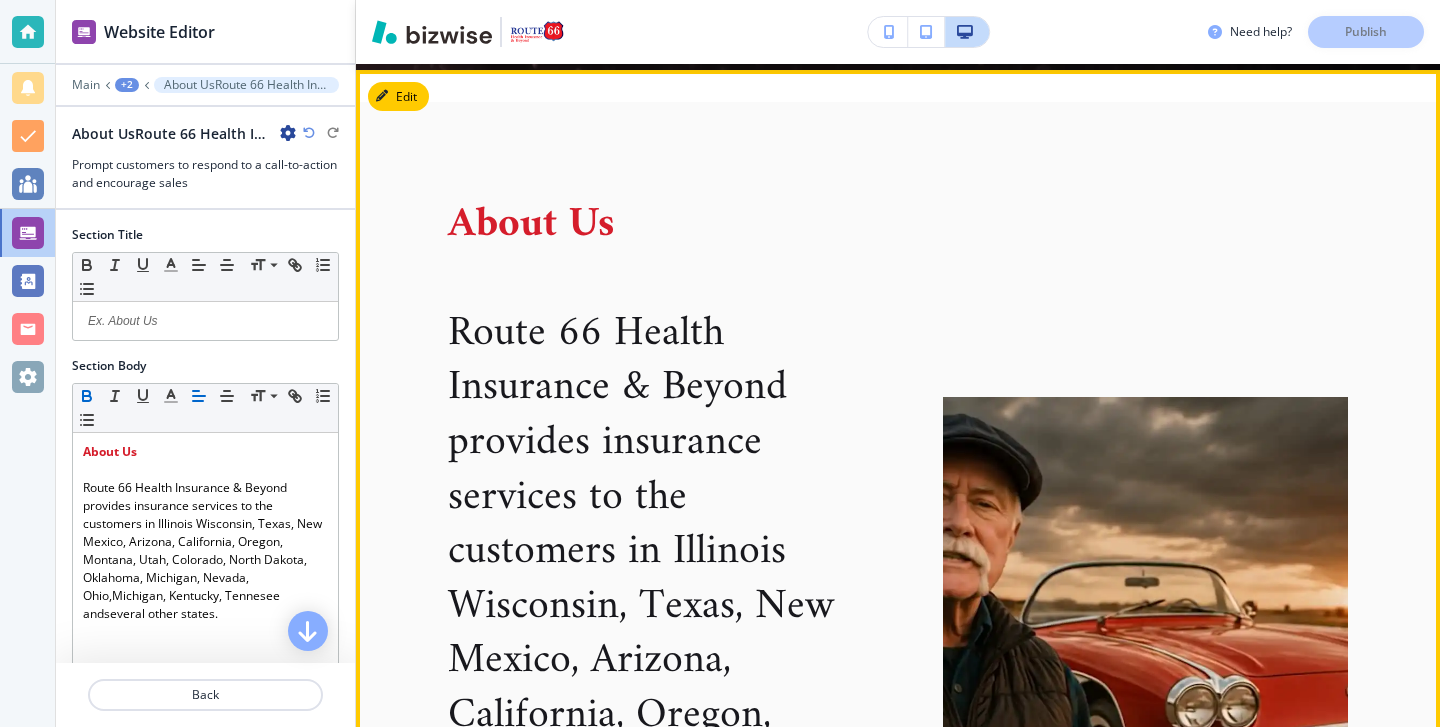 scroll, scrollTop: 725, scrollLeft: 0, axis: vertical 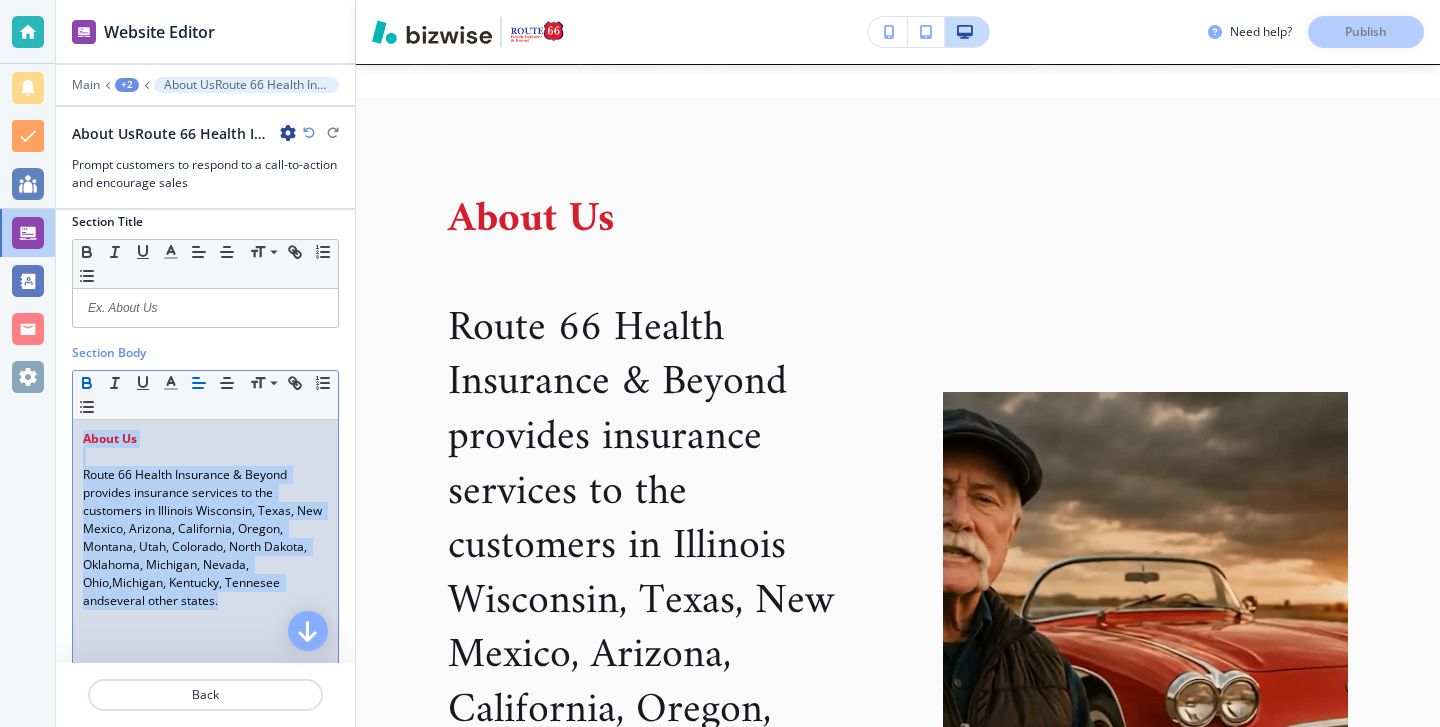 drag, startPoint x: 253, startPoint y: 366, endPoint x: 76, endPoint y: 439, distance: 191.46278 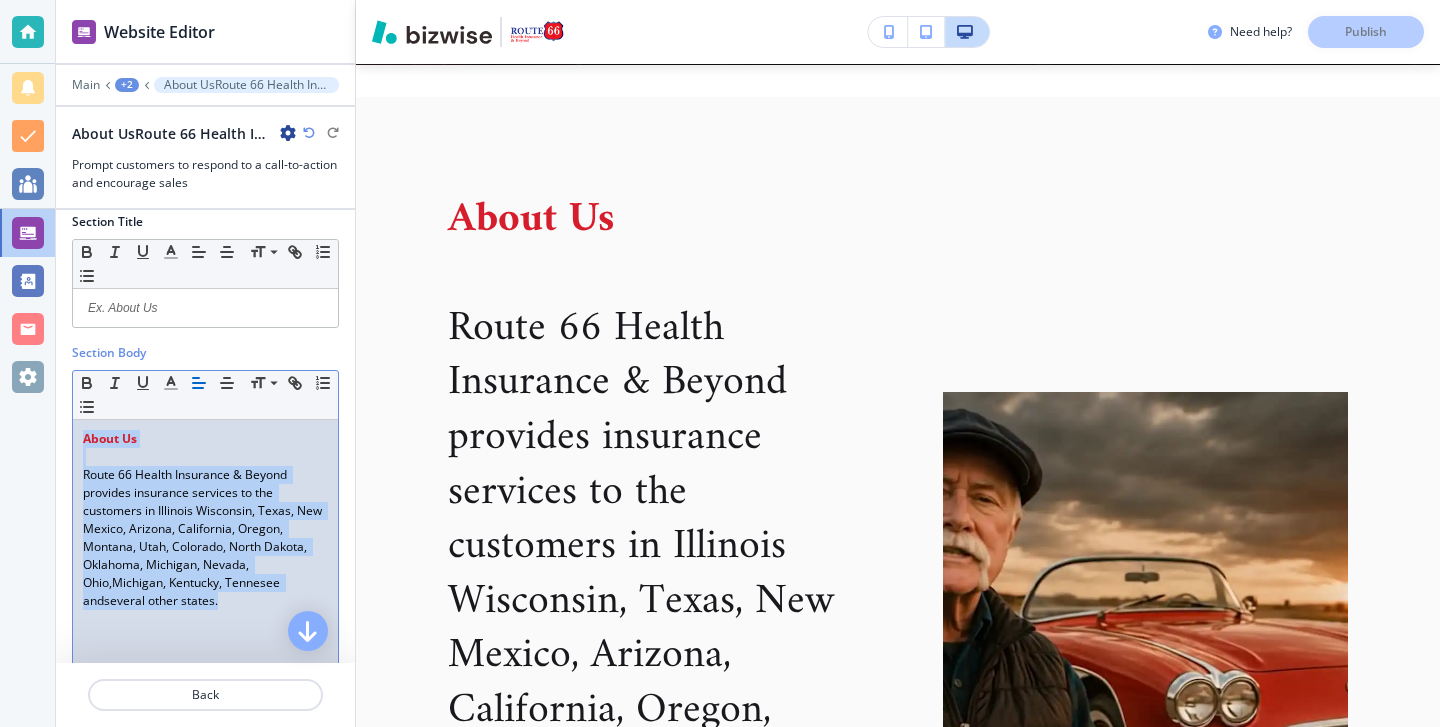 copy on "About Us Route 66 Health Insurance & Beyond provides insurance services to the customers in [STATE], [STATE], [STATE], [STATE], [STATE], [STATE], [STATE], [STATE], [STATE], [STATE], [STATE], [STATE], [STATE], [STATE], [STATE], [STATE], [STATE] ." 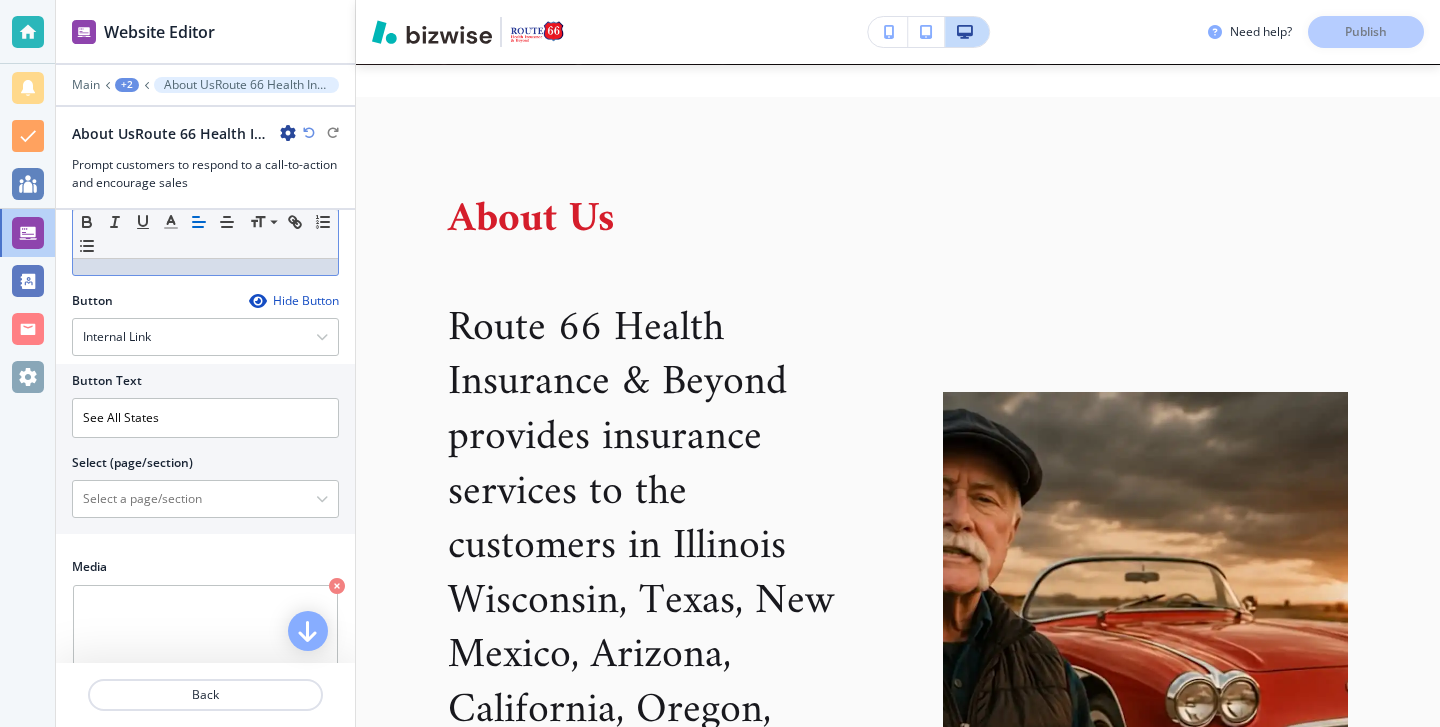 scroll, scrollTop: 508, scrollLeft: 0, axis: vertical 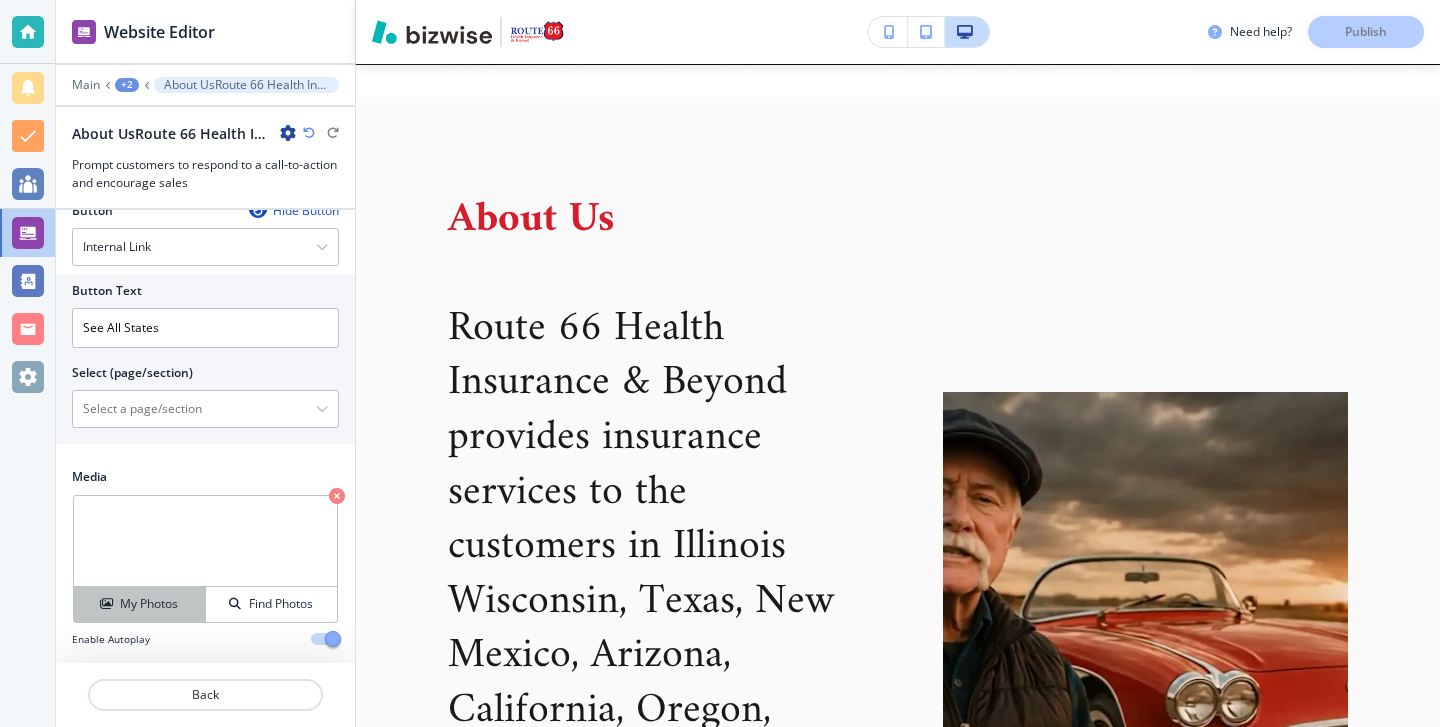 click on "My Photos" at bounding box center (149, 604) 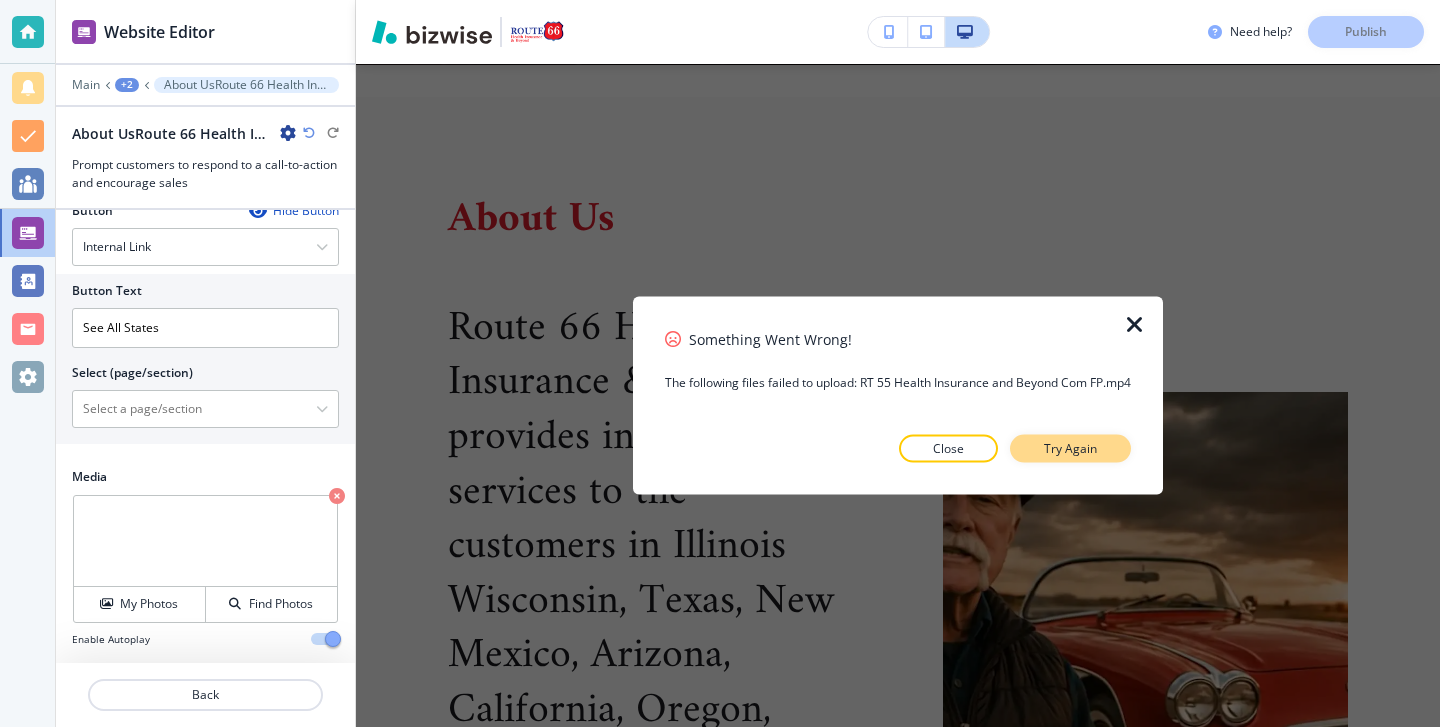 click on "Try Again" at bounding box center [1070, 449] 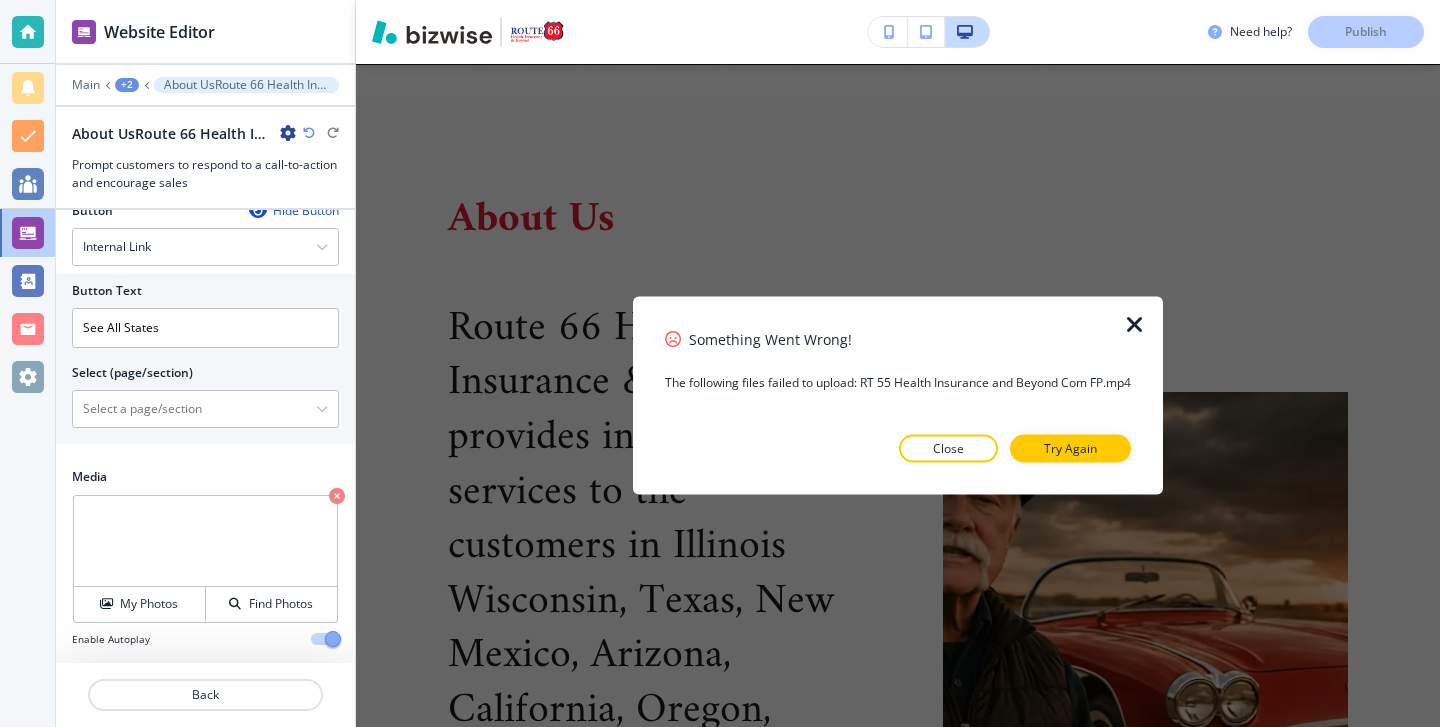 click on "Try Again" at bounding box center (1070, 449) 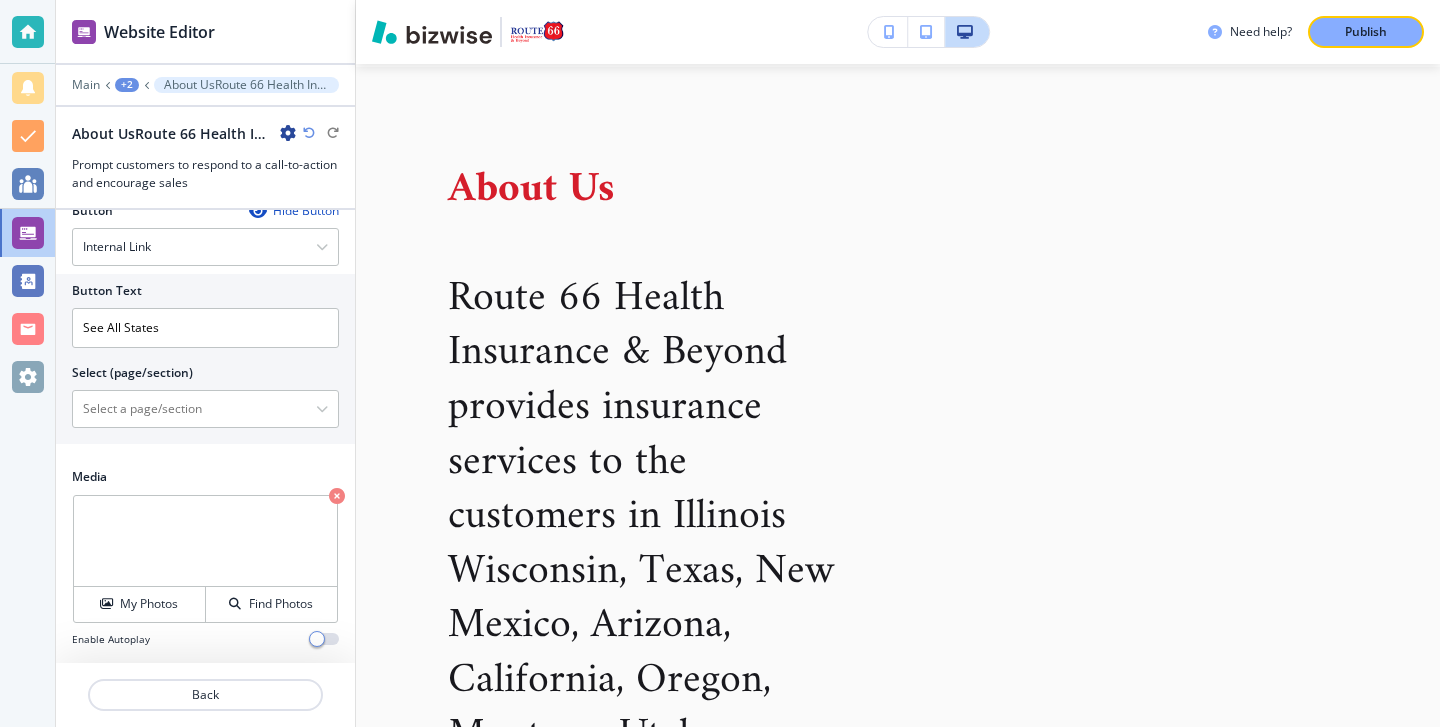 scroll, scrollTop: 0, scrollLeft: 0, axis: both 